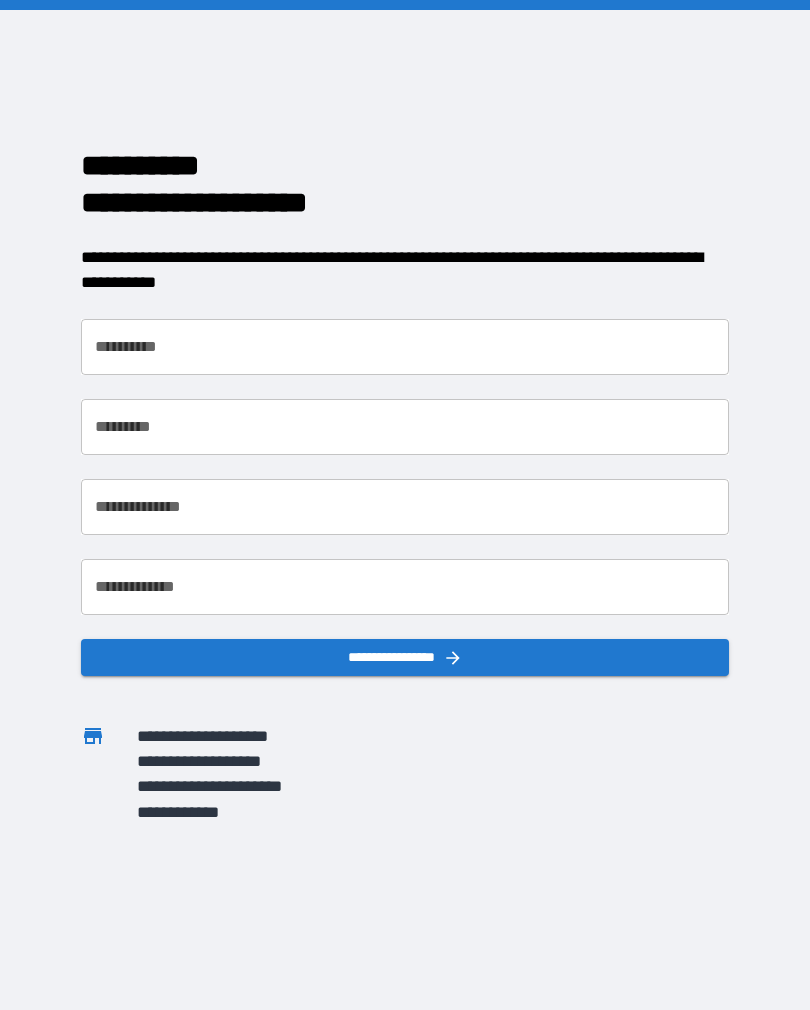 scroll, scrollTop: 0, scrollLeft: 0, axis: both 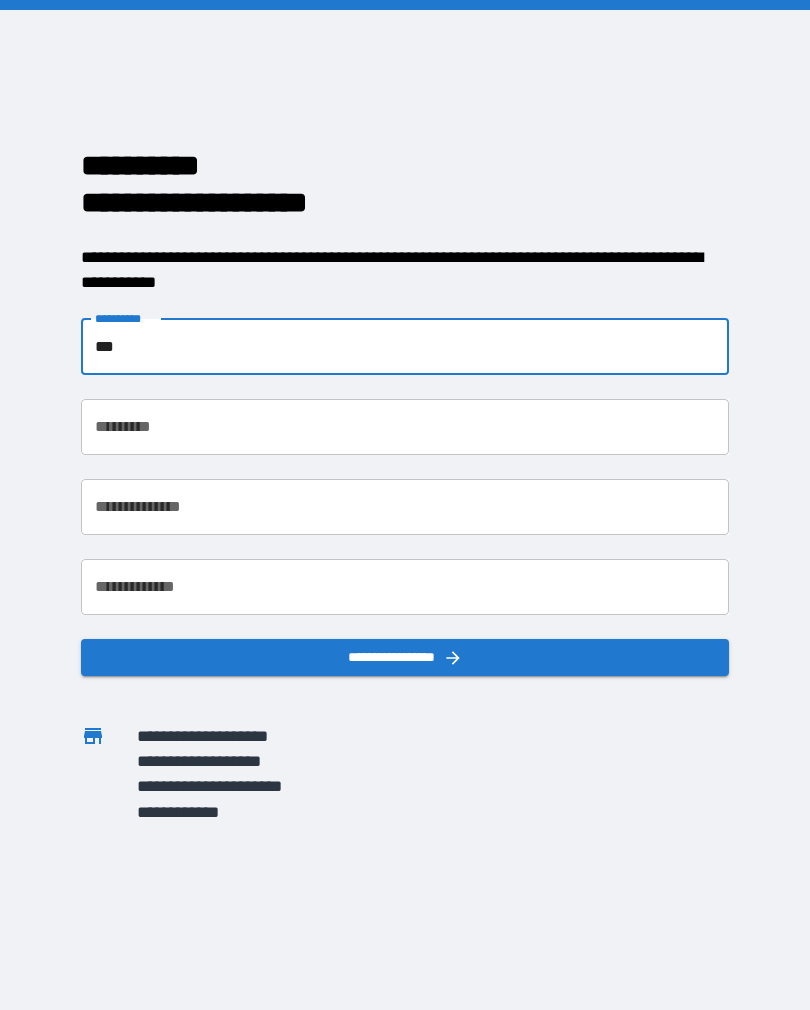 type on "****" 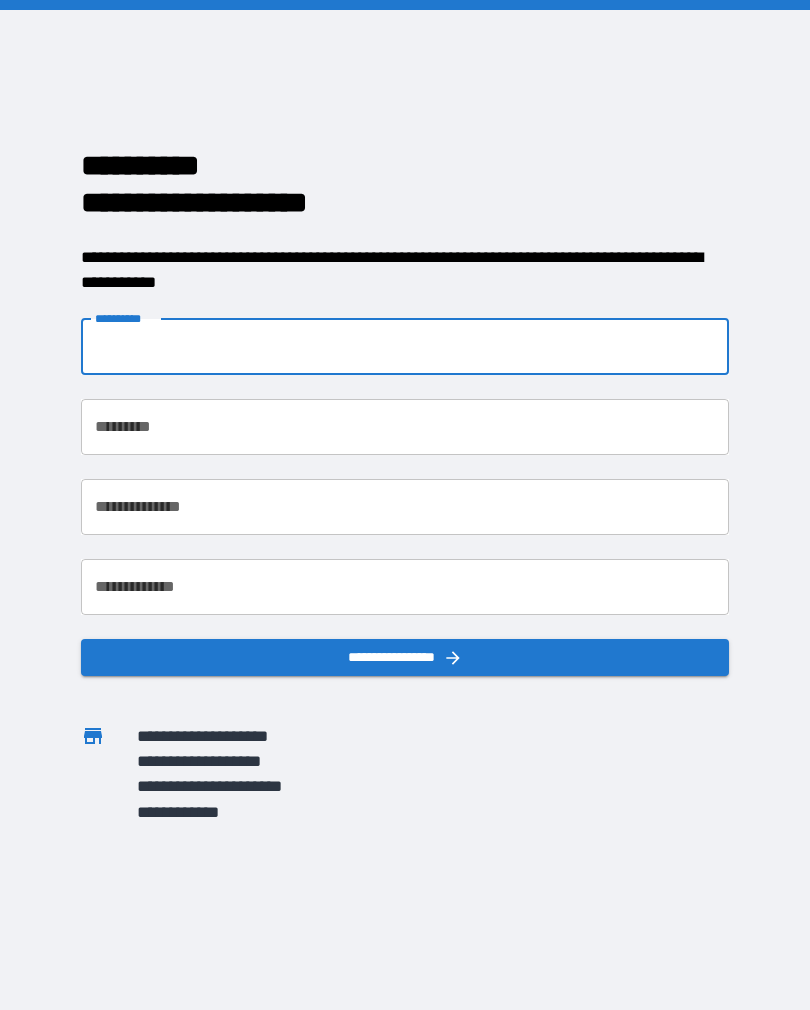 type on "********" 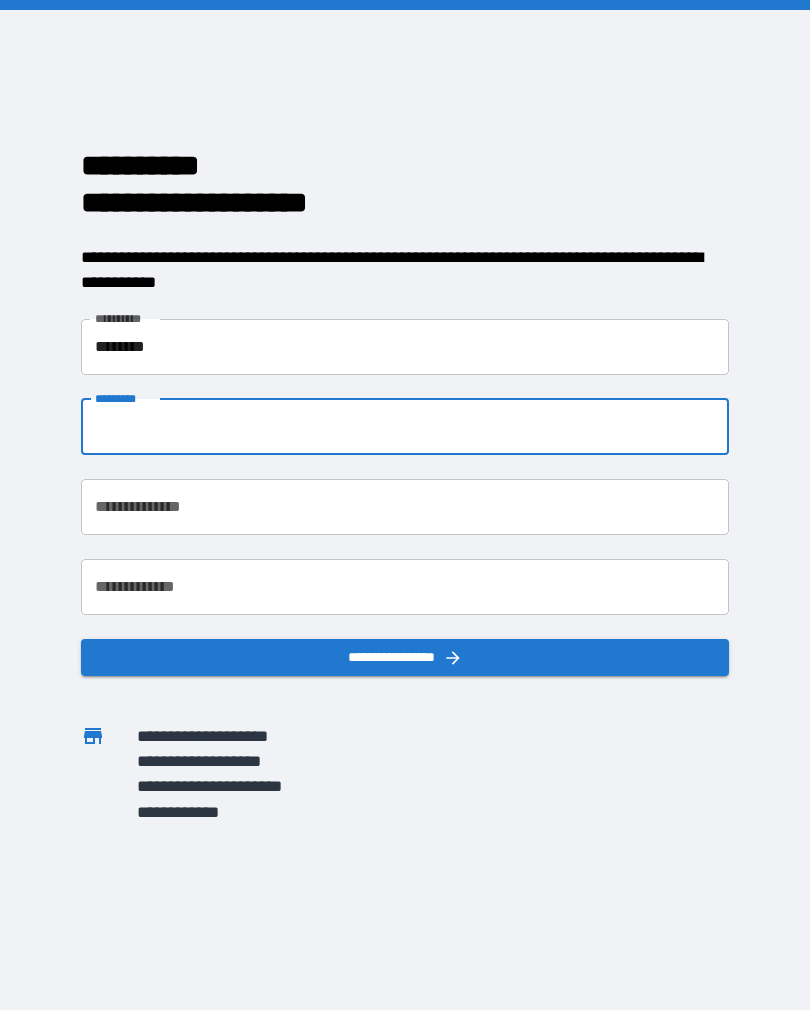 type on "*" 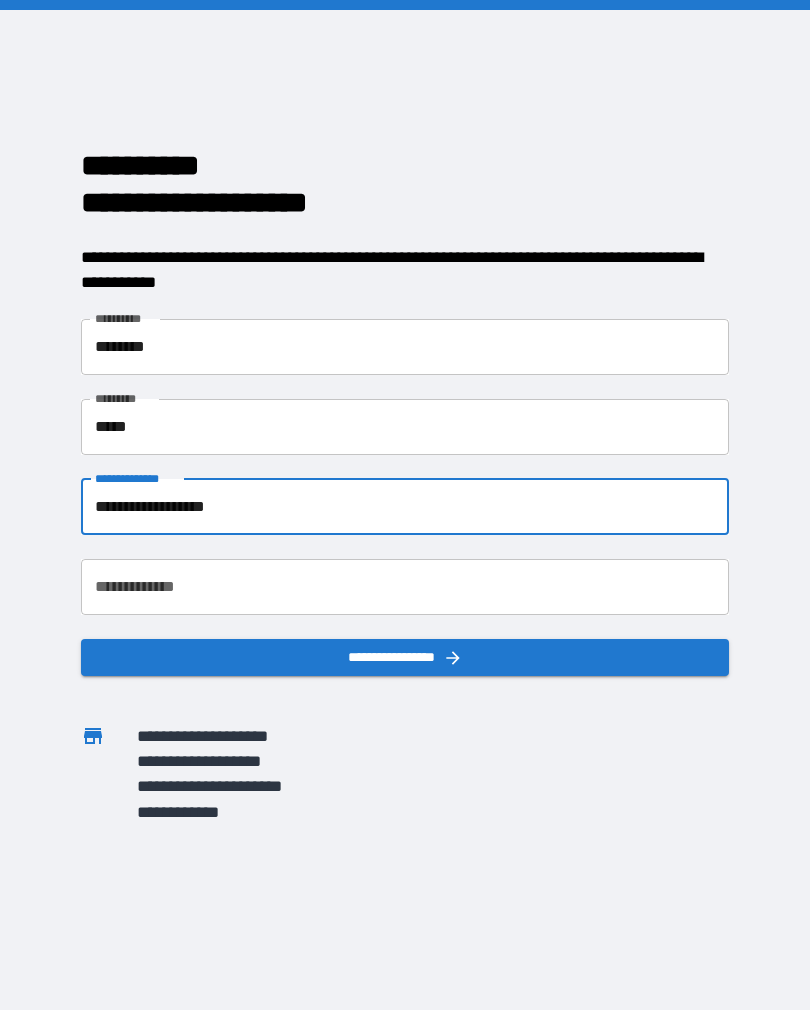 type on "**********" 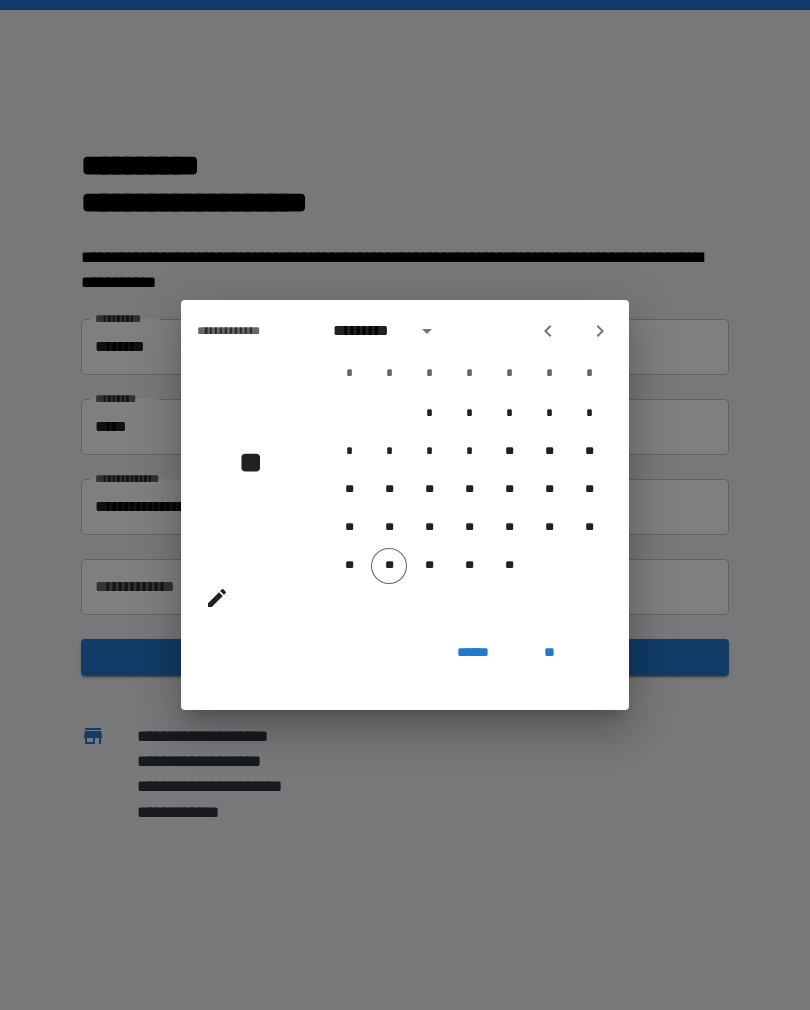 click 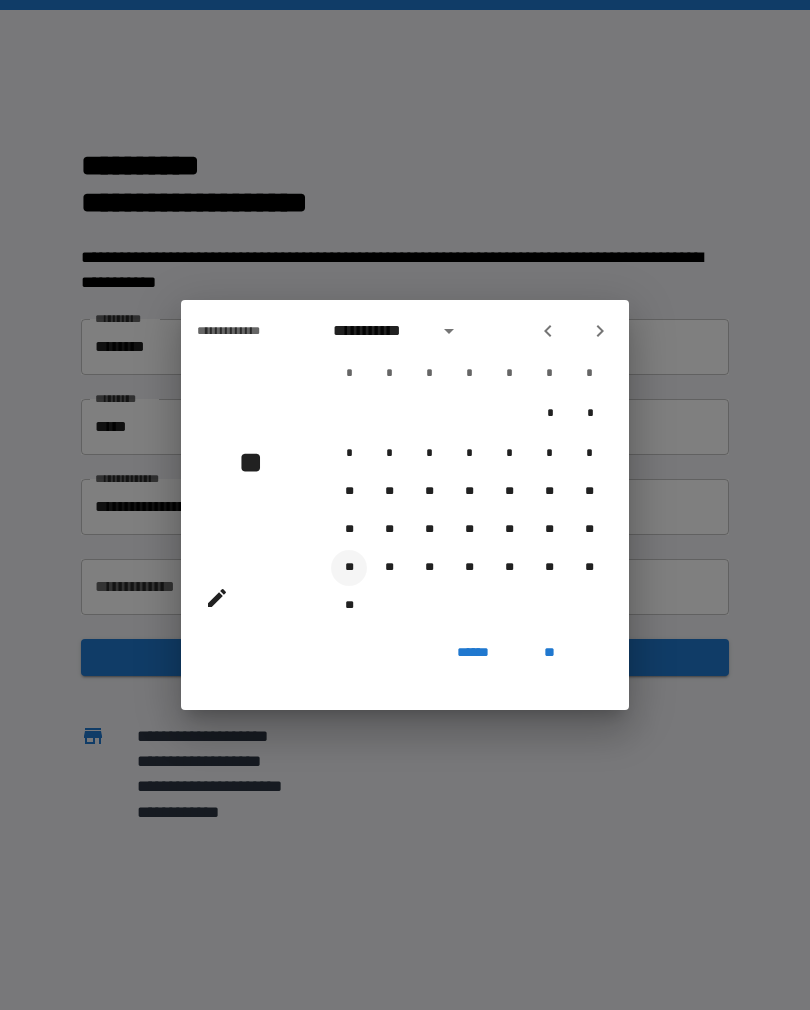click on "**" at bounding box center (349, 568) 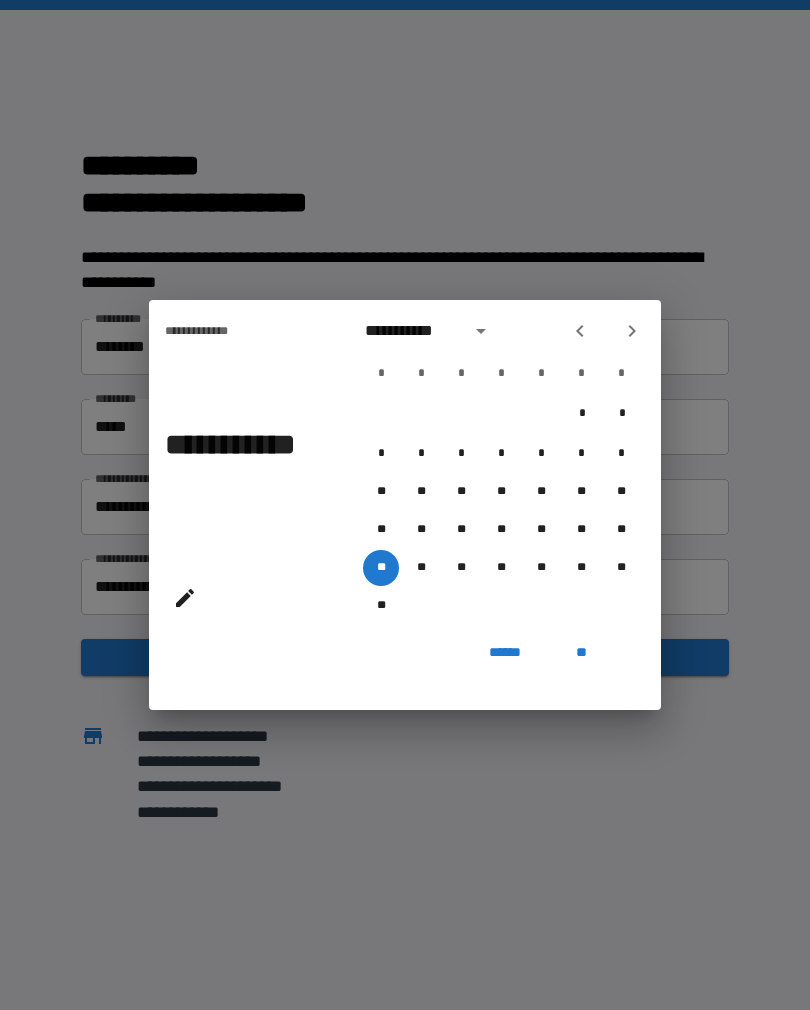 click on "**" at bounding box center (581, 652) 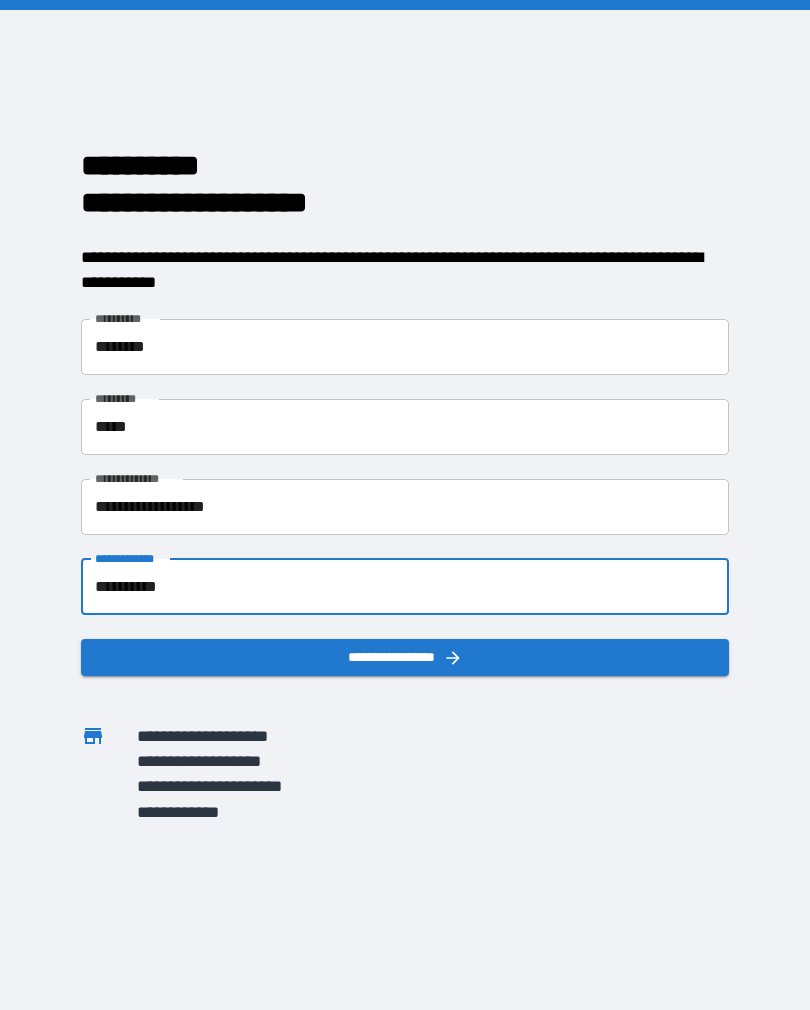click on "**********" at bounding box center (405, 587) 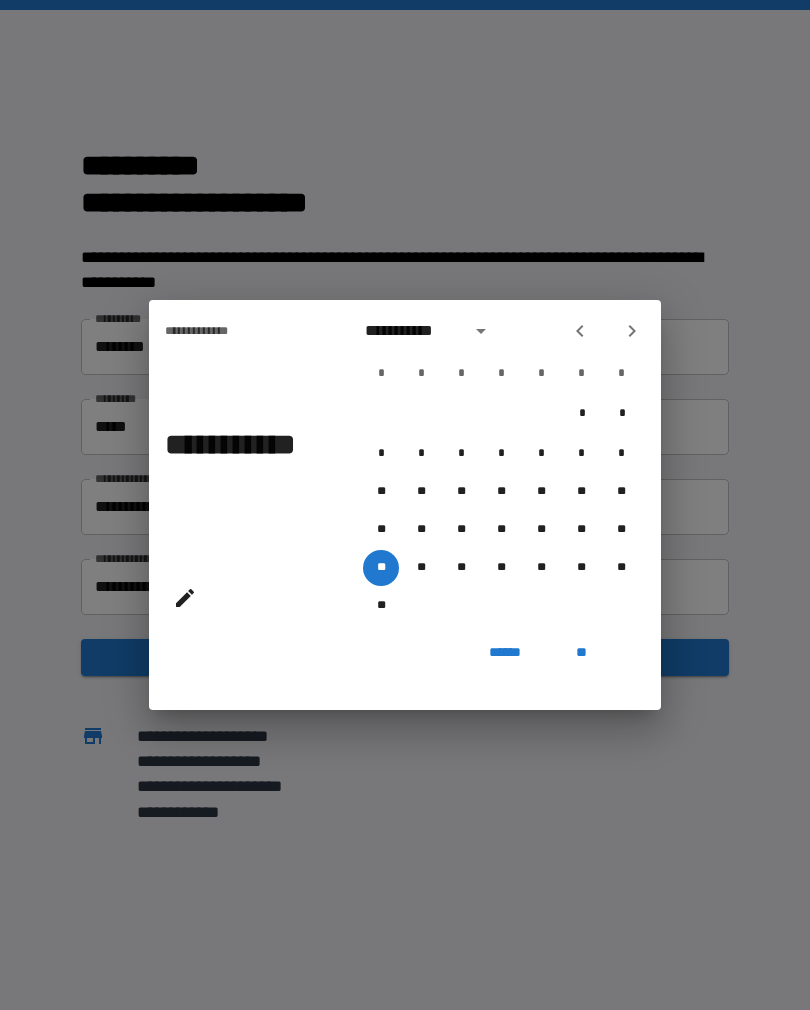 click 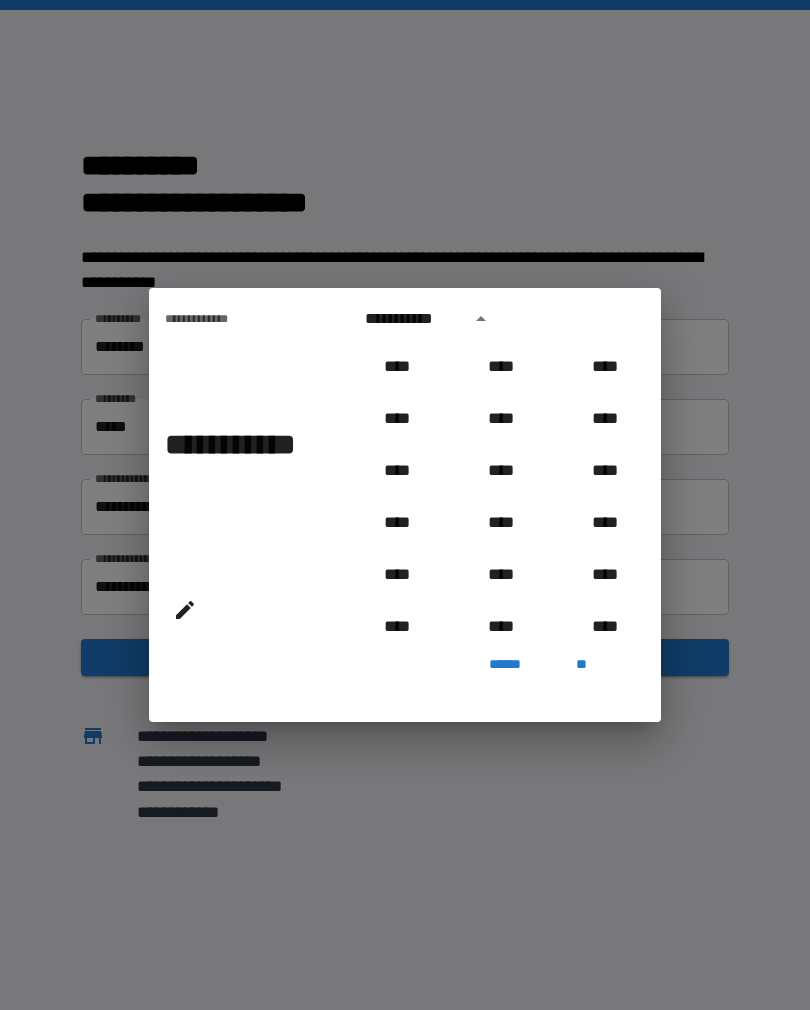 scroll, scrollTop: 833, scrollLeft: 0, axis: vertical 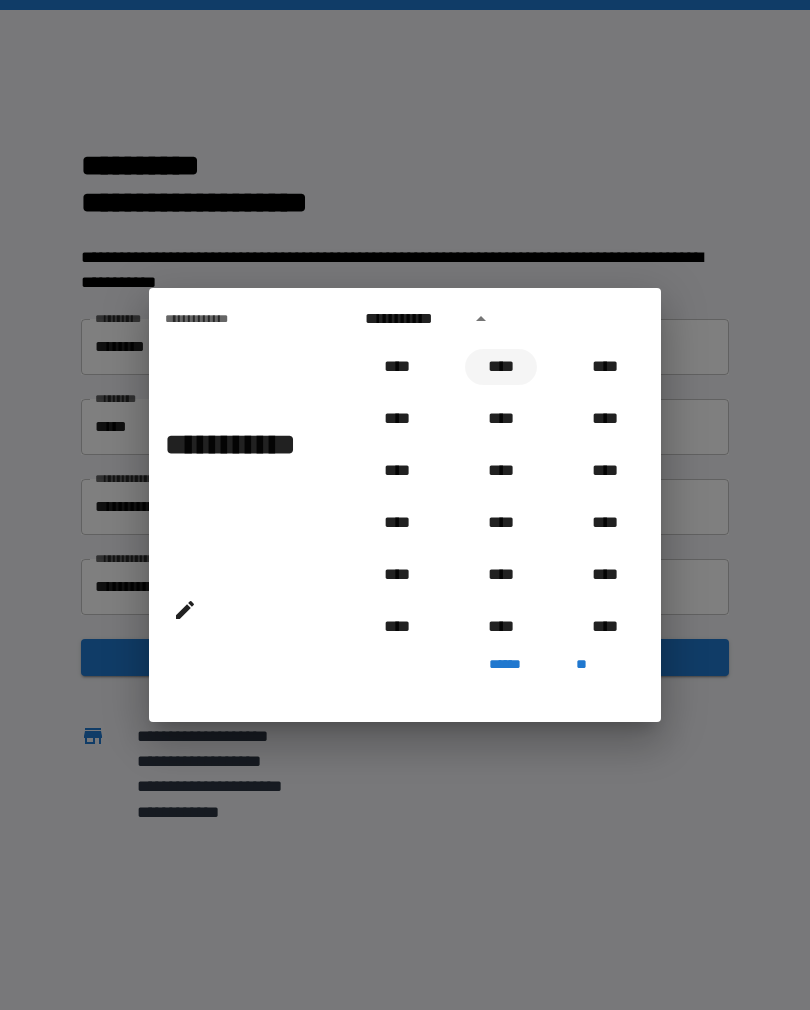 click on "****" at bounding box center [501, 367] 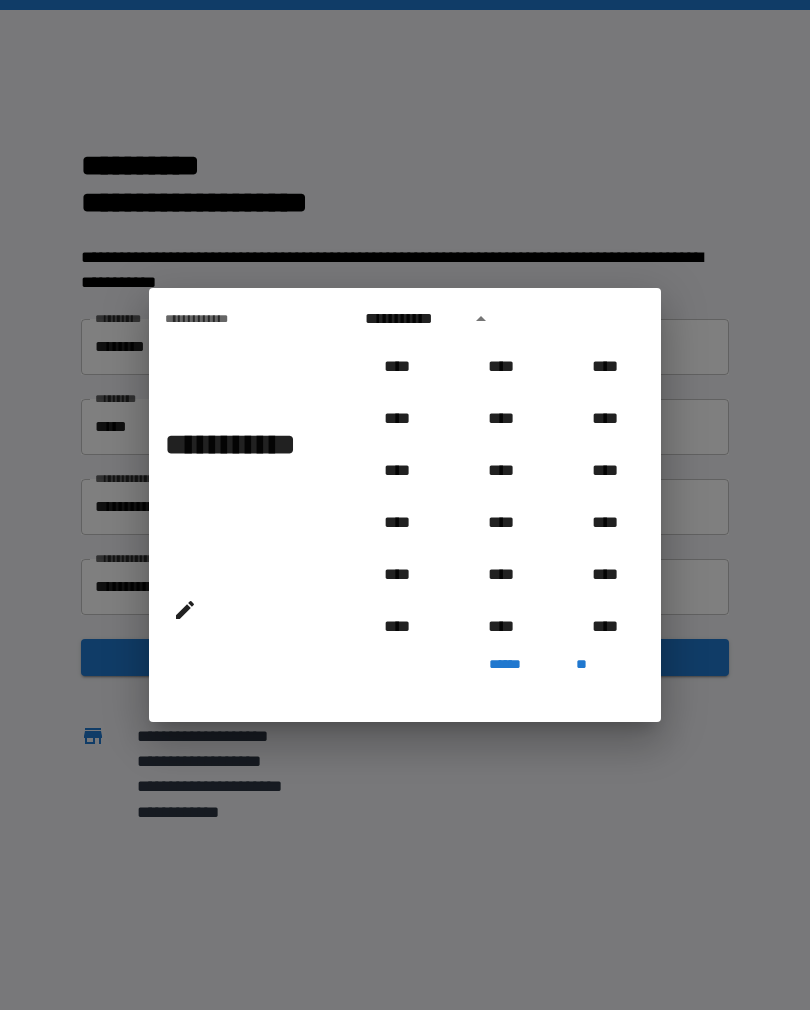 type on "**********" 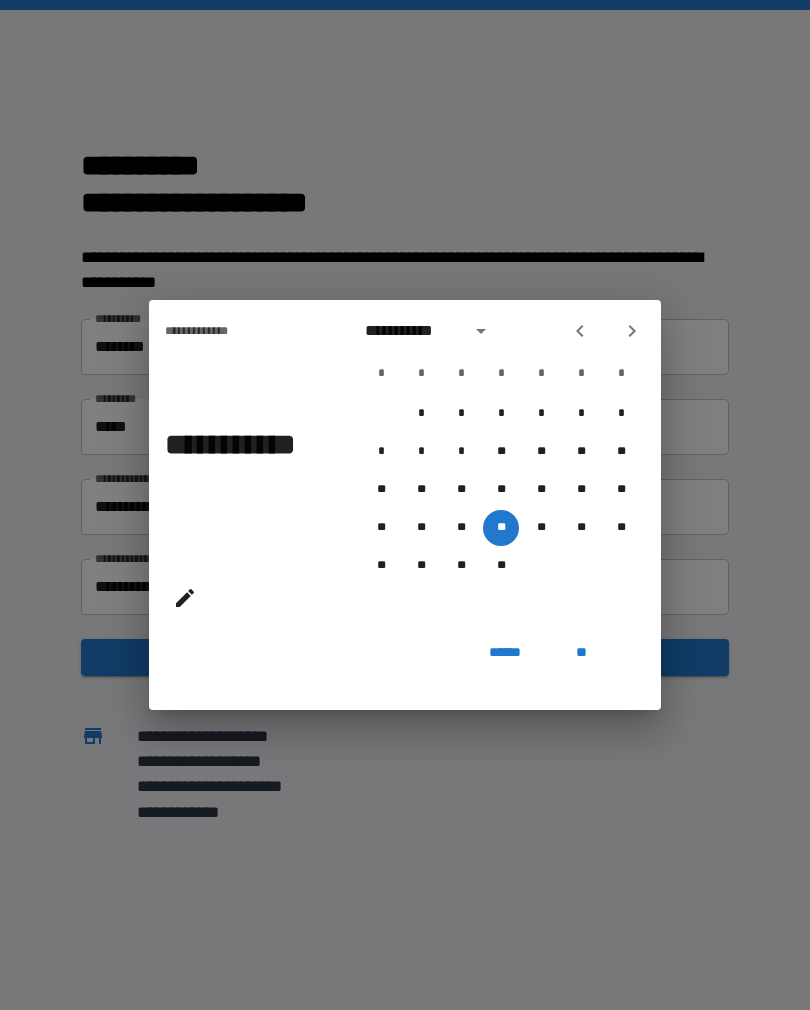 click on "**" at bounding box center (581, 652) 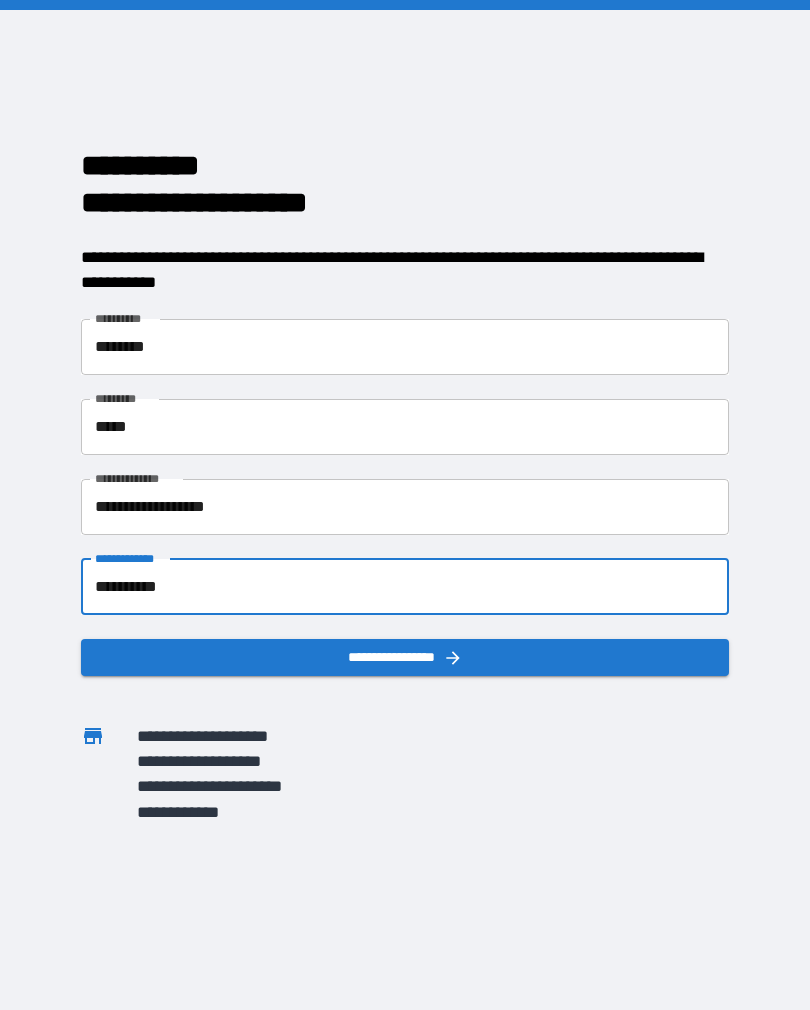click 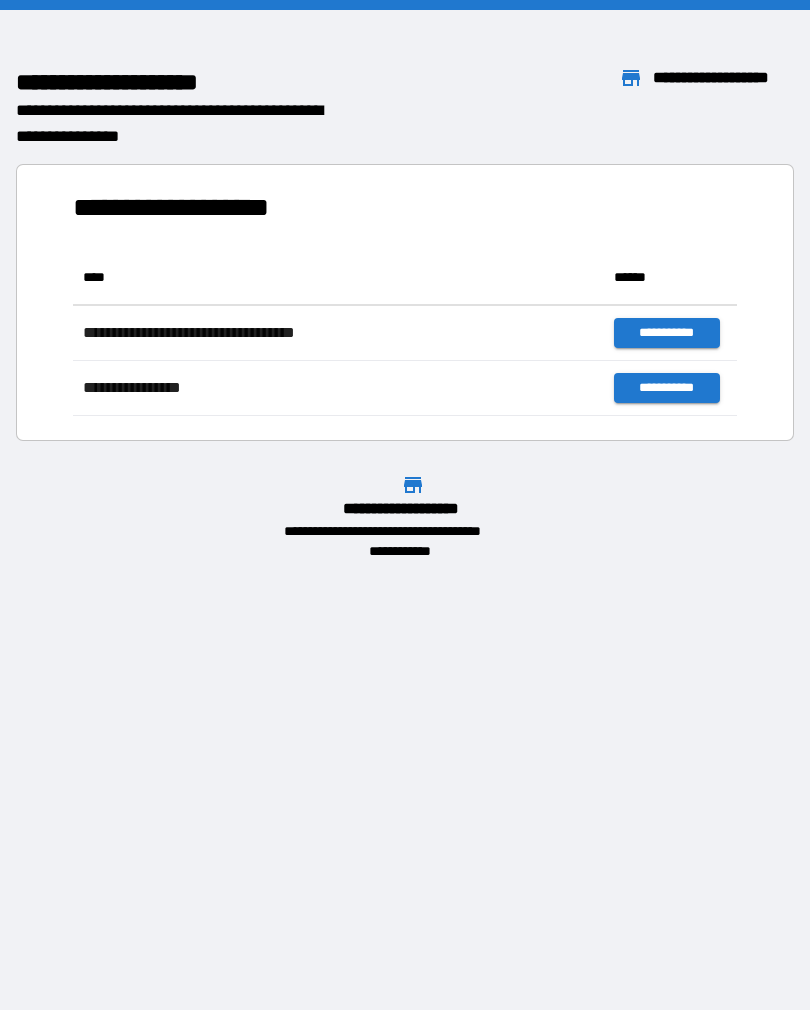 scroll, scrollTop: 166, scrollLeft: 664, axis: both 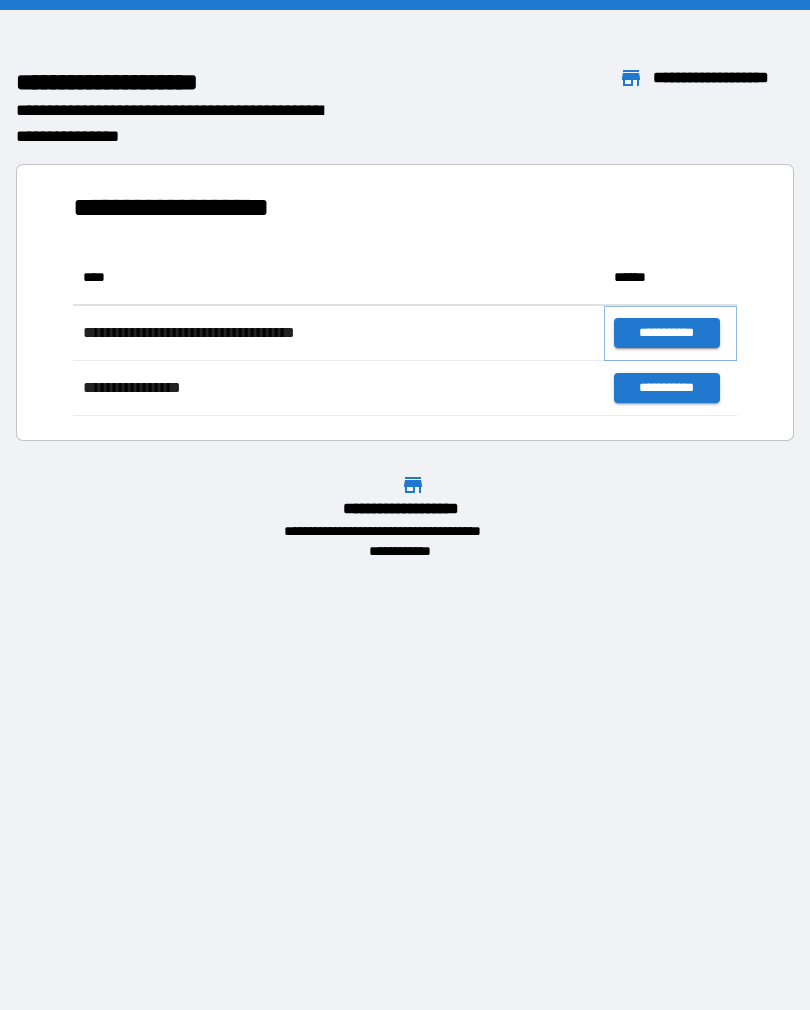 click on "**********" at bounding box center [666, 333] 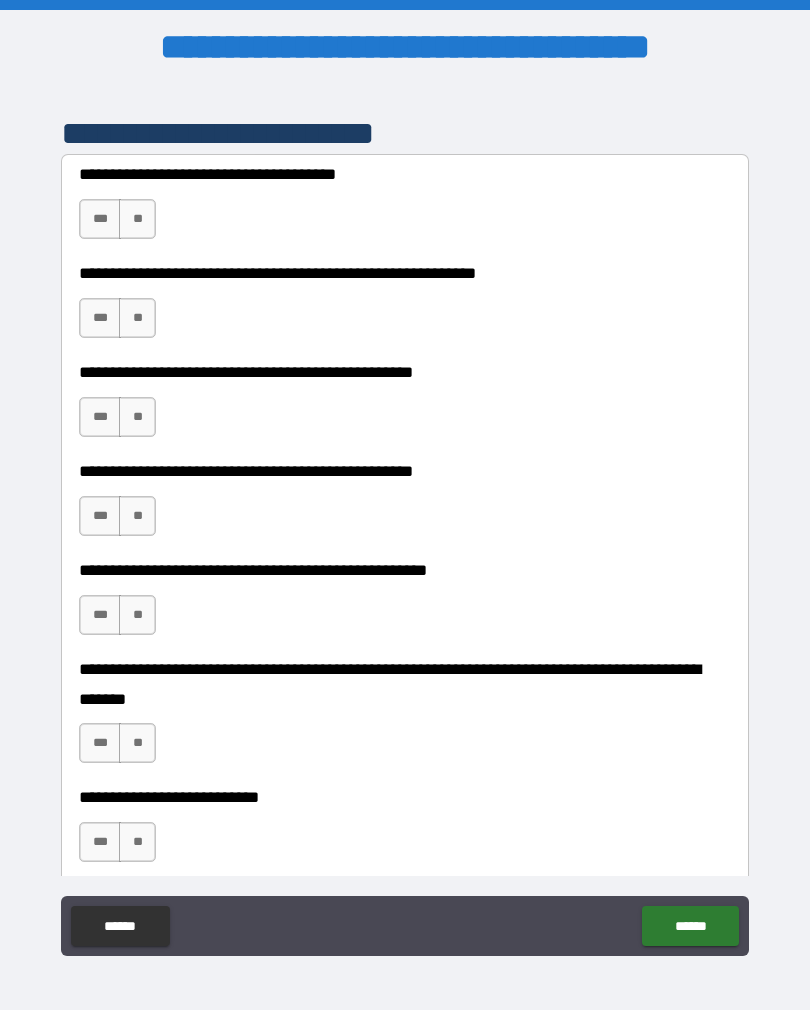 scroll, scrollTop: 426, scrollLeft: 0, axis: vertical 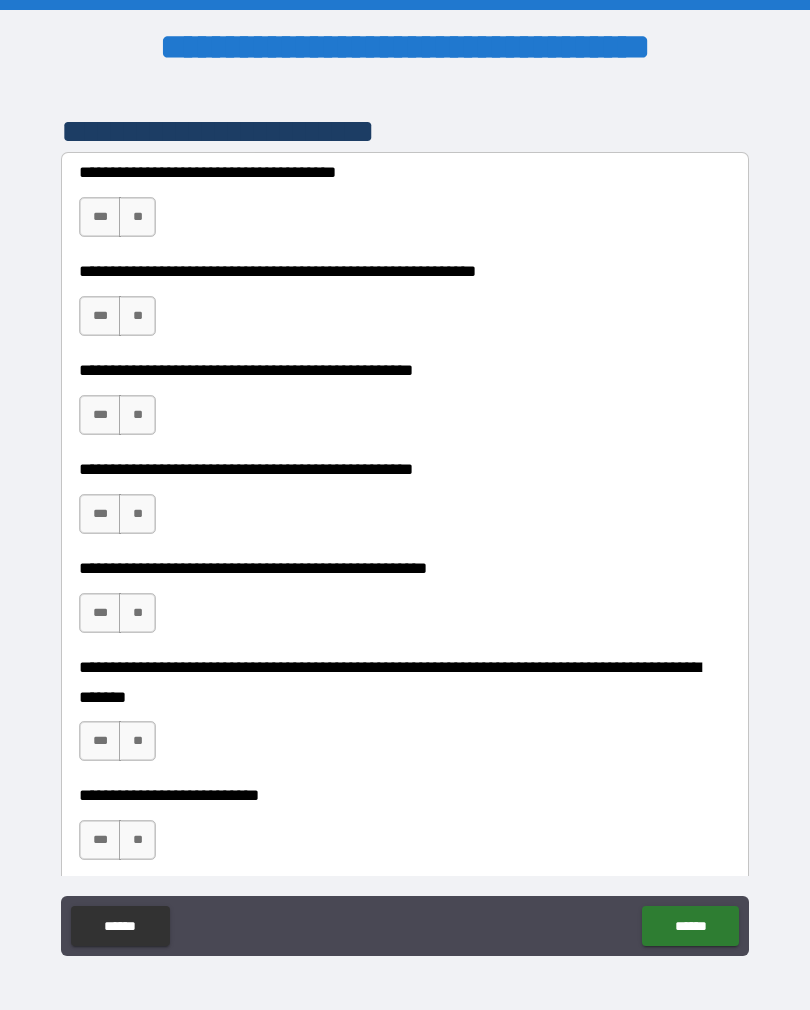 click on "**" at bounding box center (137, 217) 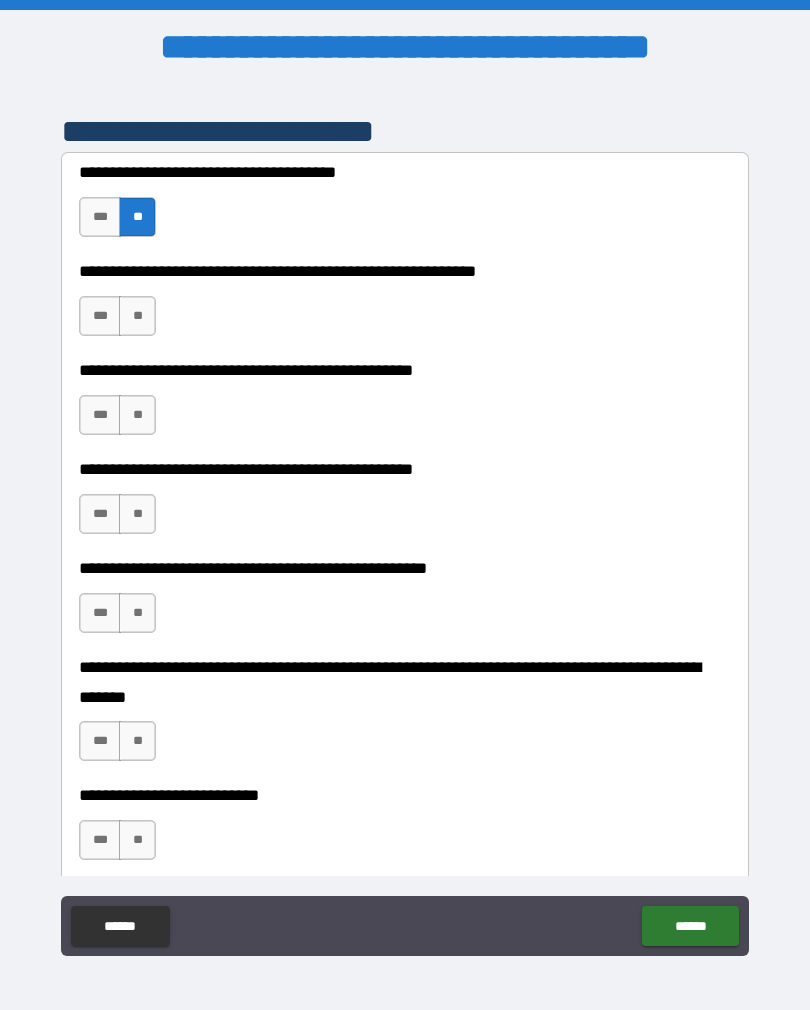 click on "***" at bounding box center [100, 316] 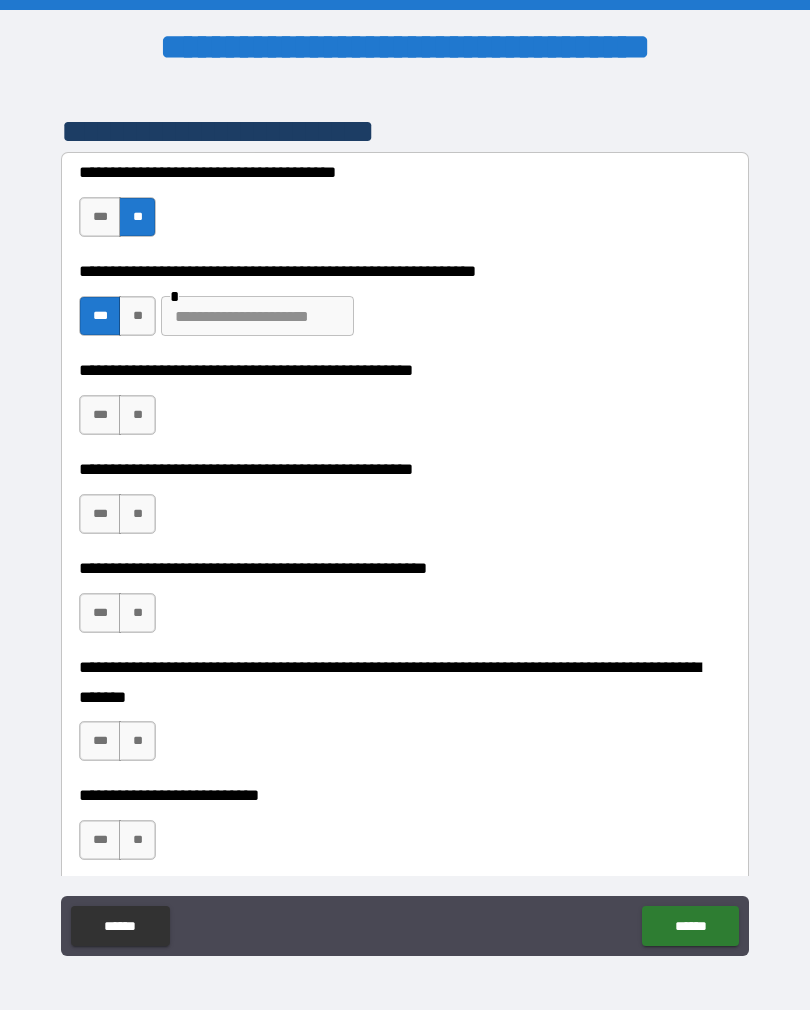 click on "**" at bounding box center [137, 415] 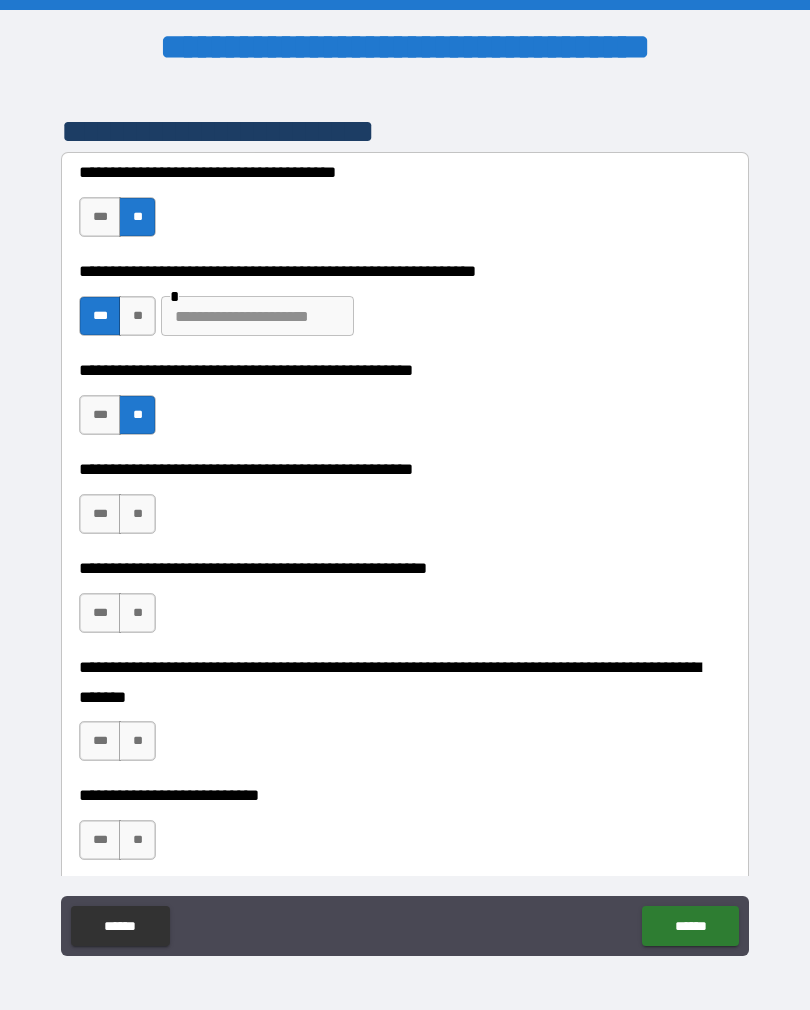 click on "***" at bounding box center [100, 514] 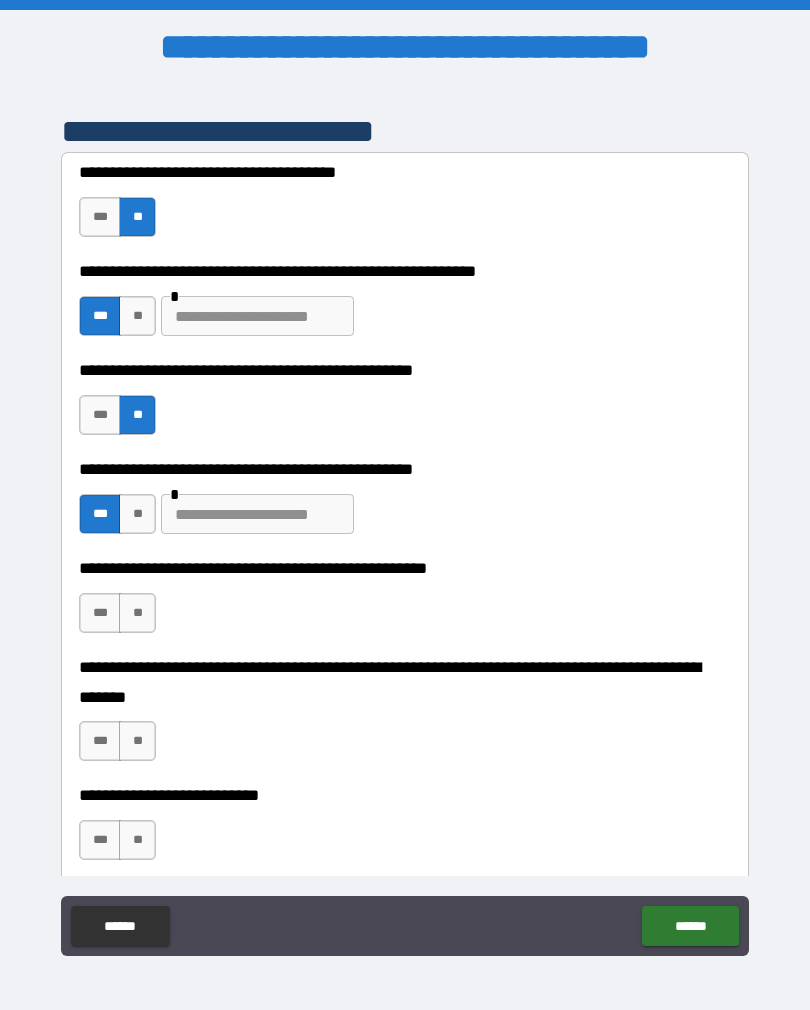 click on "**" at bounding box center (137, 613) 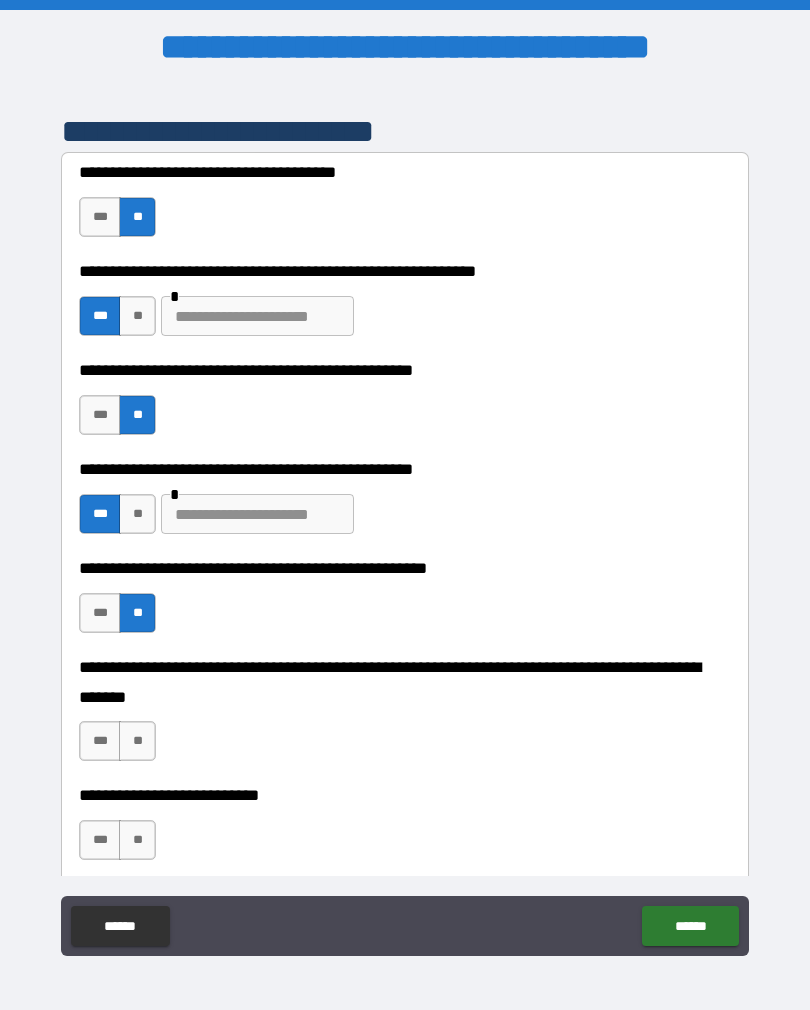 click on "***" at bounding box center [100, 741] 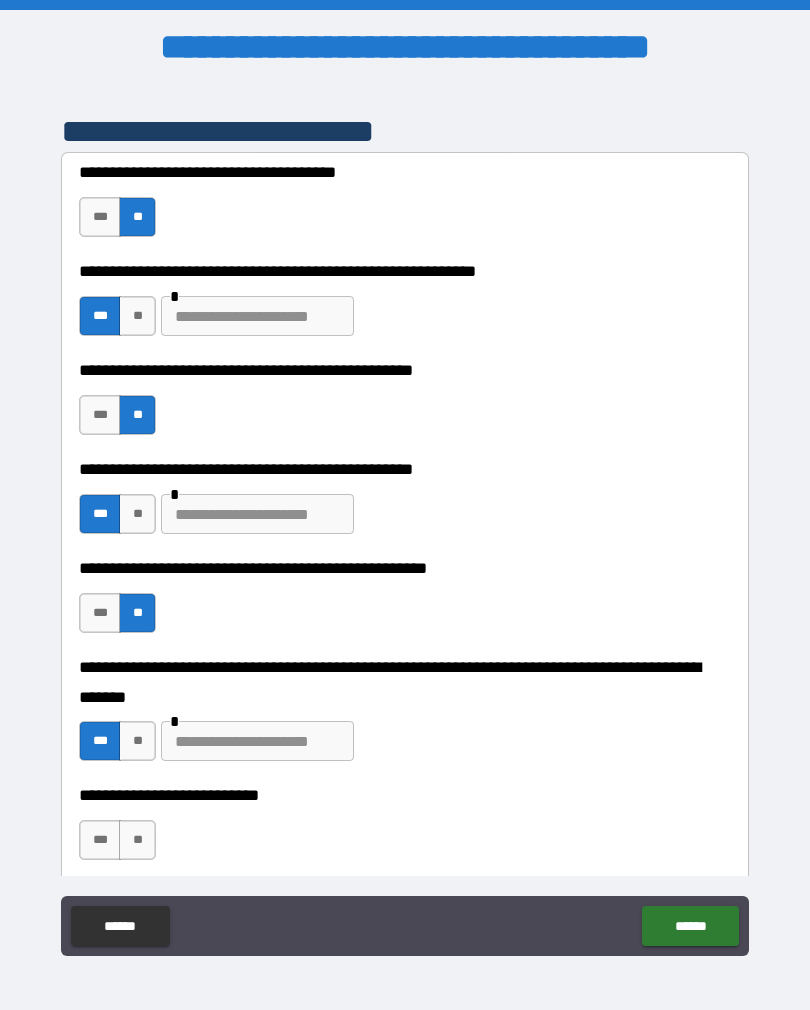 click on "**" at bounding box center (137, 741) 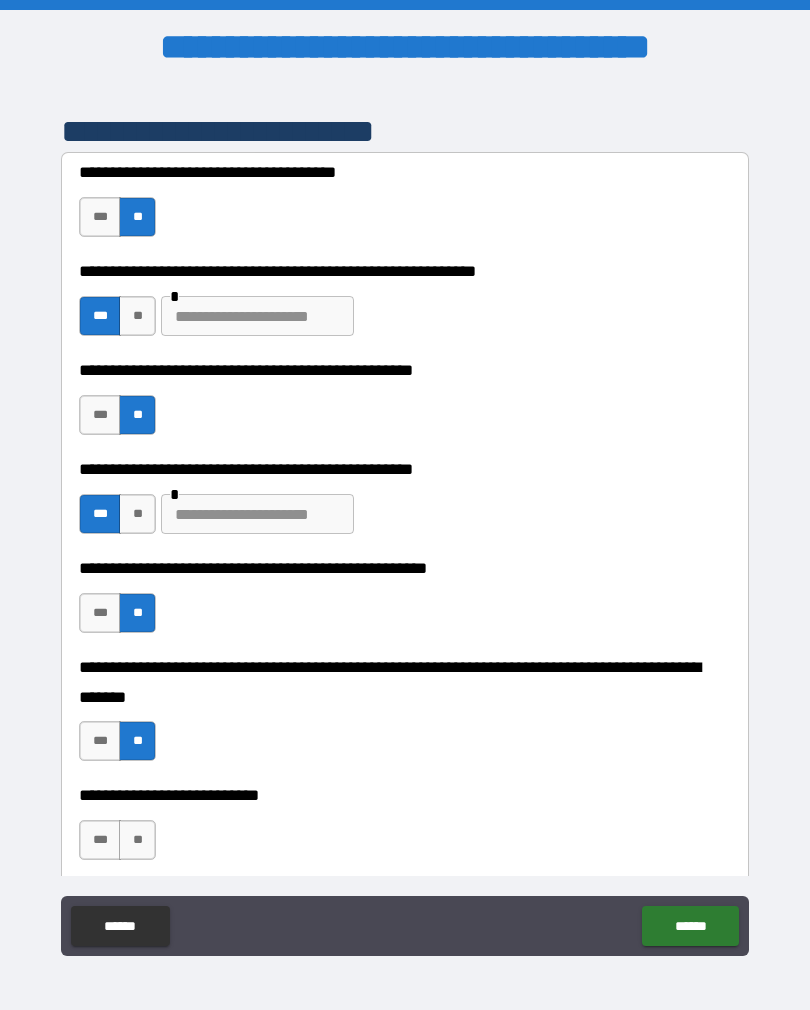 click on "**" at bounding box center [137, 840] 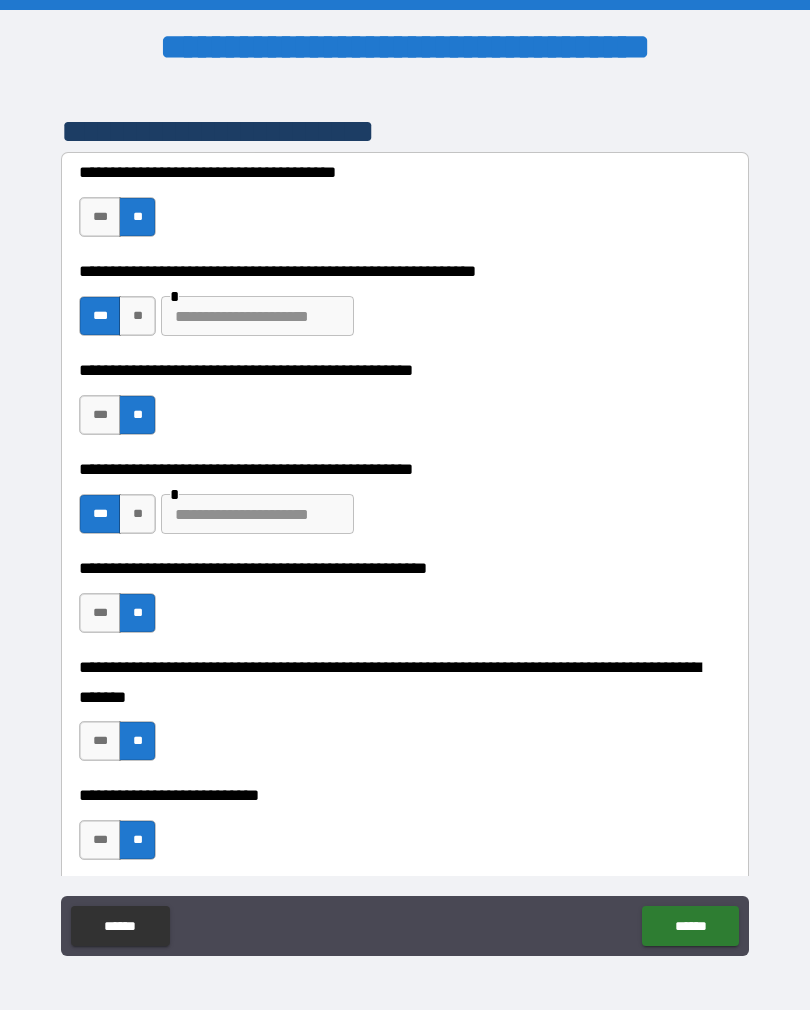click on "******" at bounding box center [690, 926] 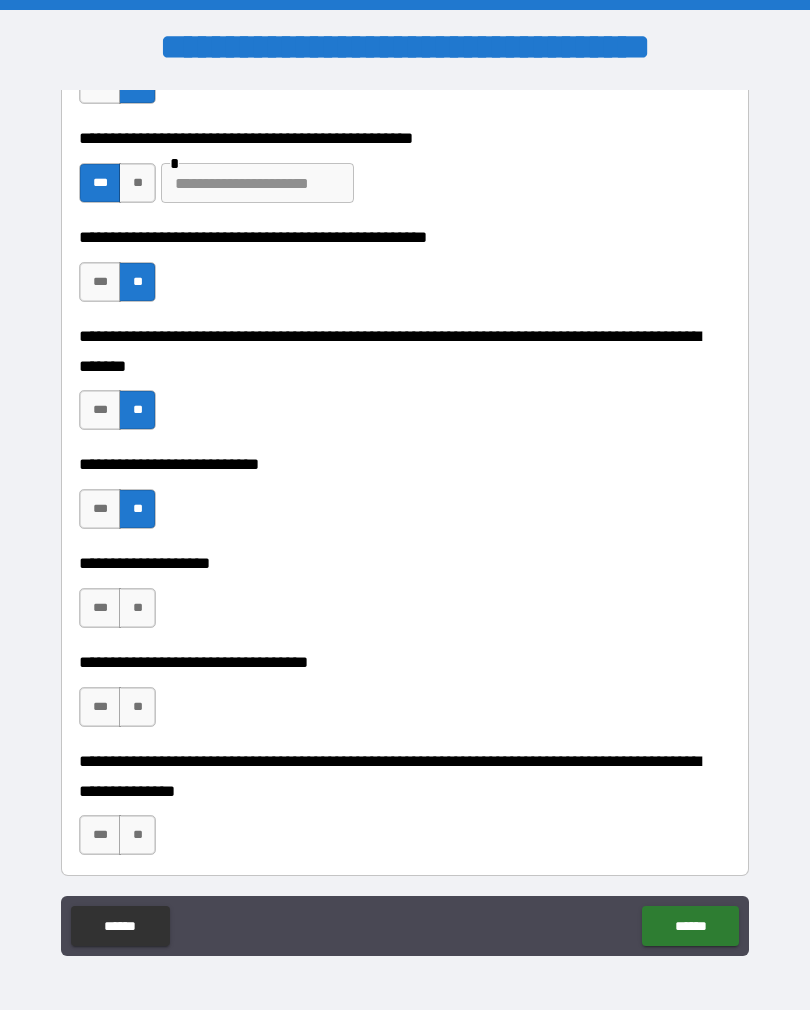 scroll, scrollTop: 759, scrollLeft: 0, axis: vertical 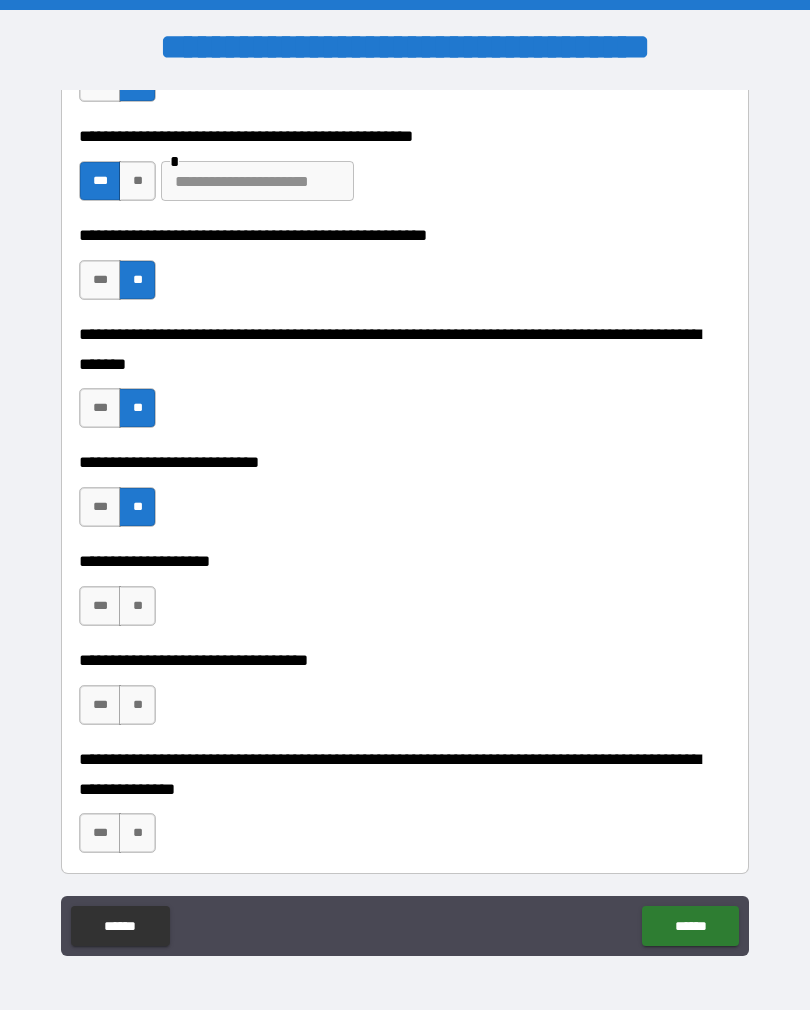 click on "**" at bounding box center (137, 606) 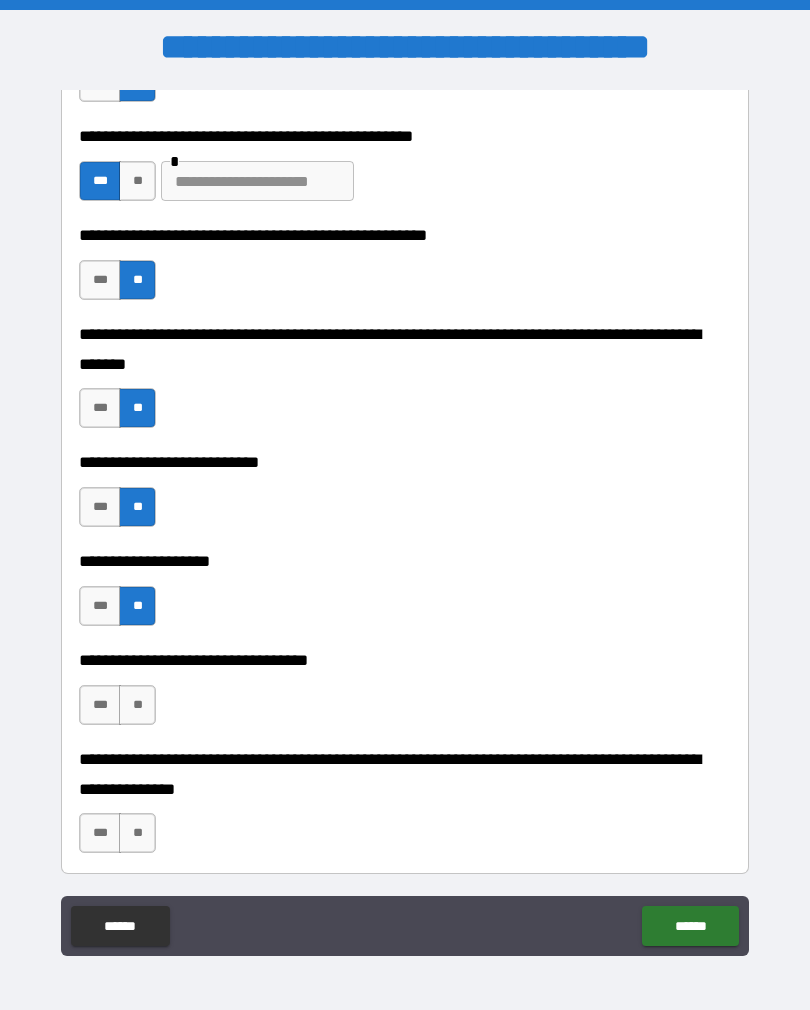 click on "**" at bounding box center [137, 705] 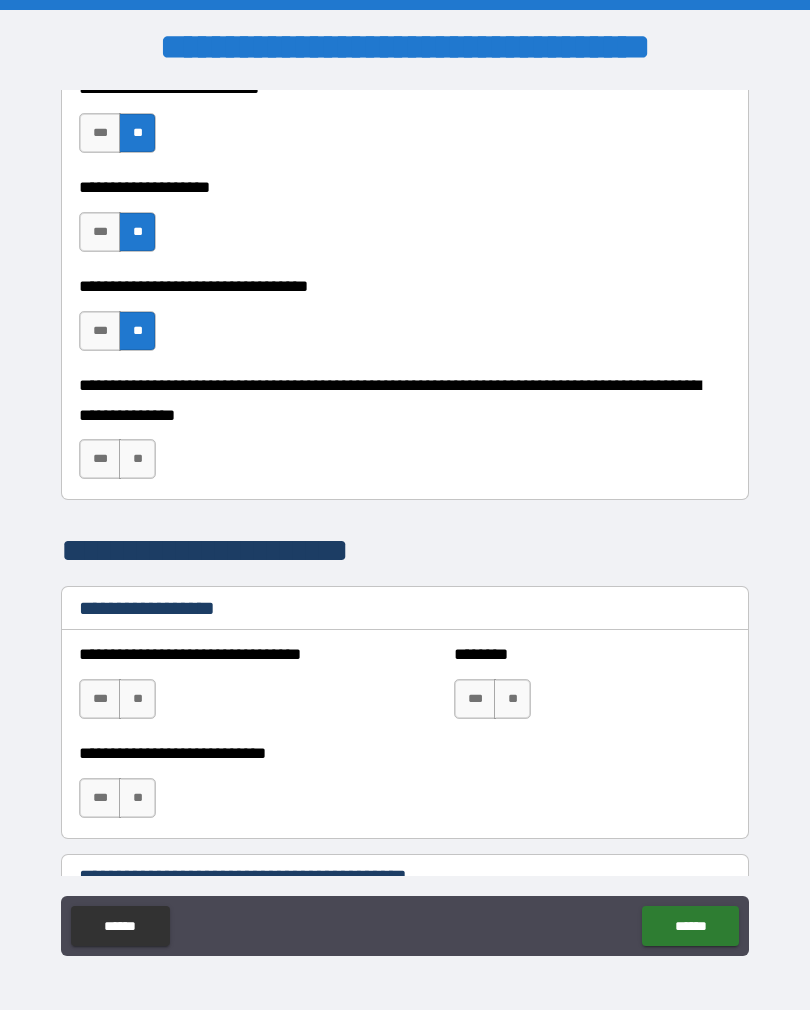 scroll, scrollTop: 1134, scrollLeft: 0, axis: vertical 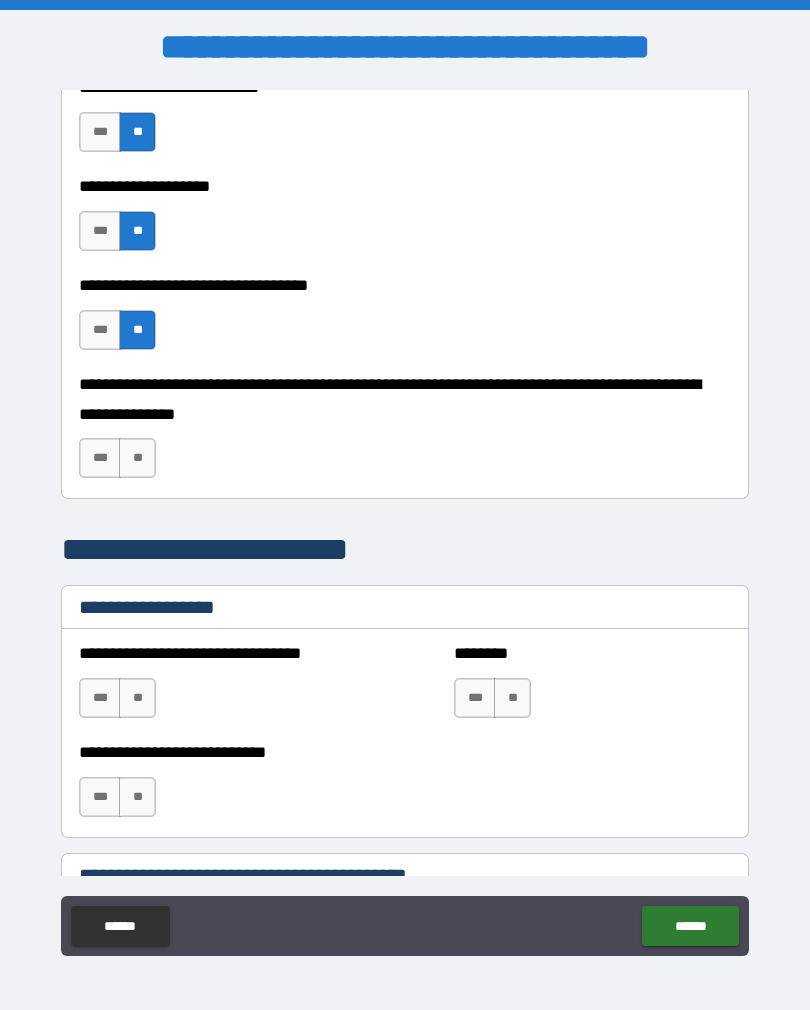click on "**" at bounding box center (137, 458) 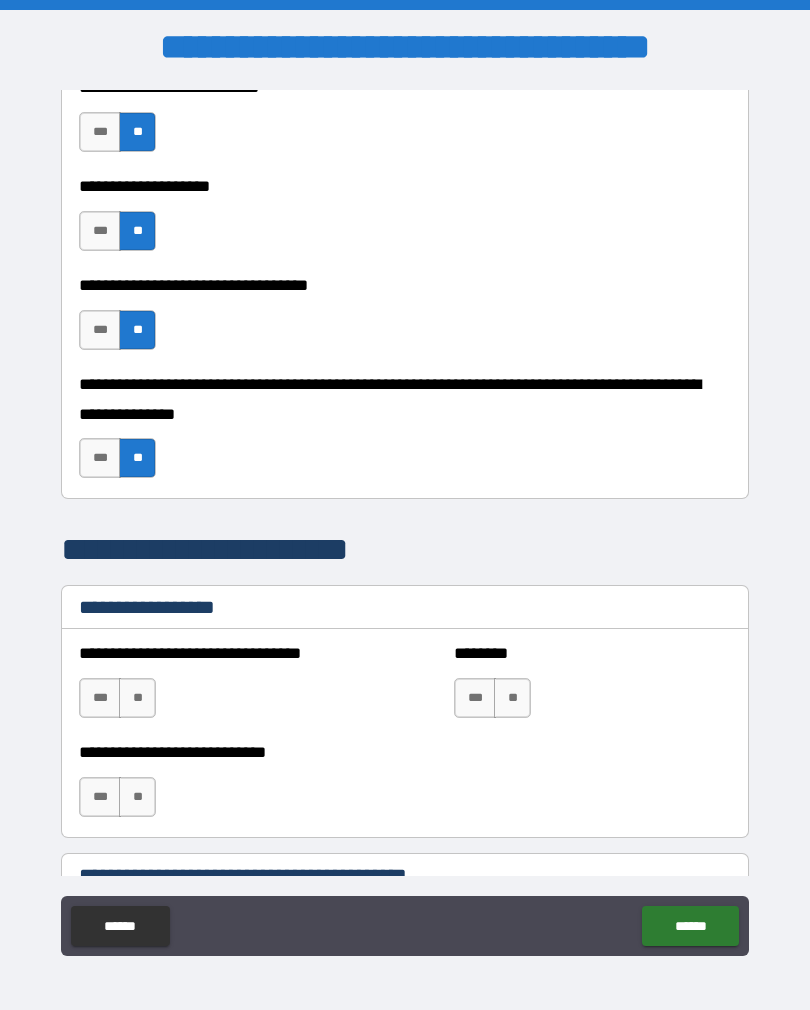 click on "**********" at bounding box center (405, 523) 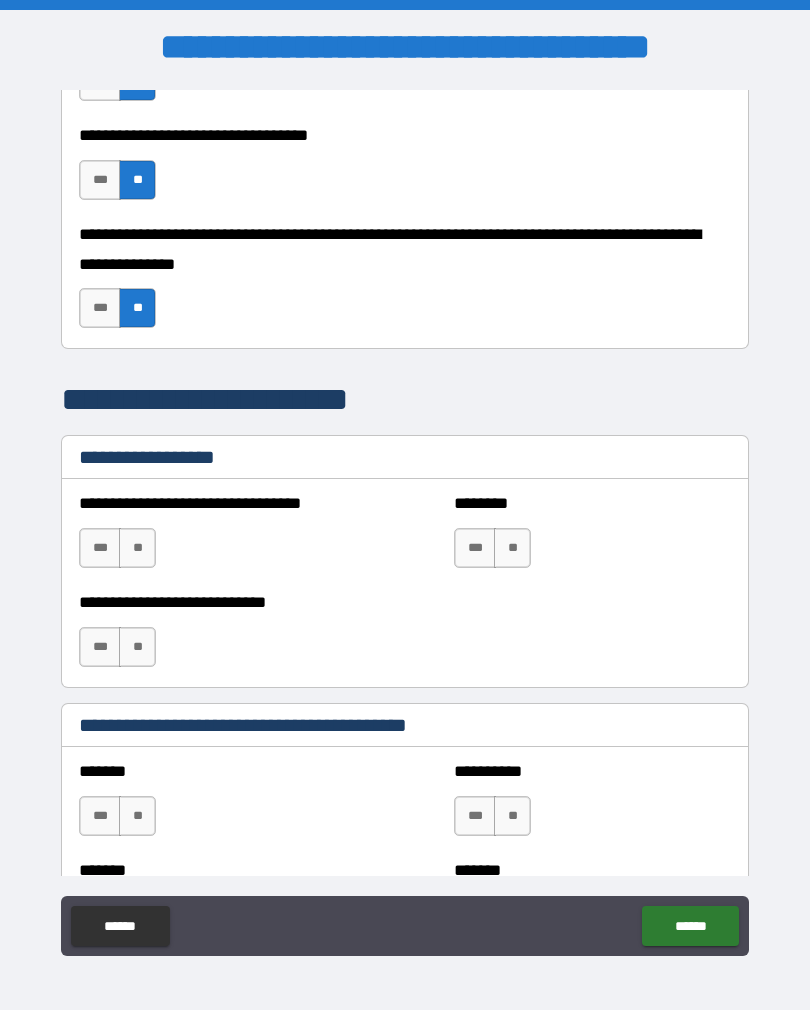 scroll, scrollTop: 1285, scrollLeft: 0, axis: vertical 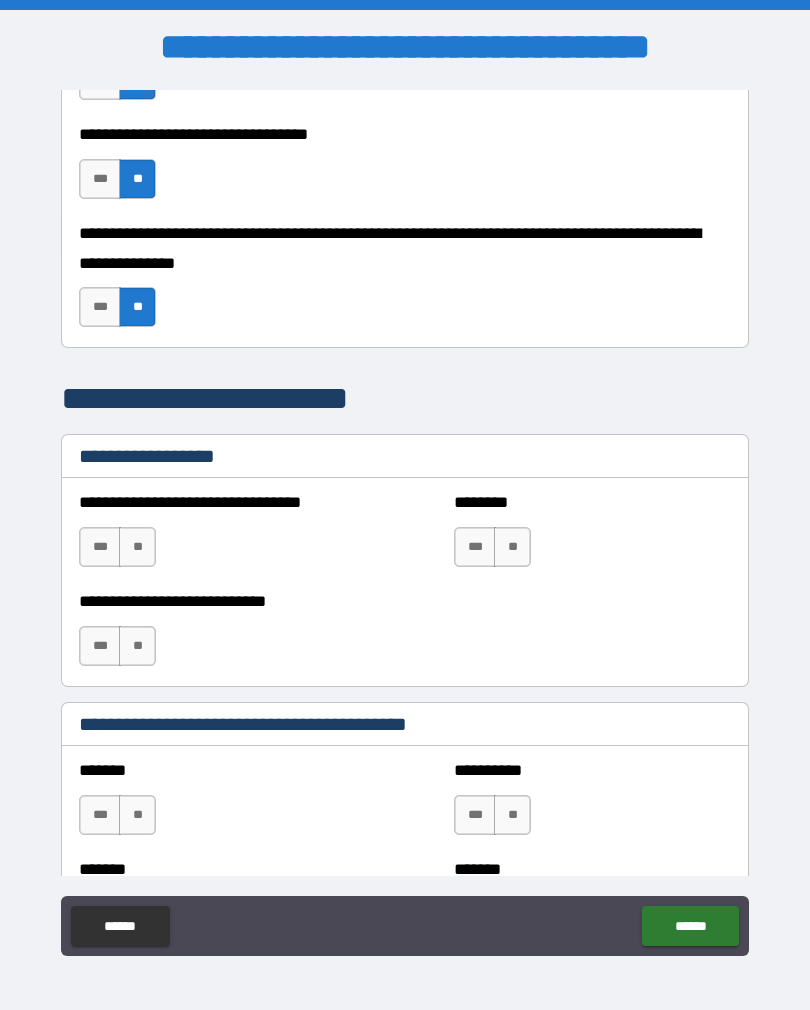 click on "**" at bounding box center [137, 547] 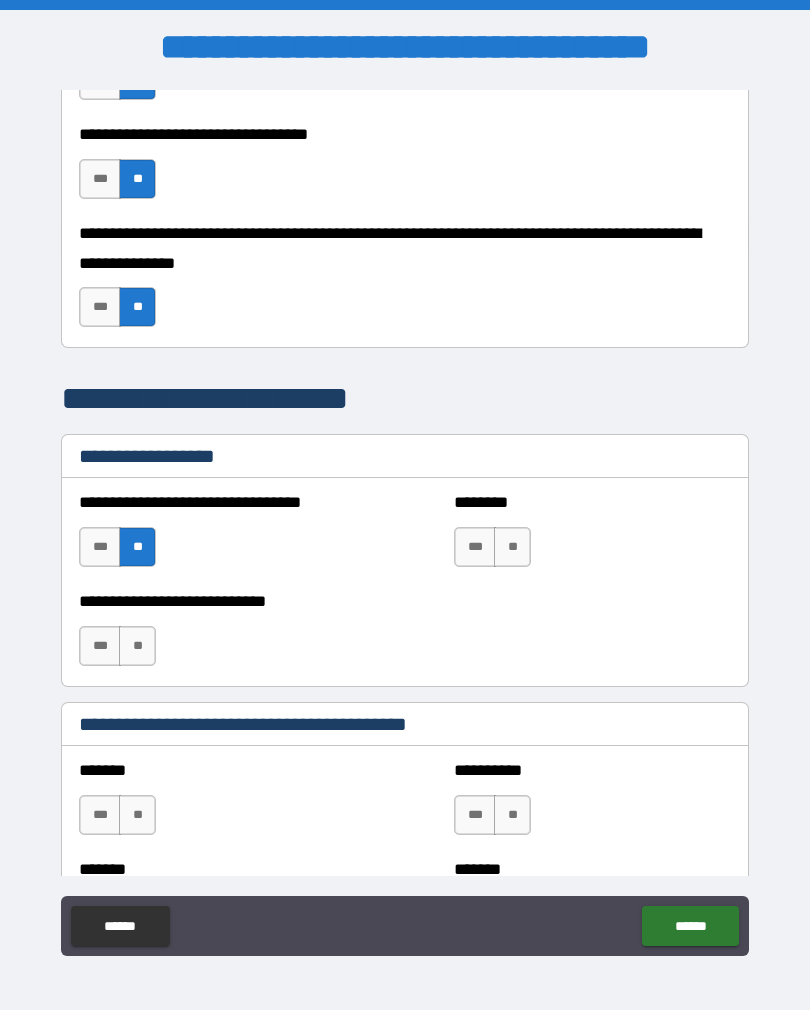 click on "**" at bounding box center [512, 547] 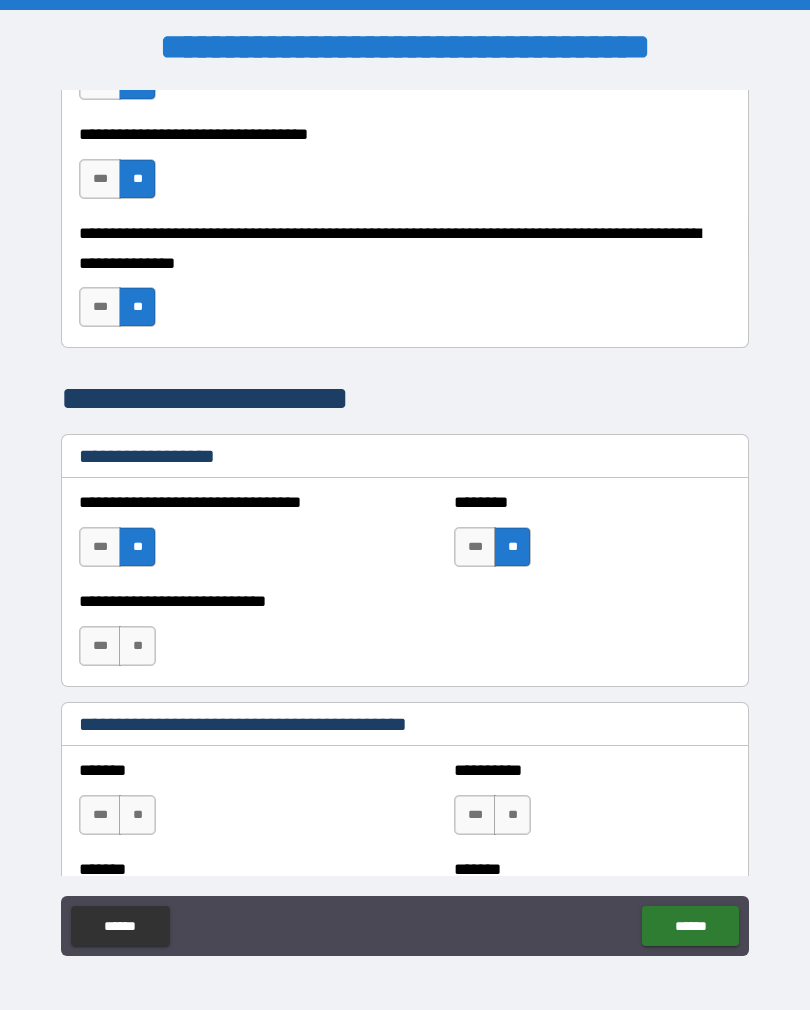 click on "**" at bounding box center (137, 646) 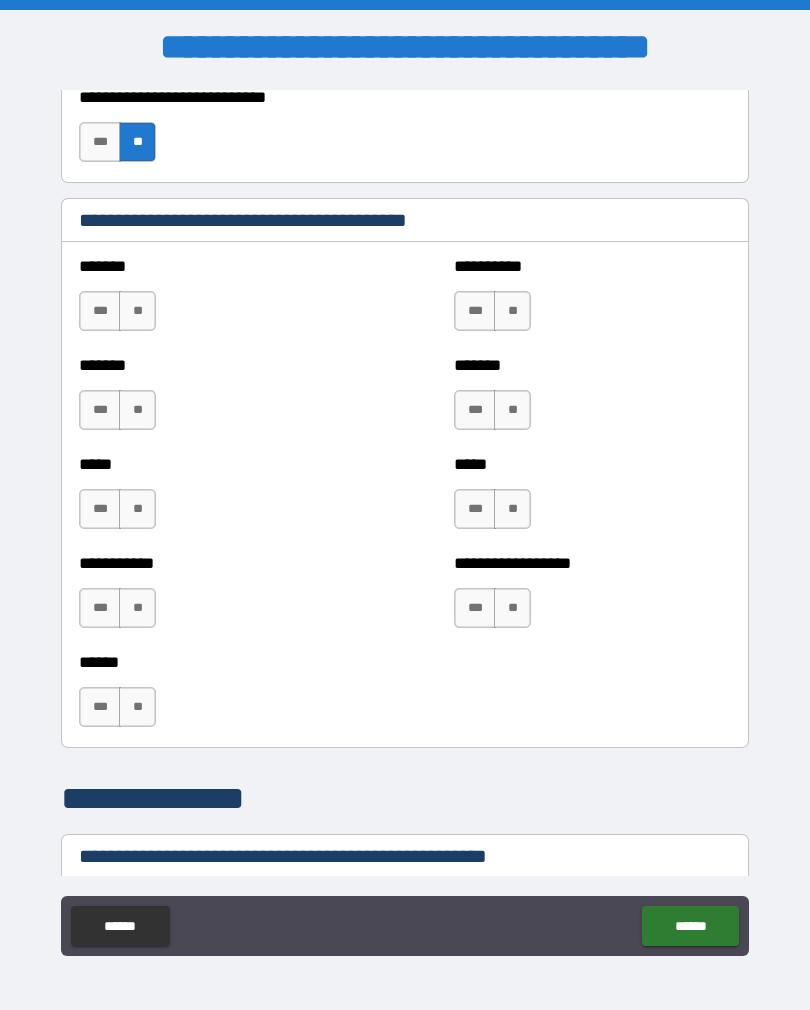 scroll, scrollTop: 1789, scrollLeft: 0, axis: vertical 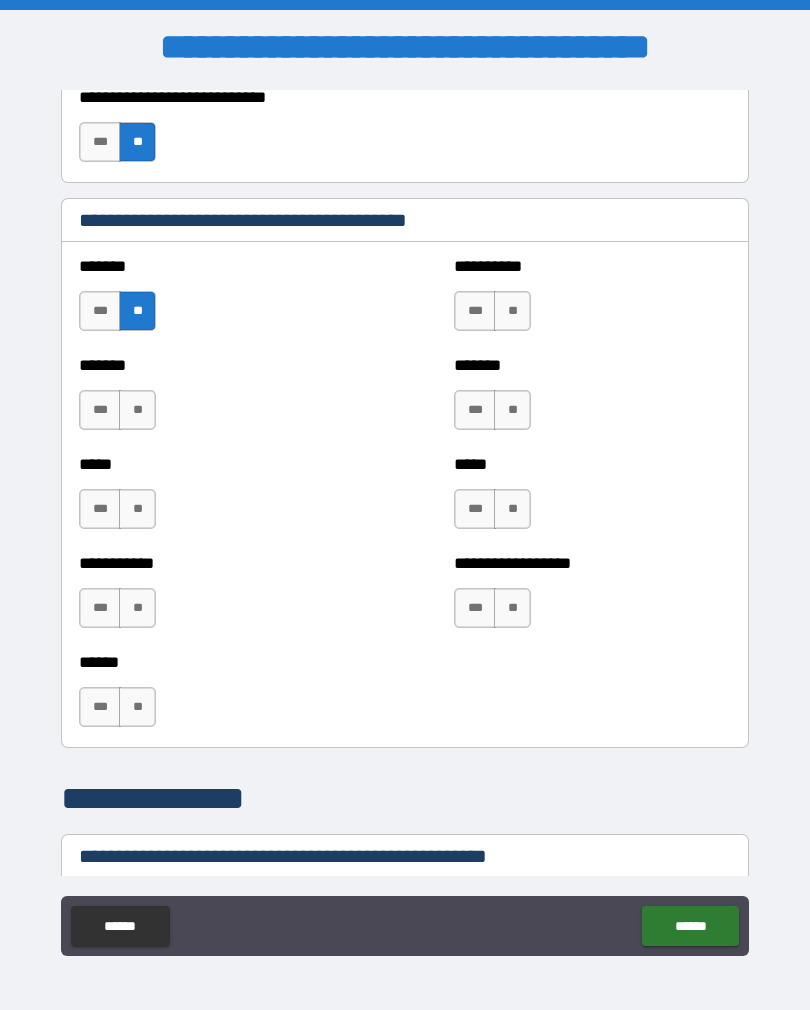 click on "**" at bounding box center [512, 311] 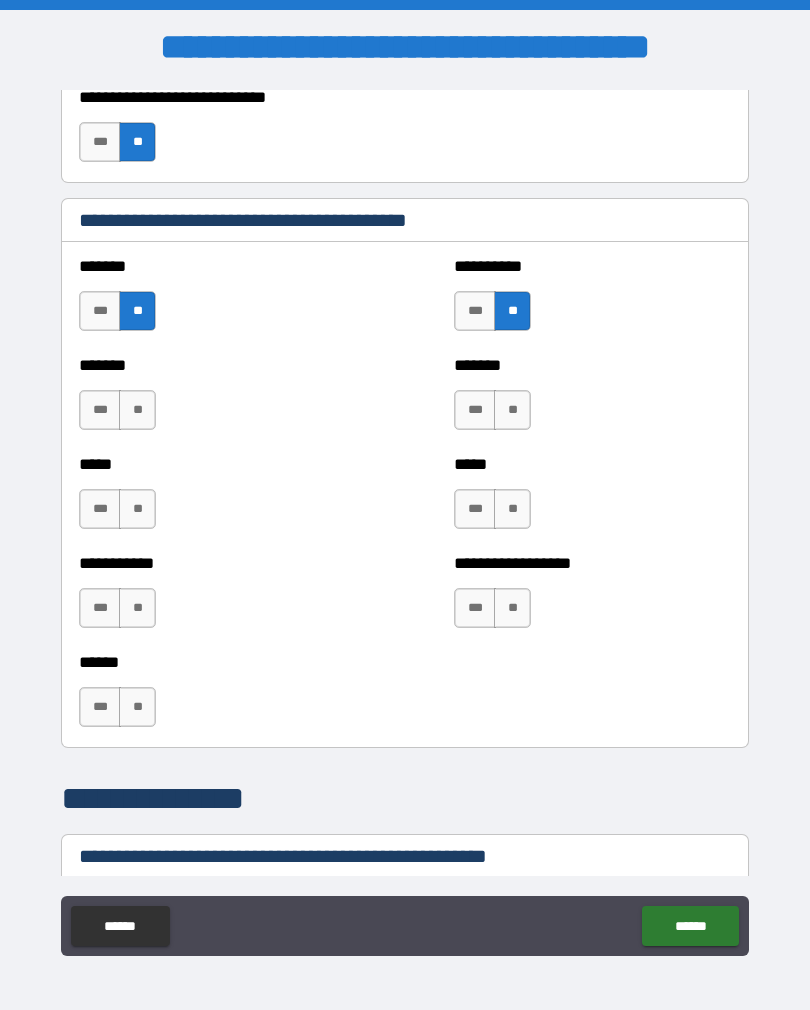 click on "**" at bounding box center (137, 410) 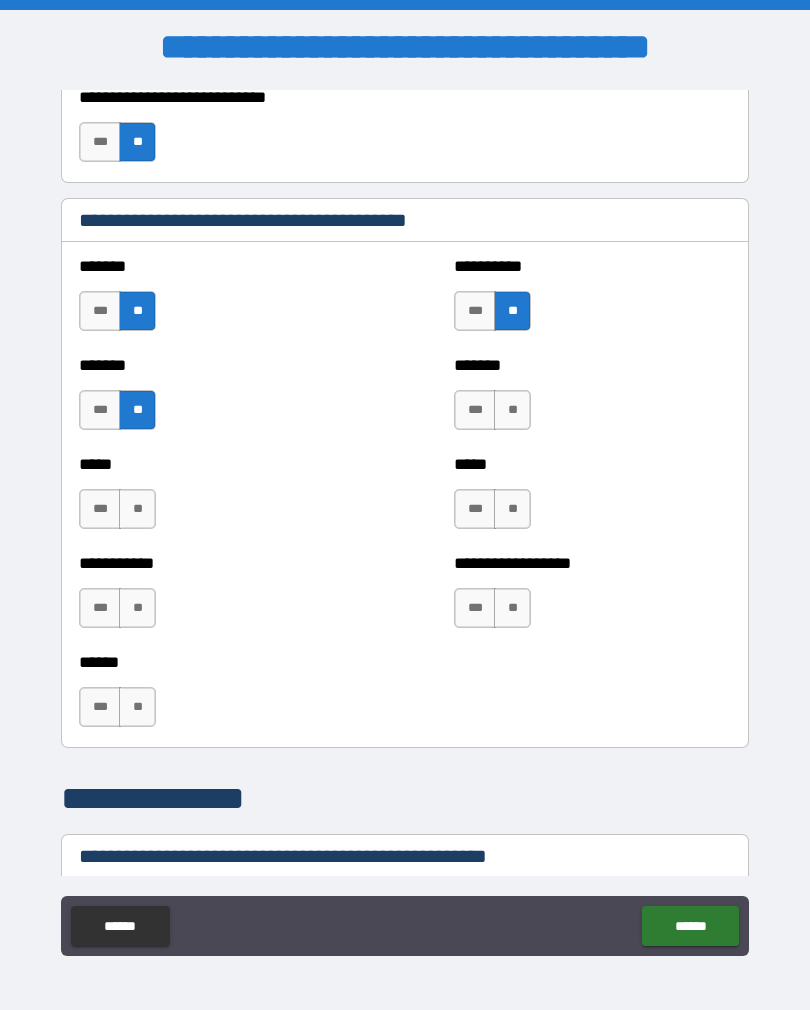 click on "**" at bounding box center (512, 410) 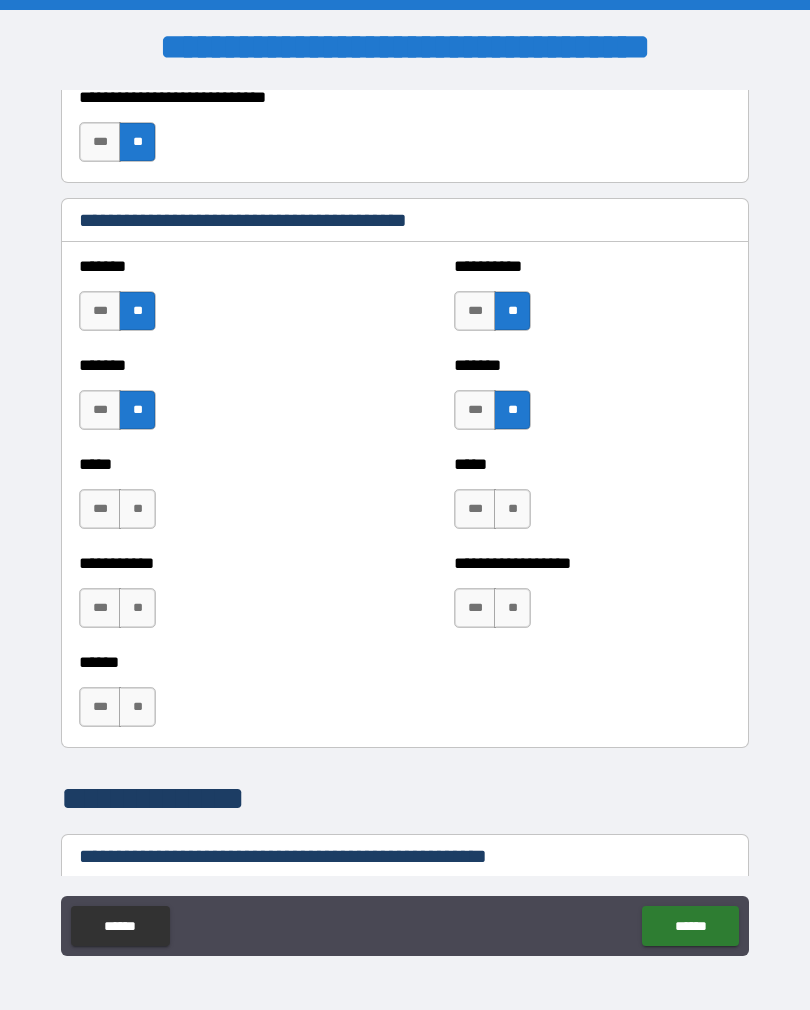 click on "**" at bounding box center [137, 509] 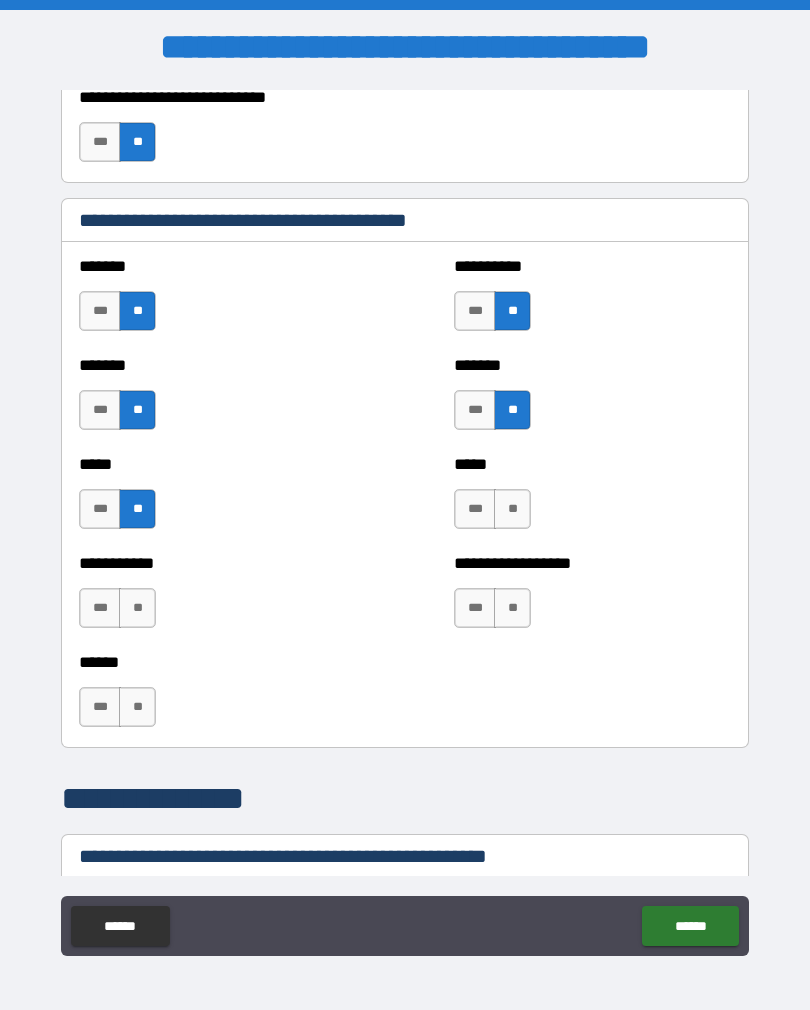 click on "**" at bounding box center [512, 509] 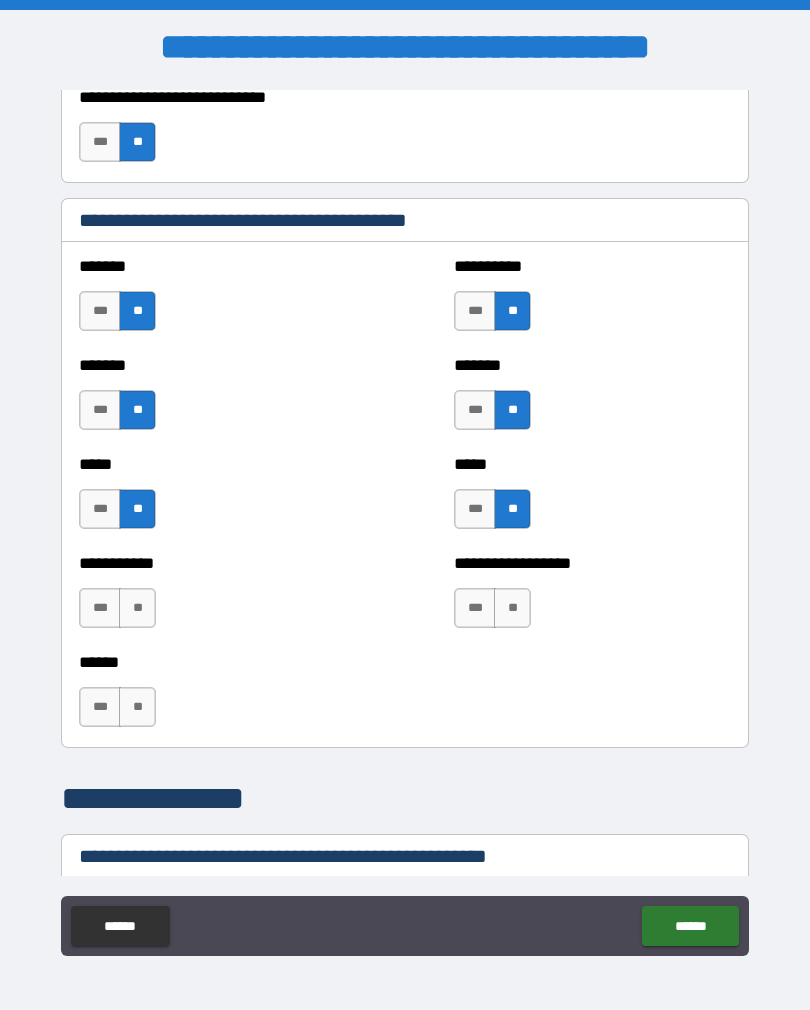 click on "***" at bounding box center (100, 608) 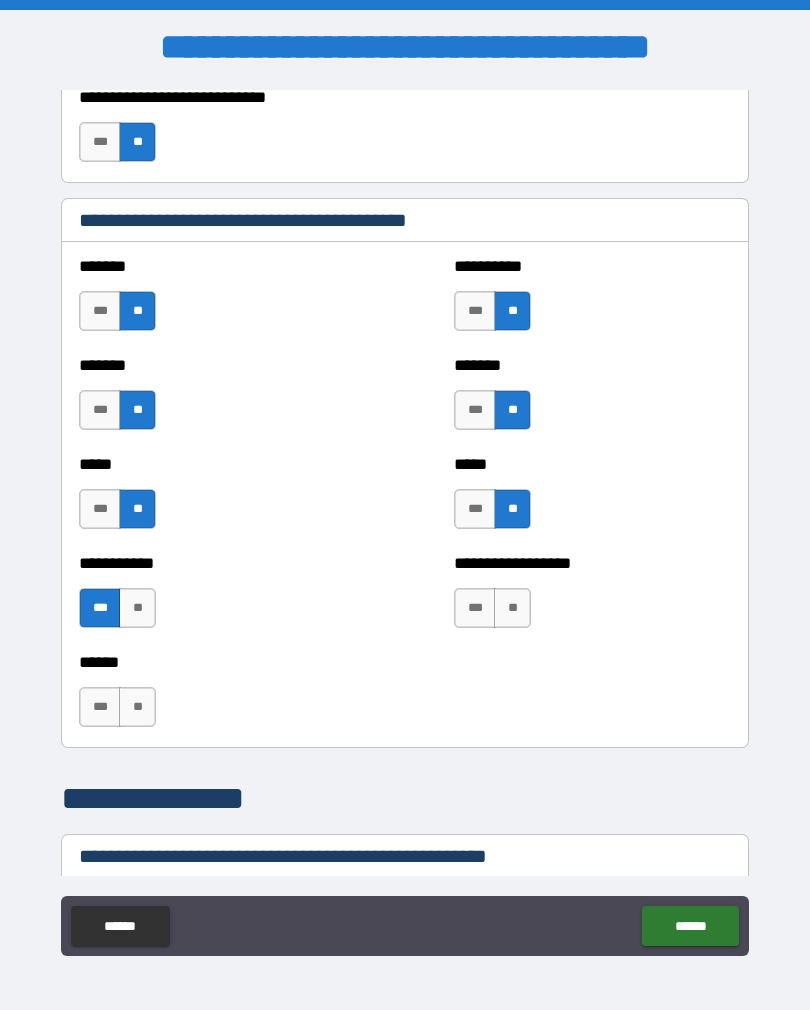 click on "**" at bounding box center (512, 608) 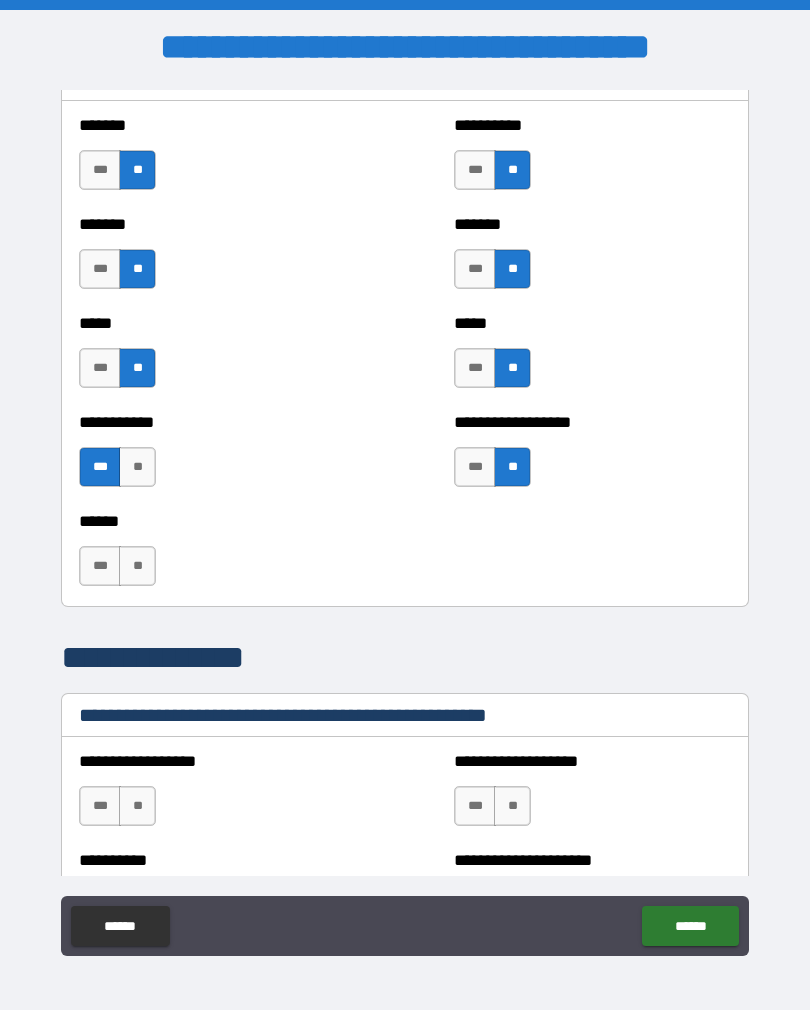 scroll, scrollTop: 1931, scrollLeft: 0, axis: vertical 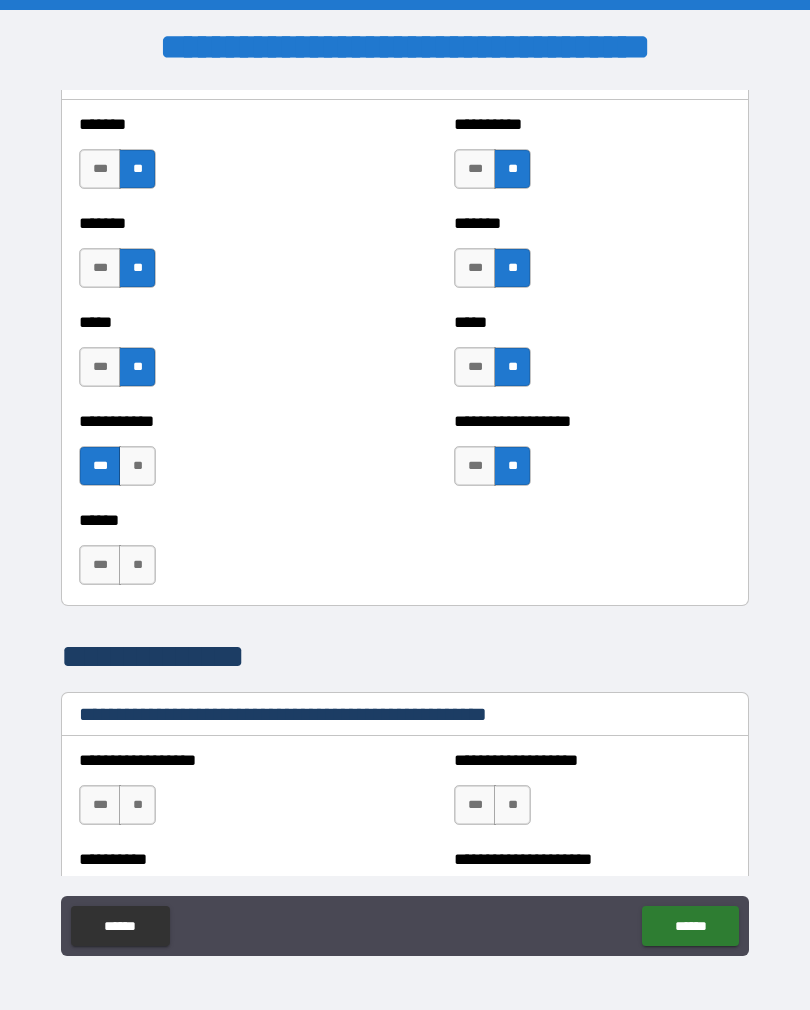click on "**" at bounding box center (137, 565) 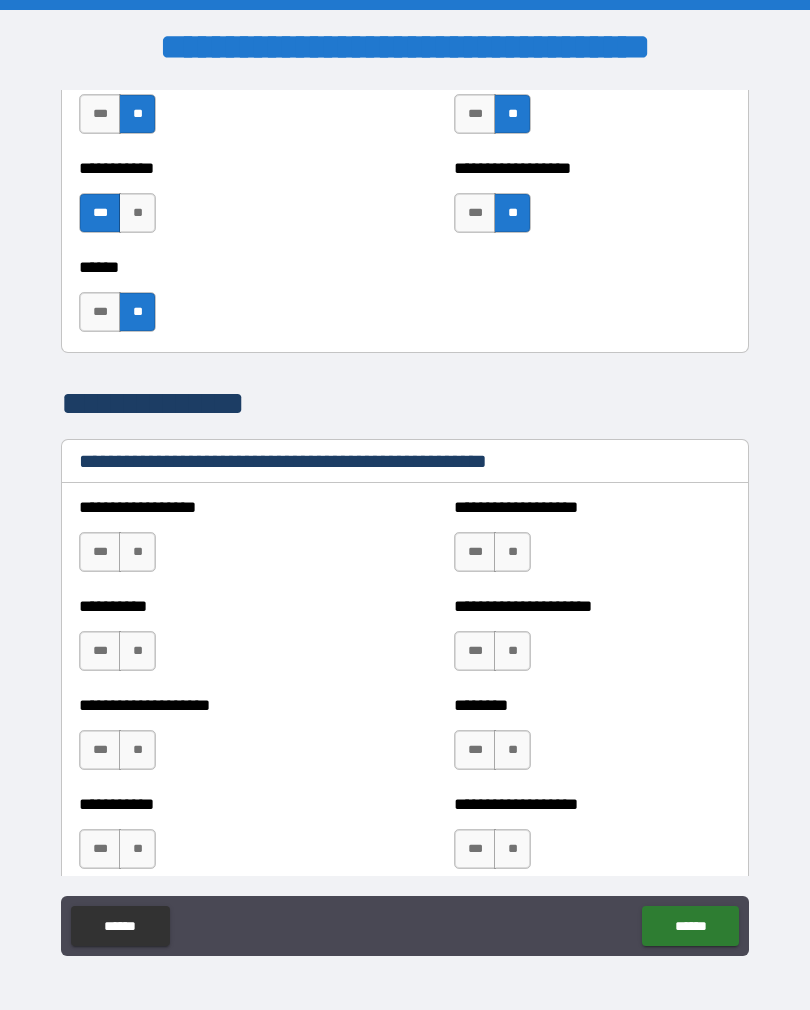 scroll, scrollTop: 2185, scrollLeft: 0, axis: vertical 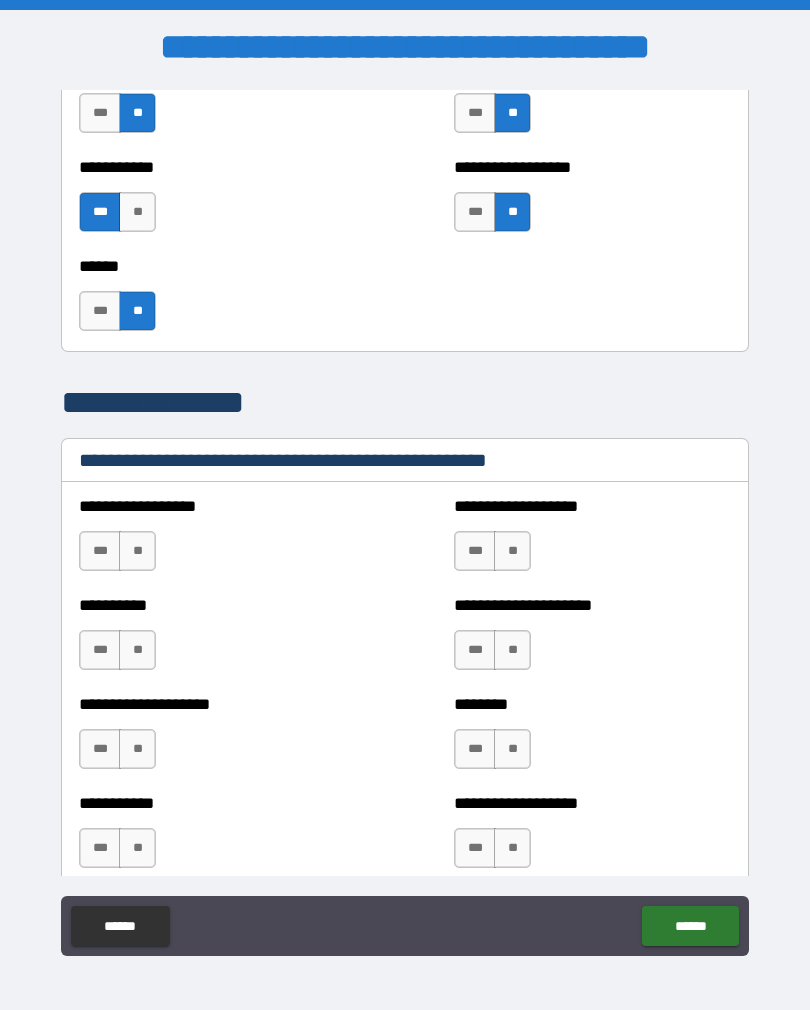 click on "**" at bounding box center (137, 650) 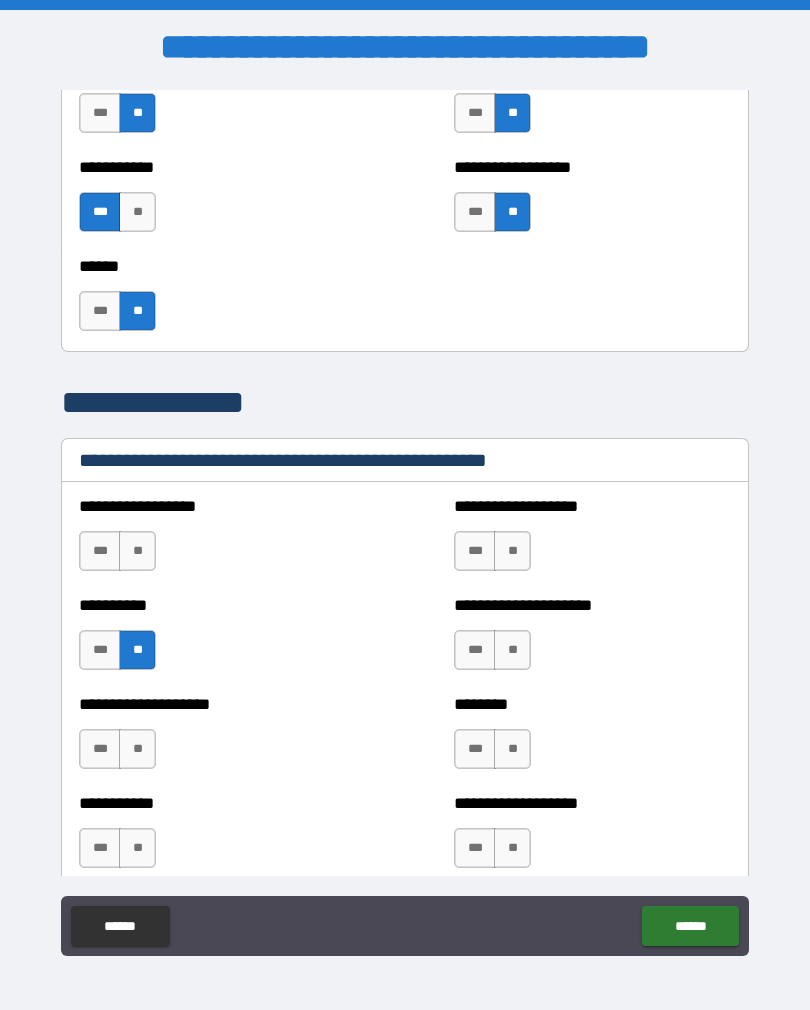click on "**" at bounding box center (137, 749) 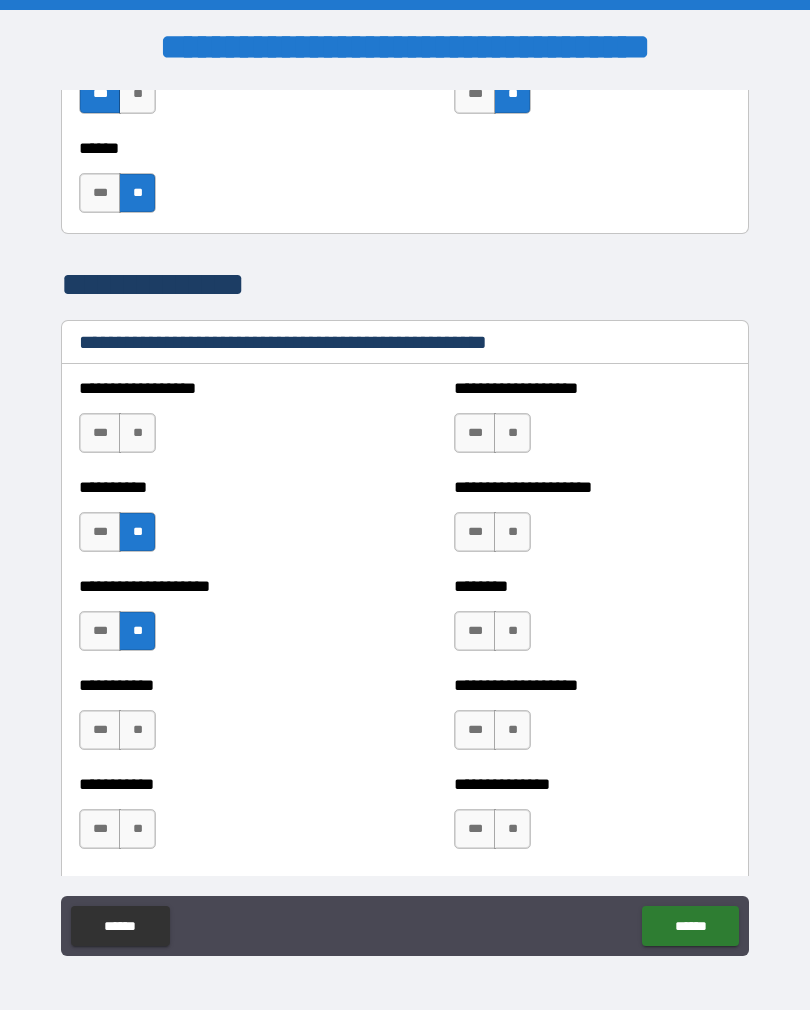 scroll, scrollTop: 2307, scrollLeft: 0, axis: vertical 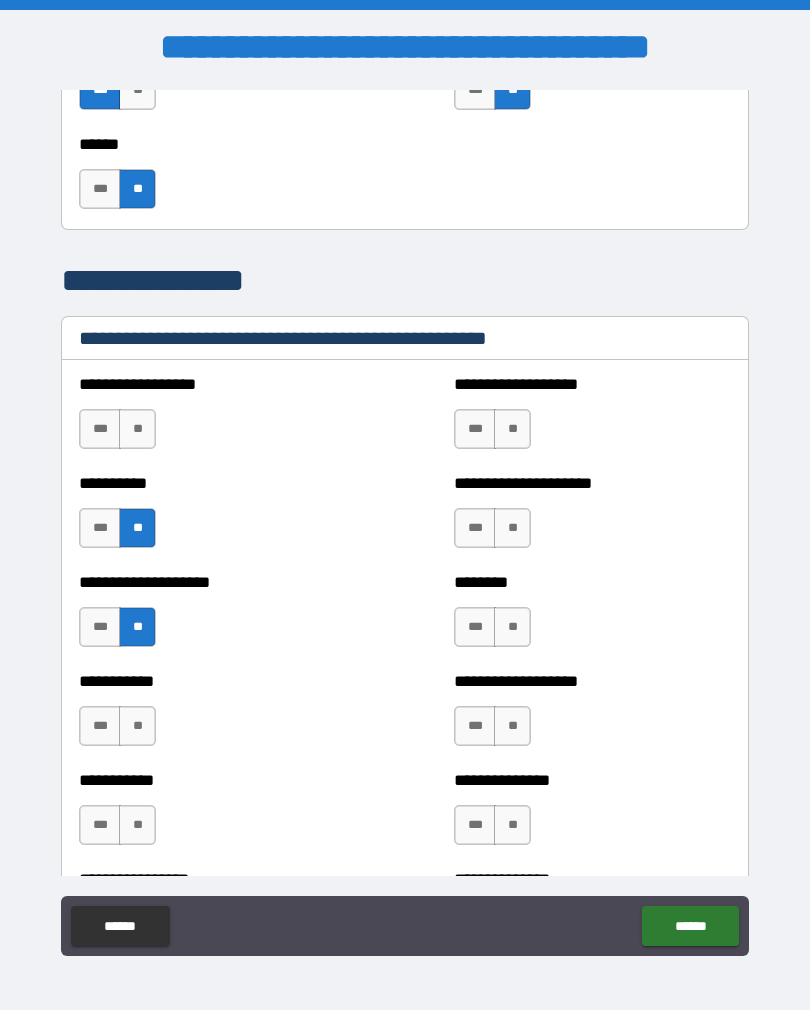click on "**" at bounding box center [137, 726] 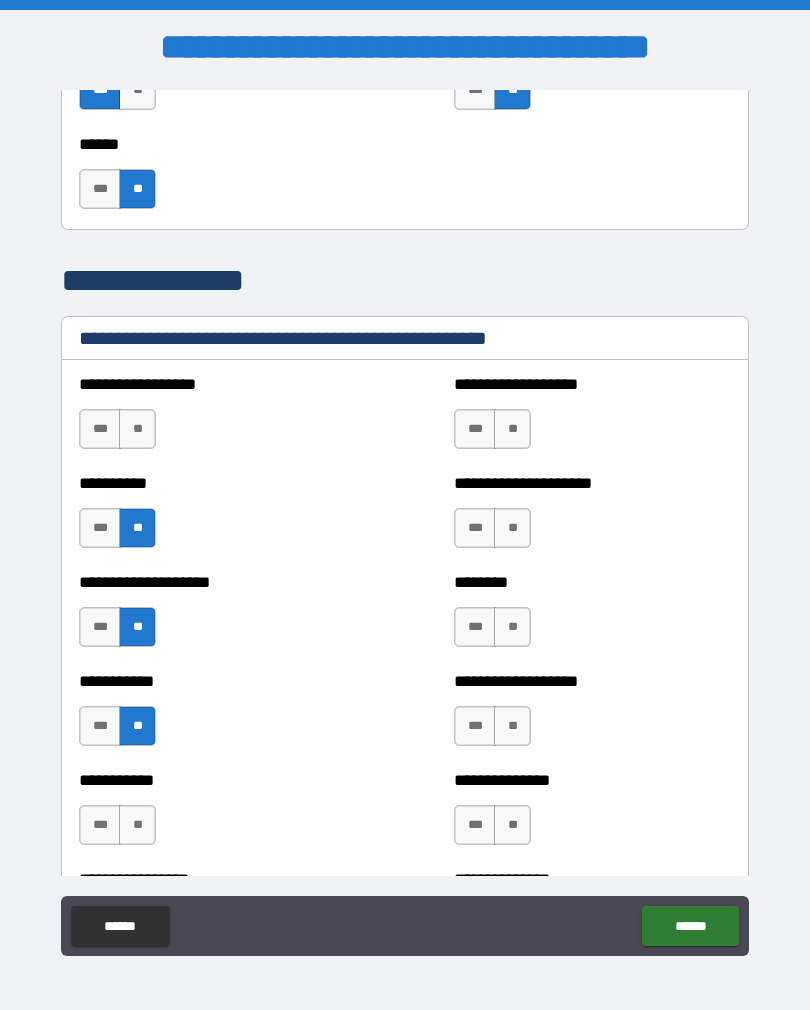 click on "**" at bounding box center (137, 825) 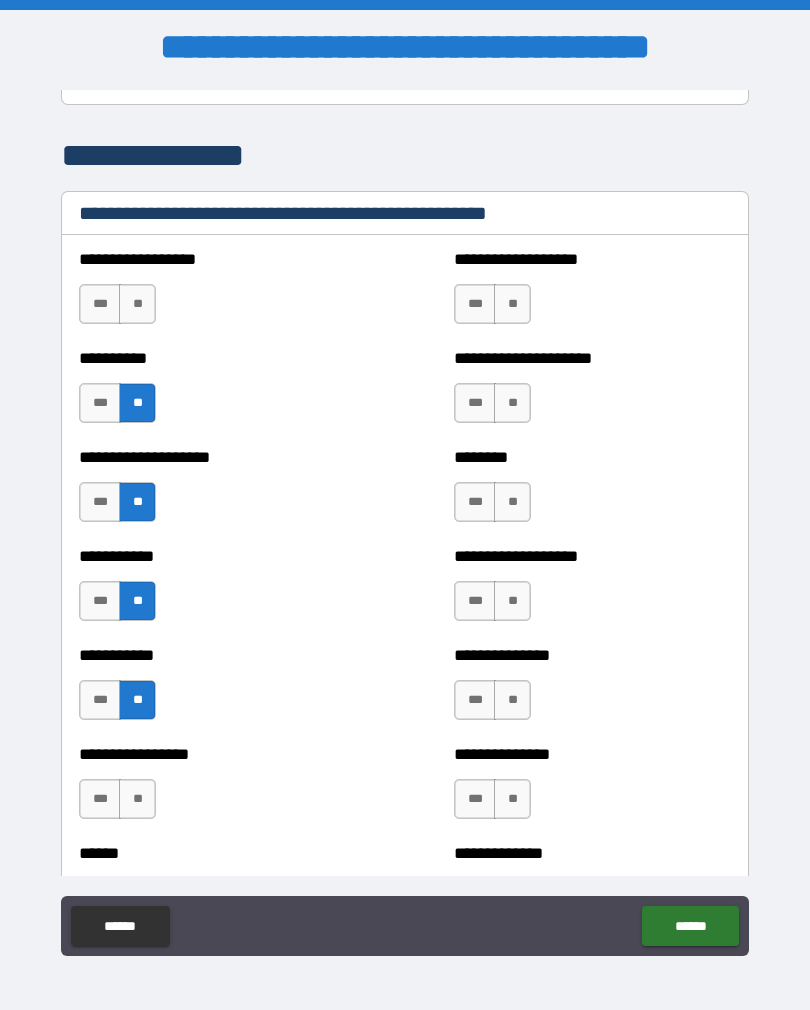 scroll, scrollTop: 2430, scrollLeft: 0, axis: vertical 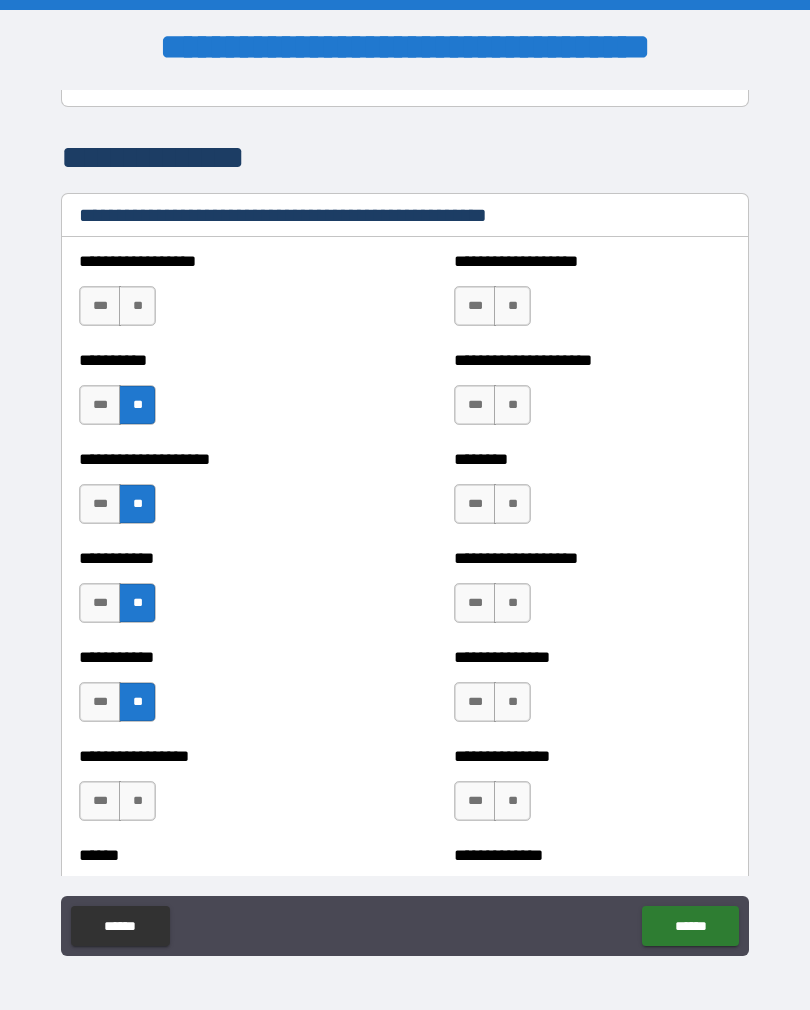 click on "**" at bounding box center [512, 306] 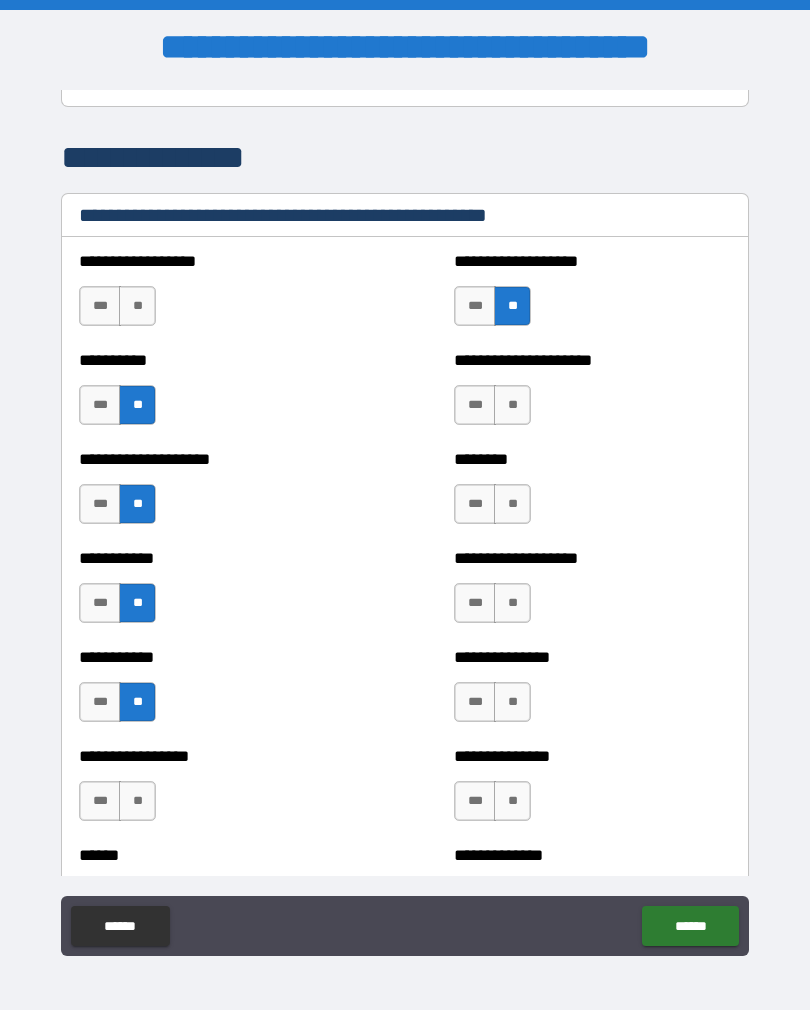 click on "**" at bounding box center [512, 405] 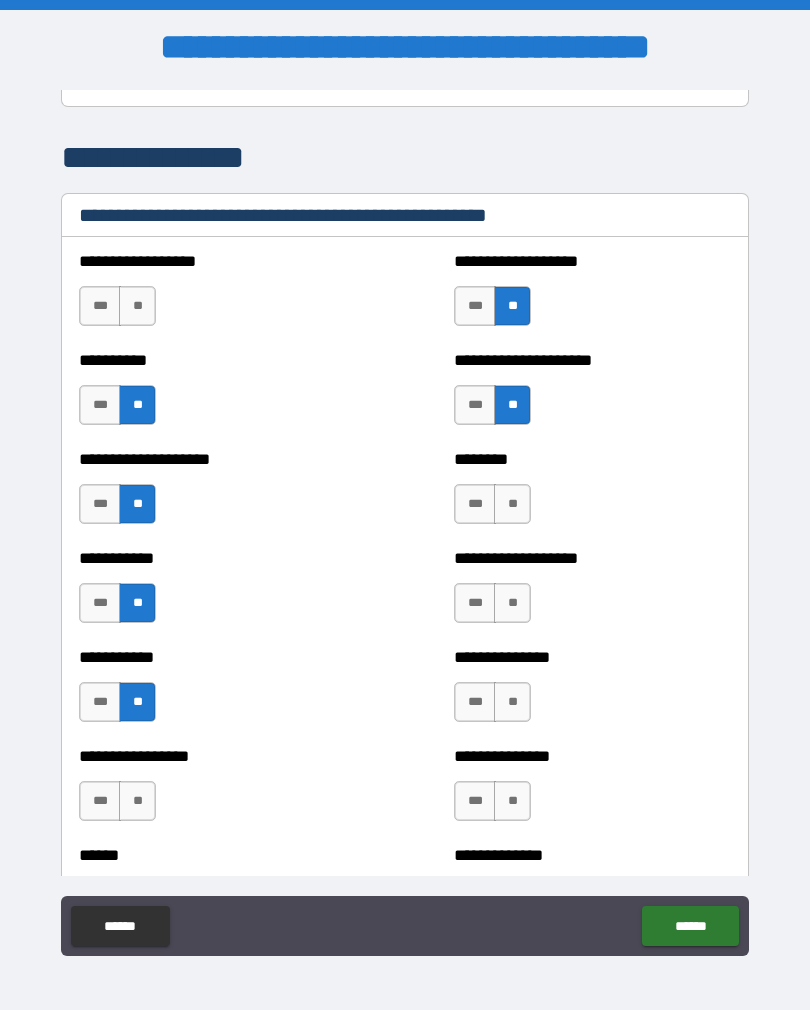 click on "**" at bounding box center (512, 504) 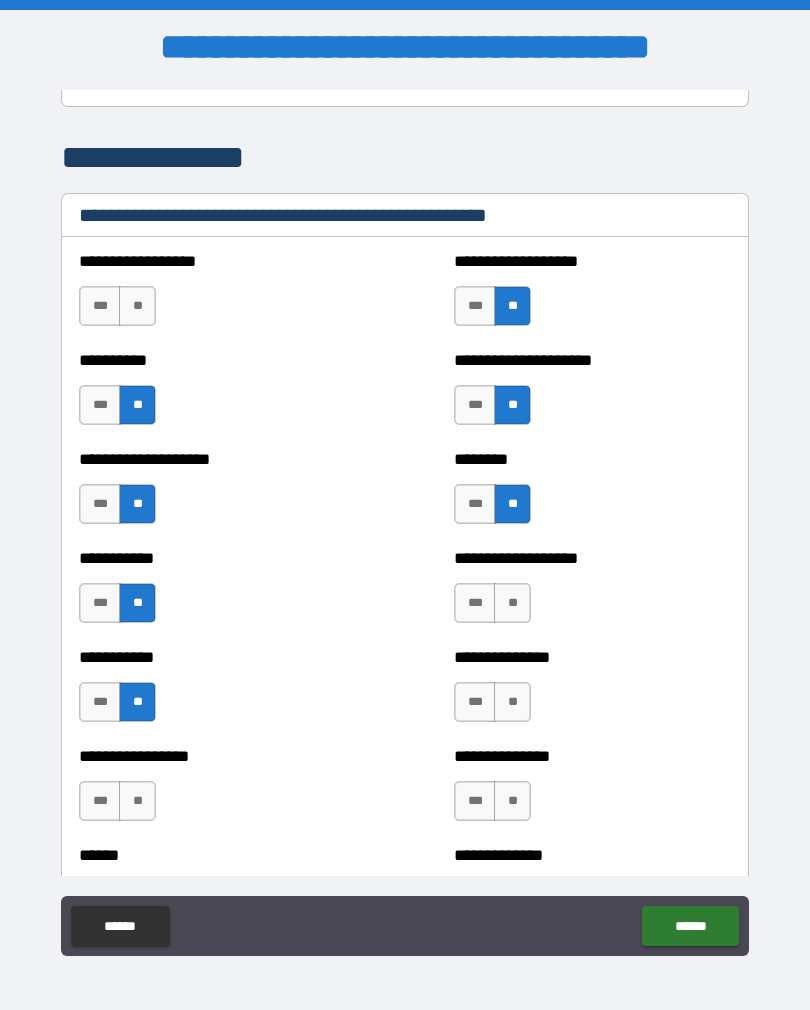 click on "**" at bounding box center (512, 603) 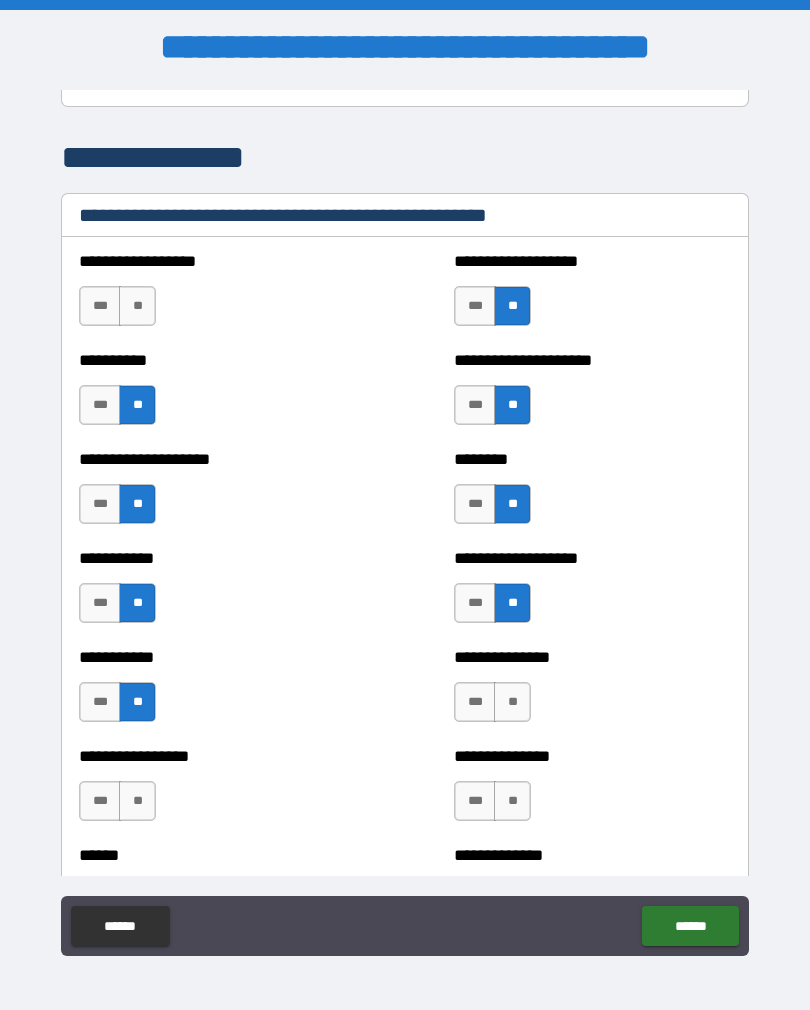 click on "**" at bounding box center [512, 702] 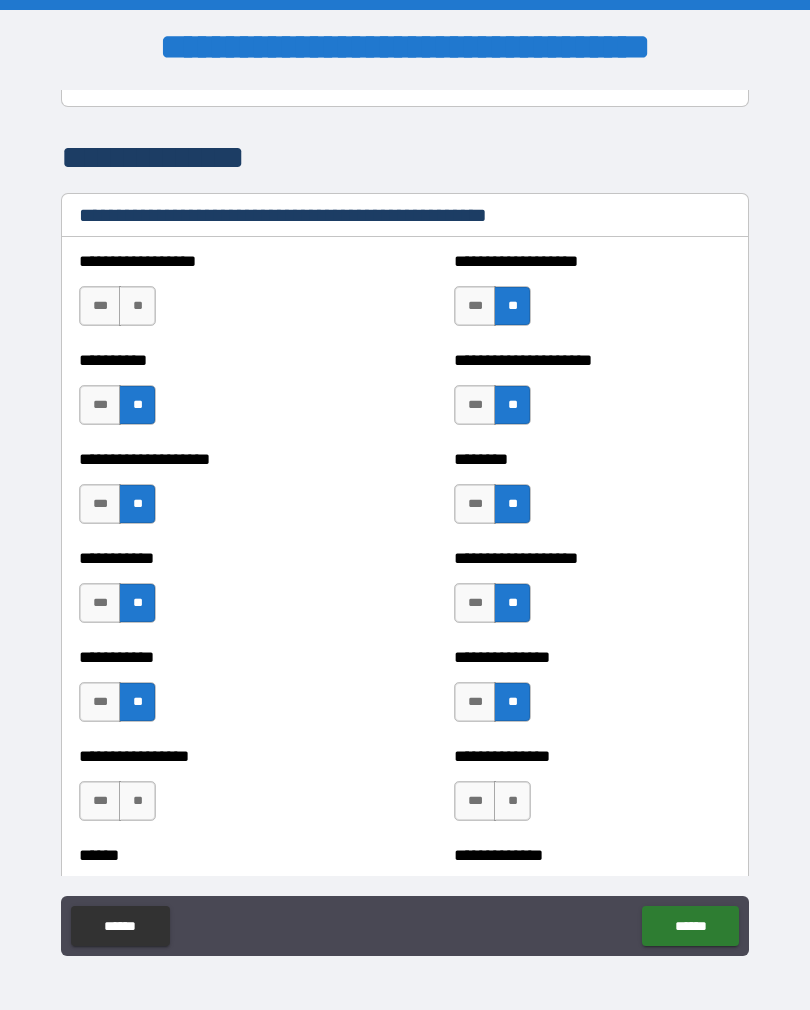 click on "**" at bounding box center (512, 801) 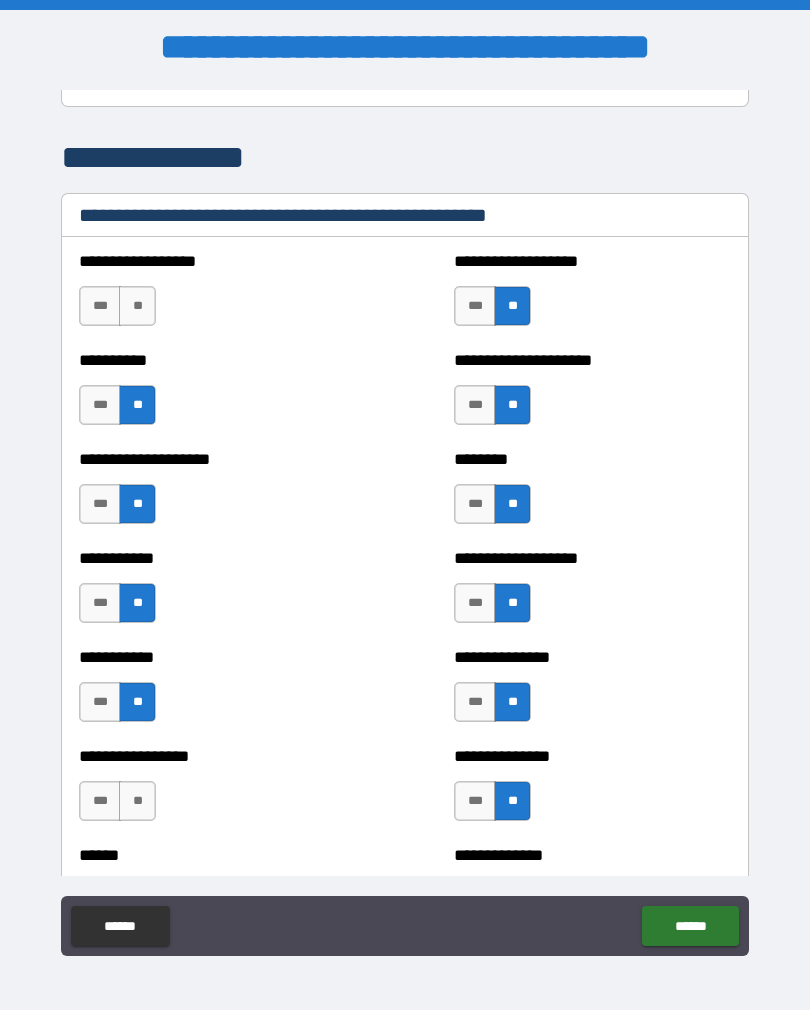 click on "**" at bounding box center [137, 801] 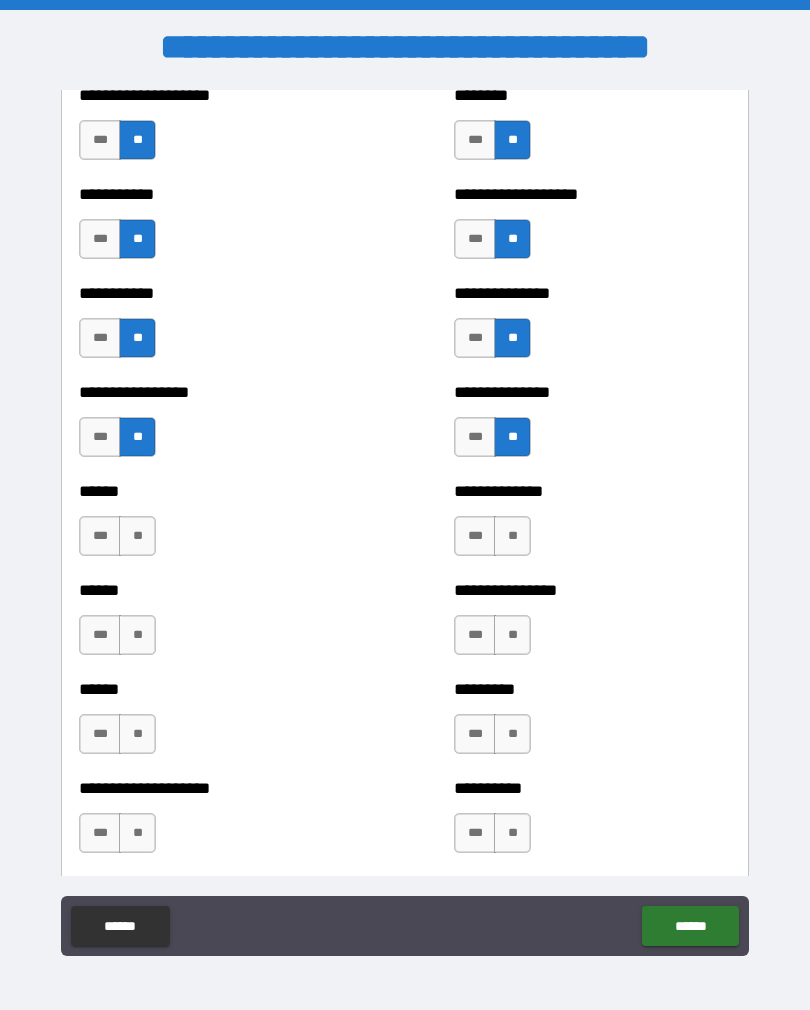 scroll, scrollTop: 2805, scrollLeft: 0, axis: vertical 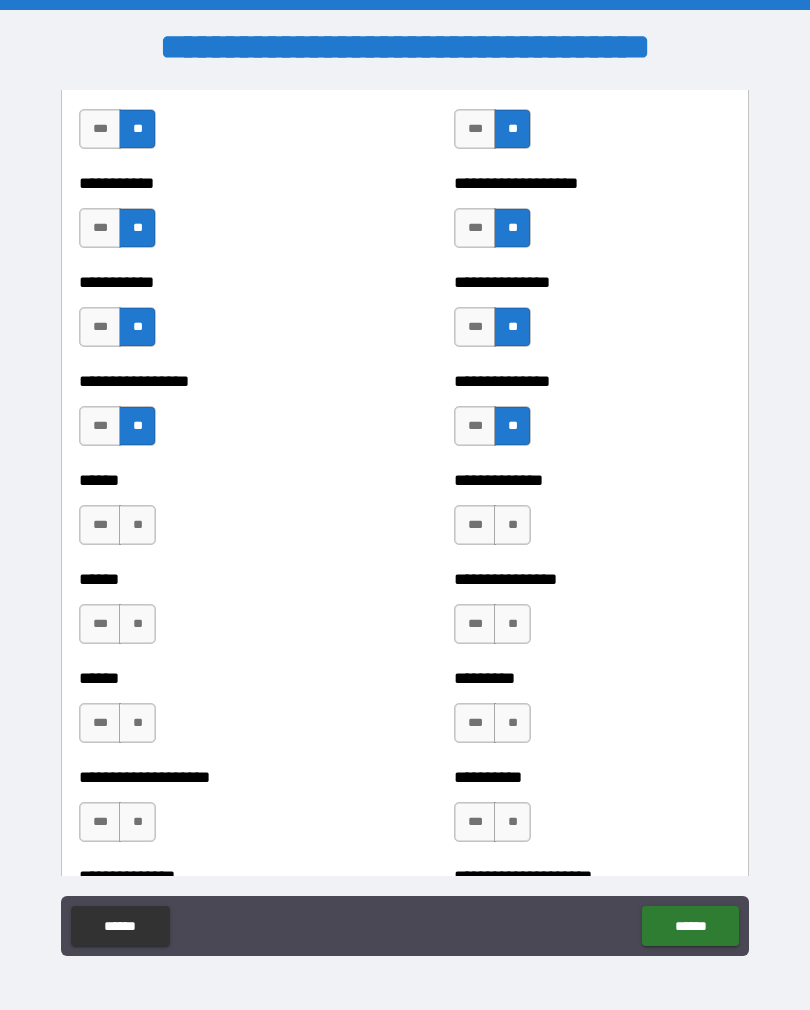 click on "**" at bounding box center [137, 525] 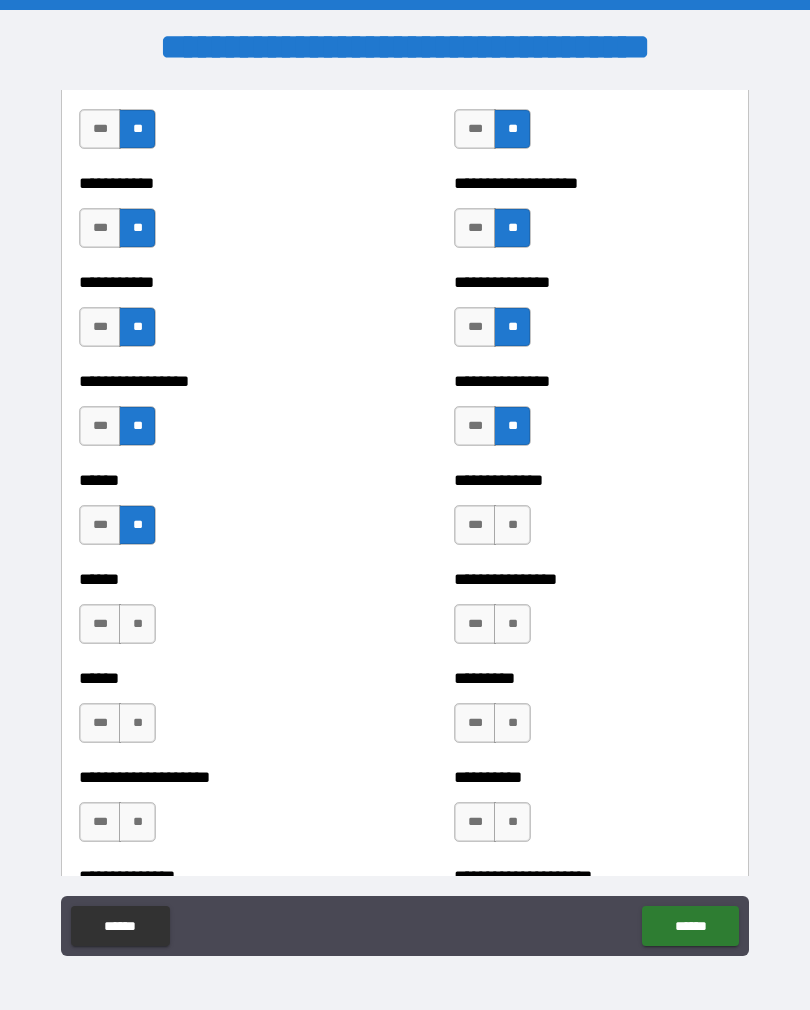 click on "**" at bounding box center (137, 624) 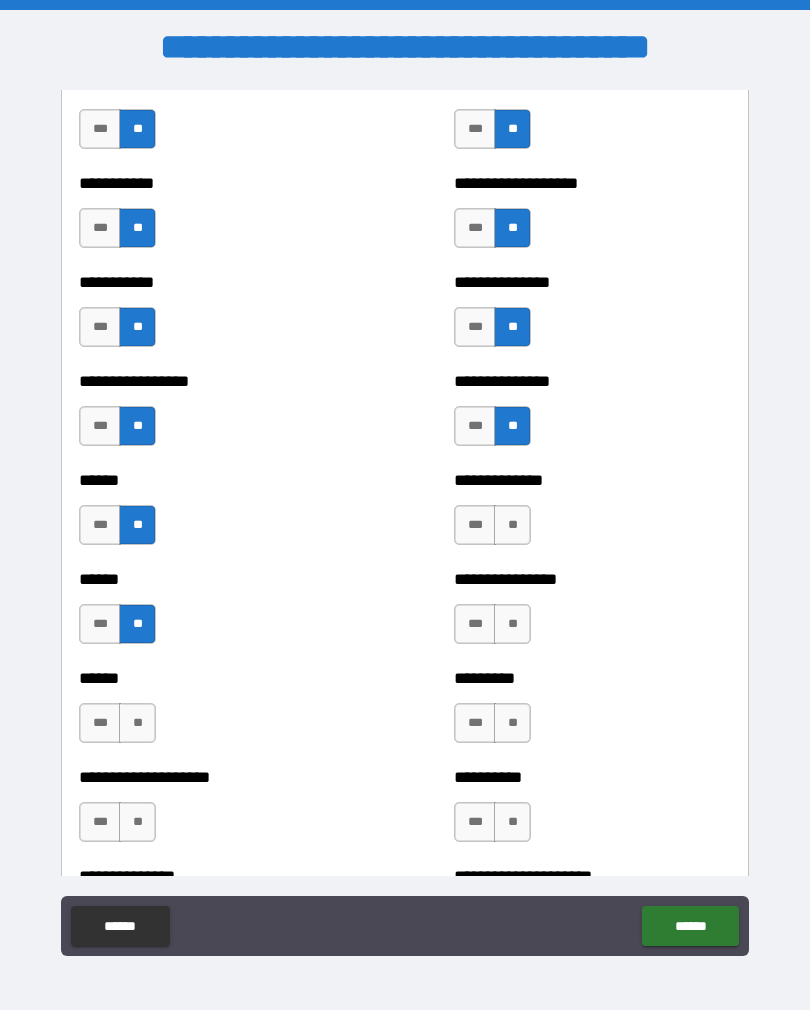 click on "**" at bounding box center (137, 723) 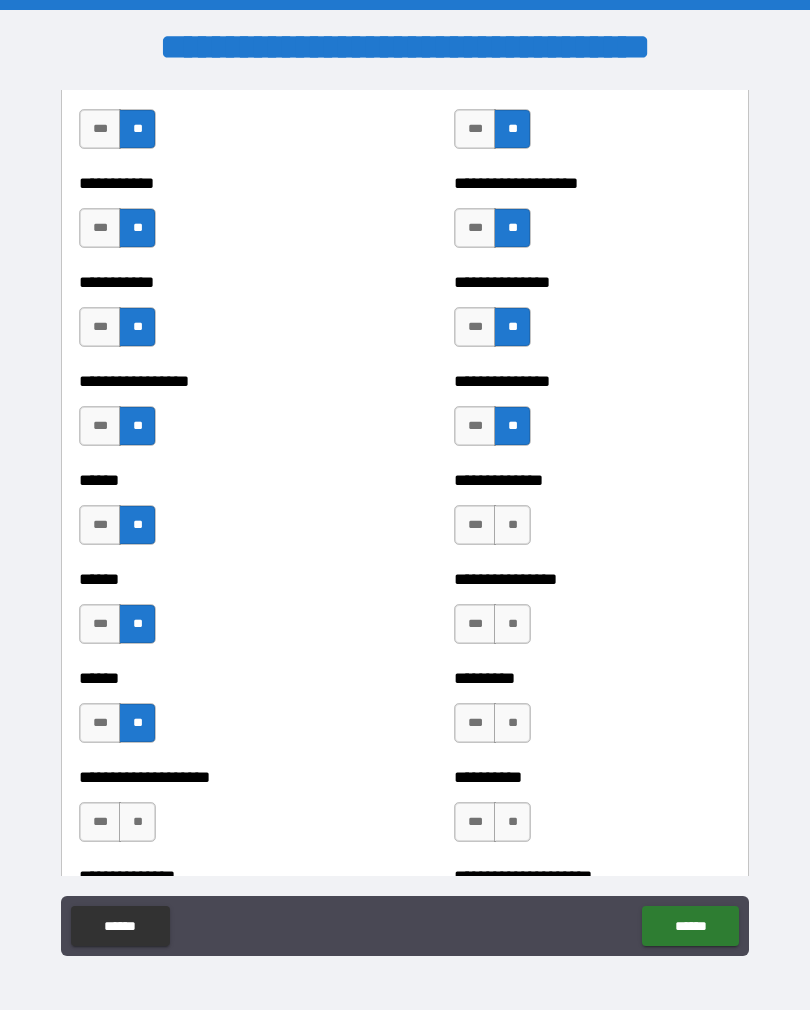click on "***" at bounding box center [100, 822] 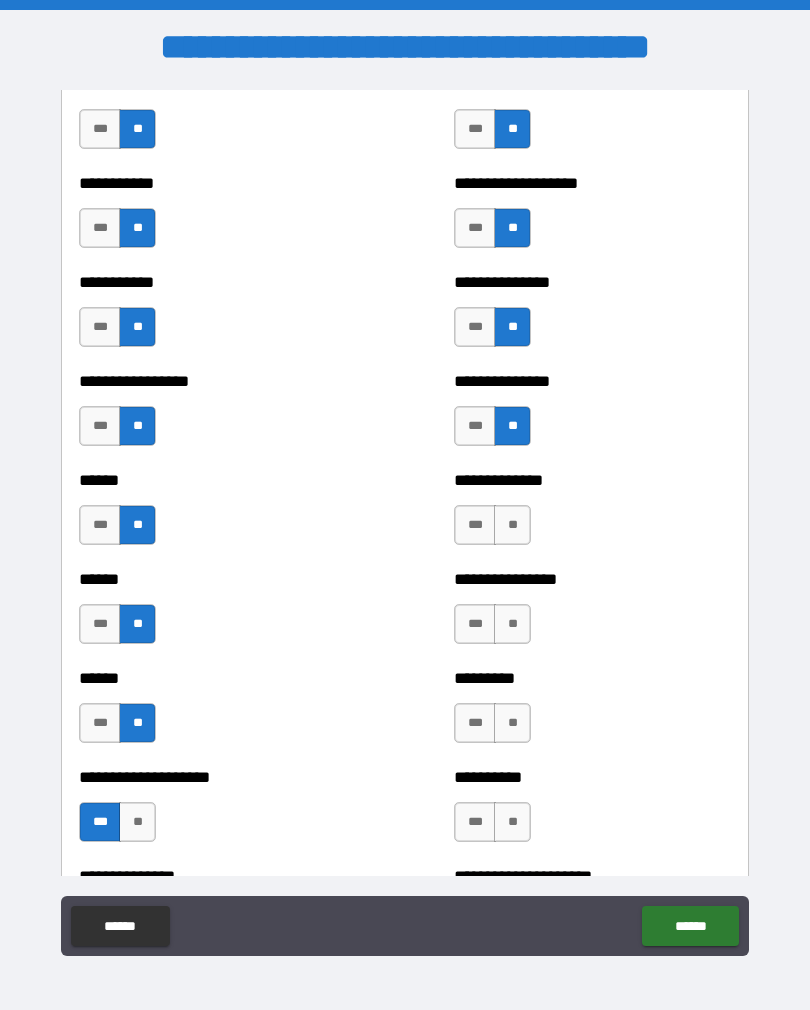 click on "**" at bounding box center (512, 525) 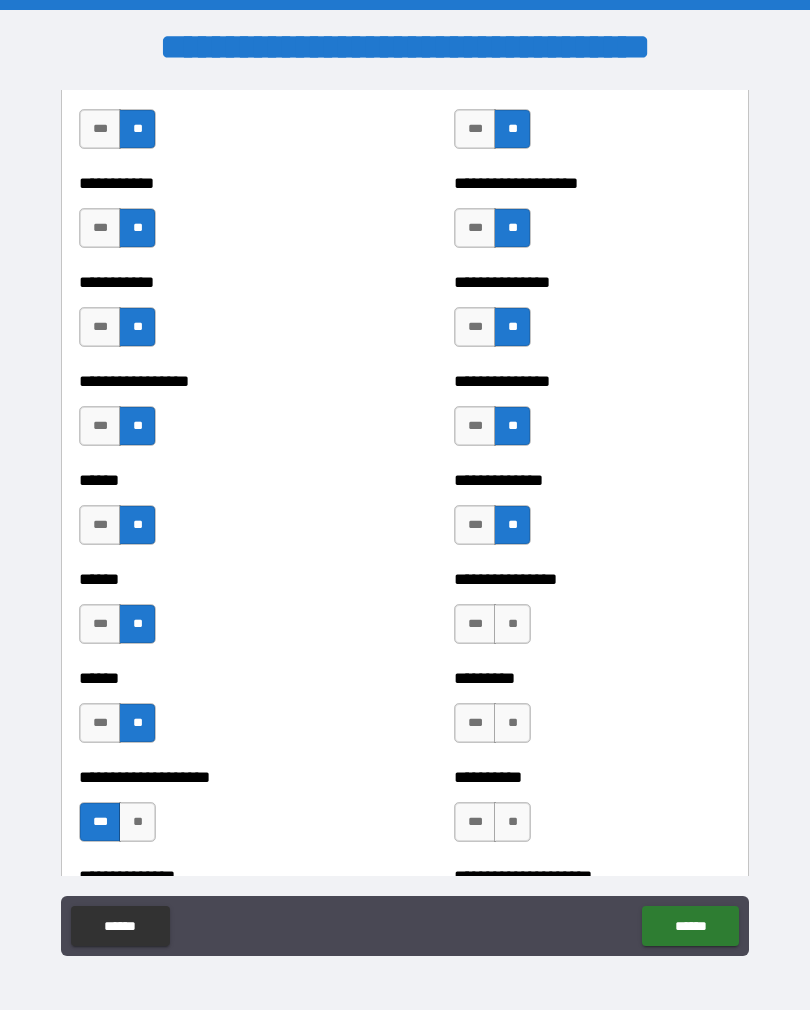 click on "**" at bounding box center (512, 624) 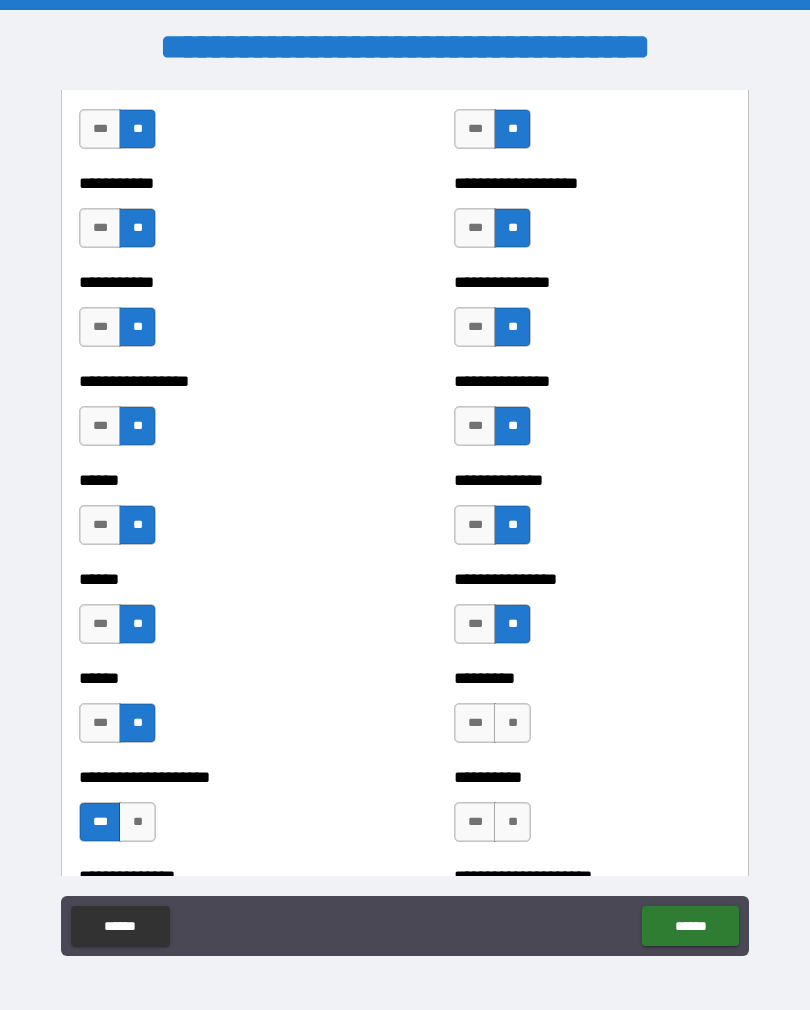 click on "**" at bounding box center (512, 723) 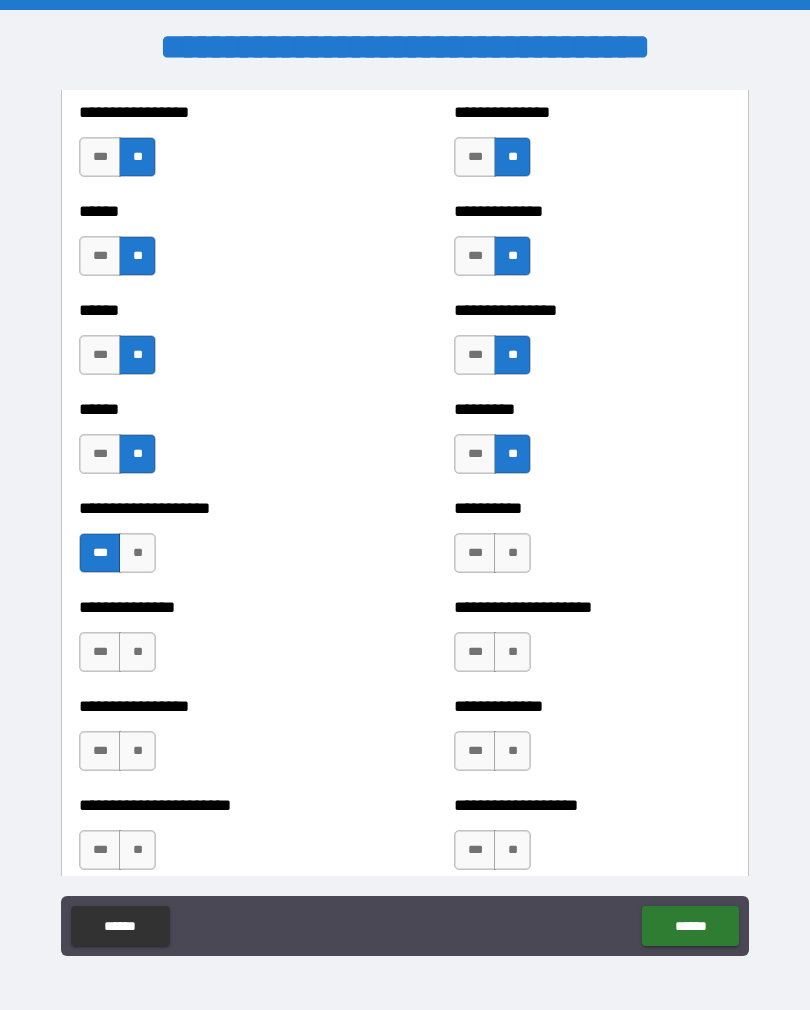 scroll, scrollTop: 3079, scrollLeft: 0, axis: vertical 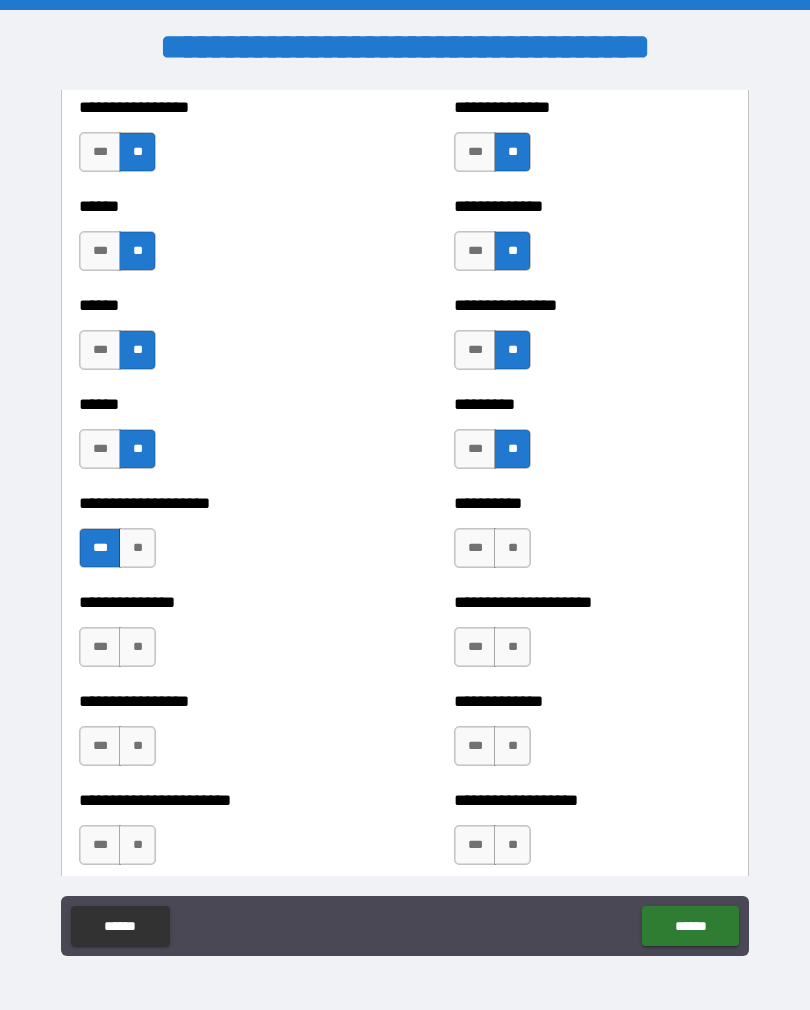 click on "**" at bounding box center (512, 548) 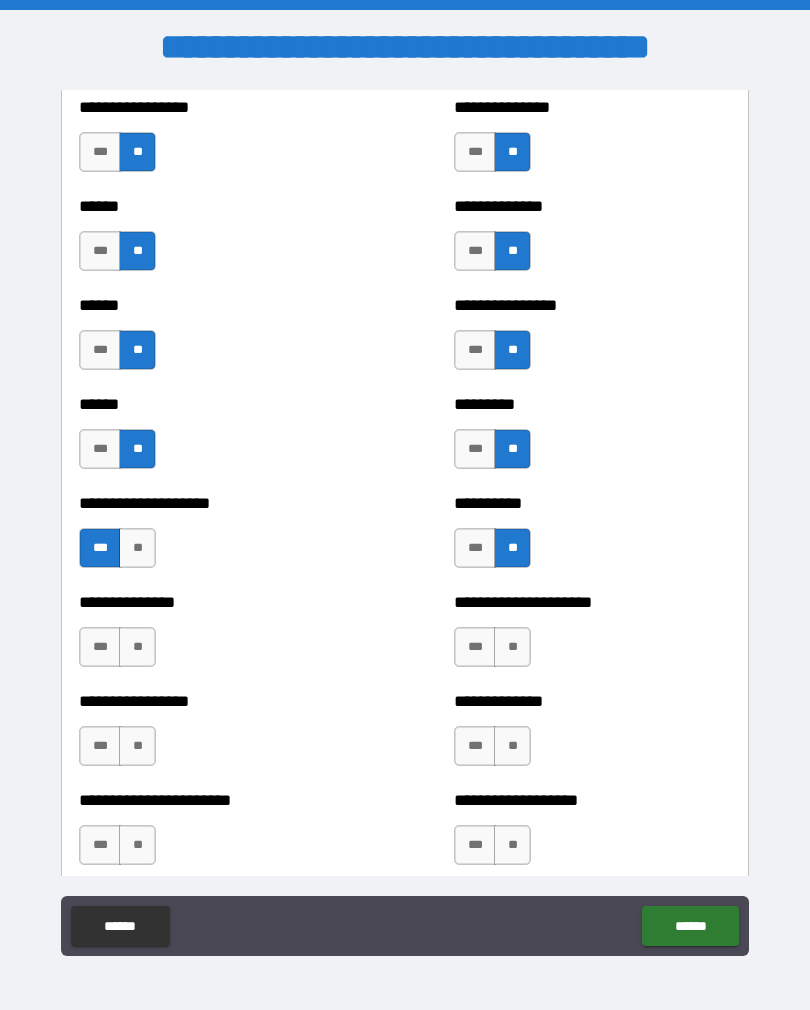 click on "***" at bounding box center (100, 647) 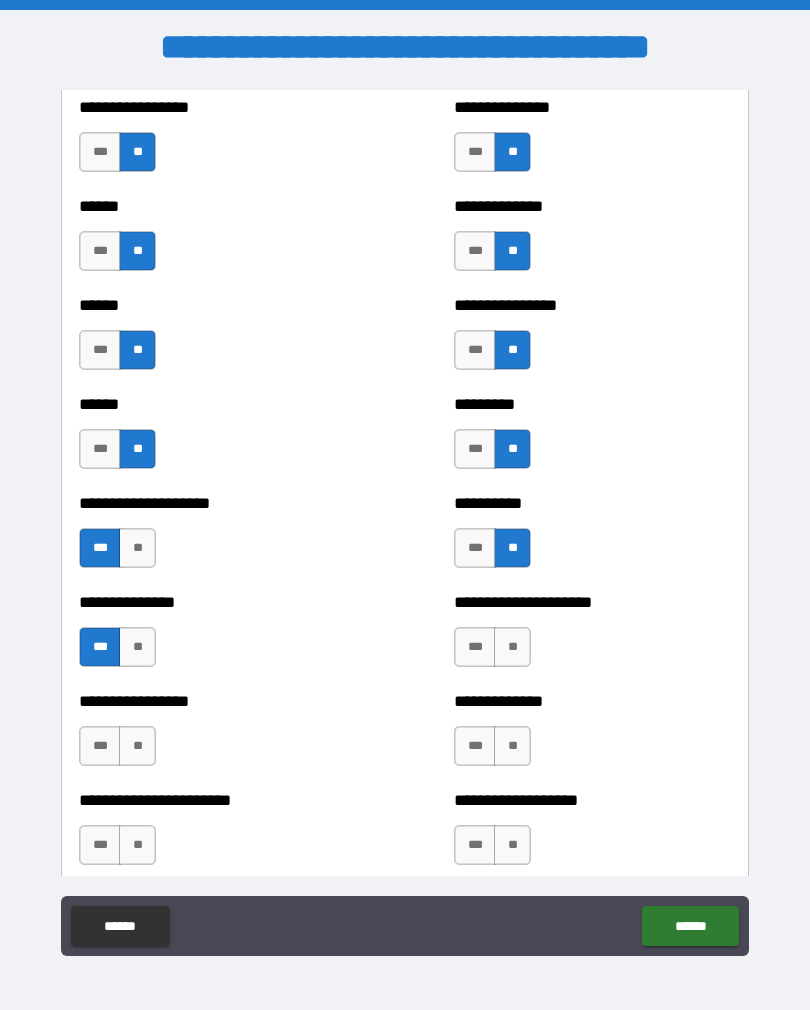click on "**" at bounding box center (512, 647) 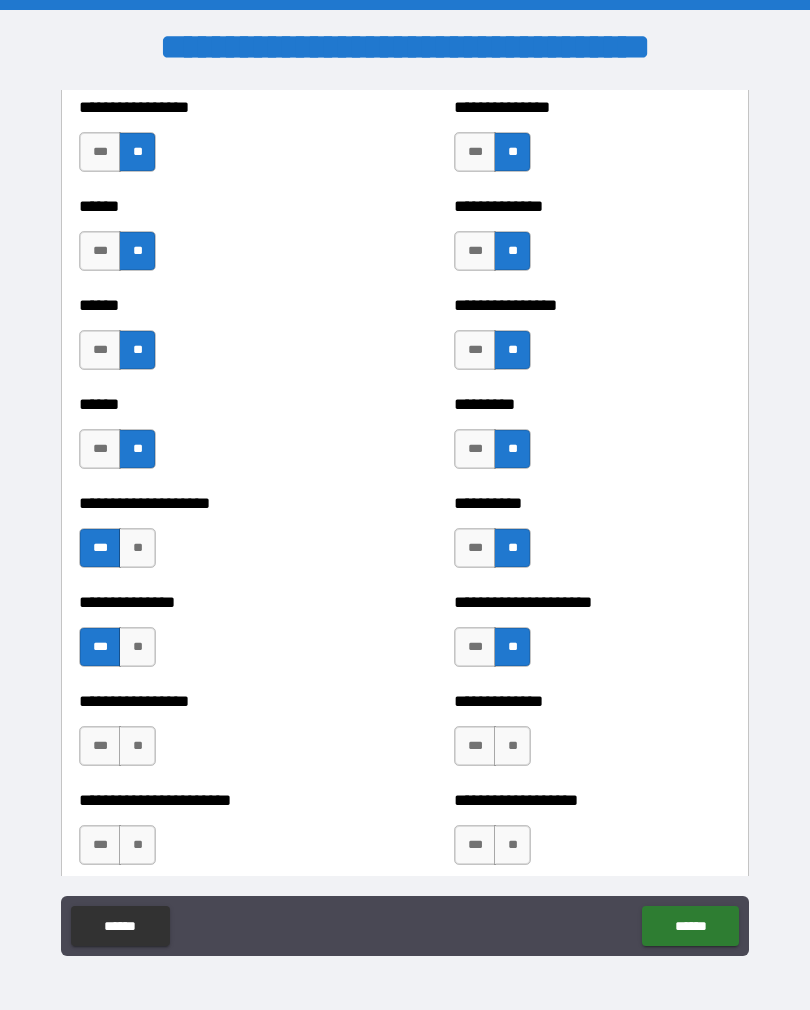 click on "**" at bounding box center [137, 746] 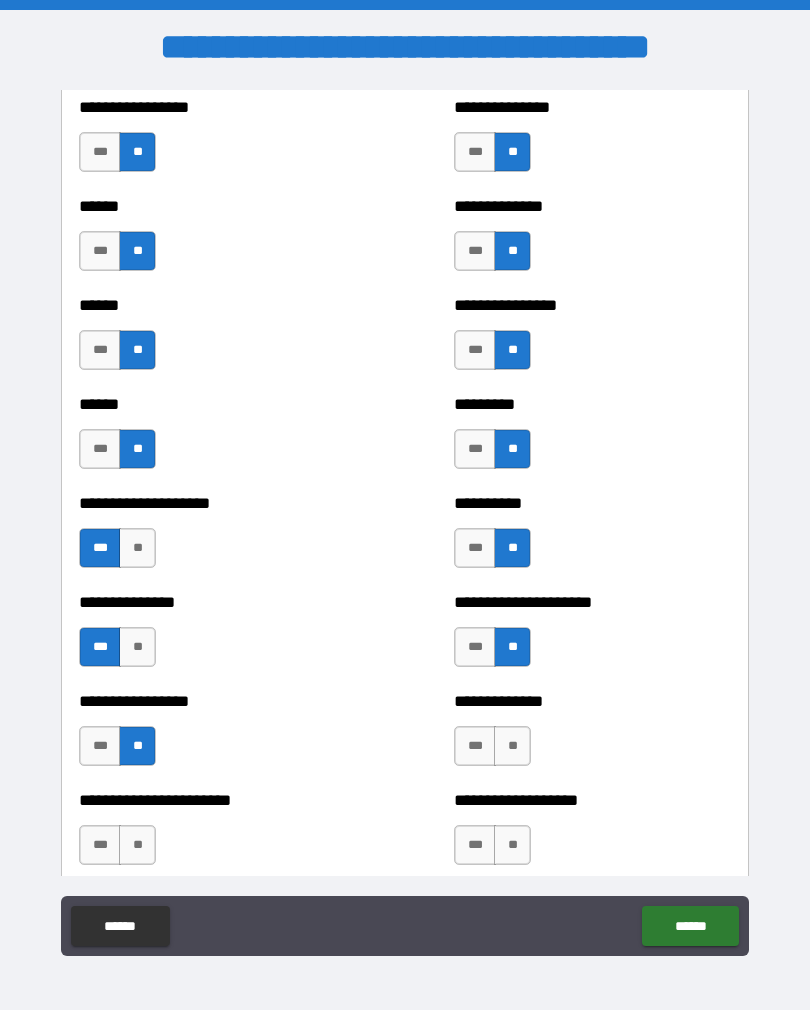 click on "**" at bounding box center (512, 746) 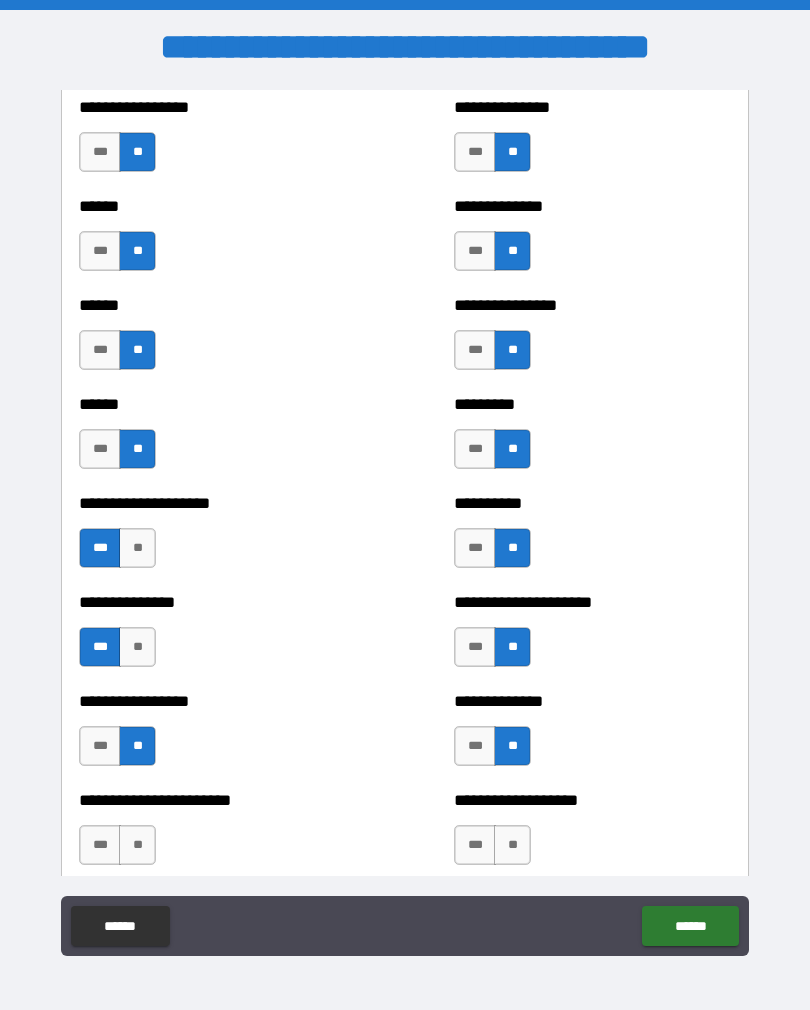 click on "**" at bounding box center (137, 845) 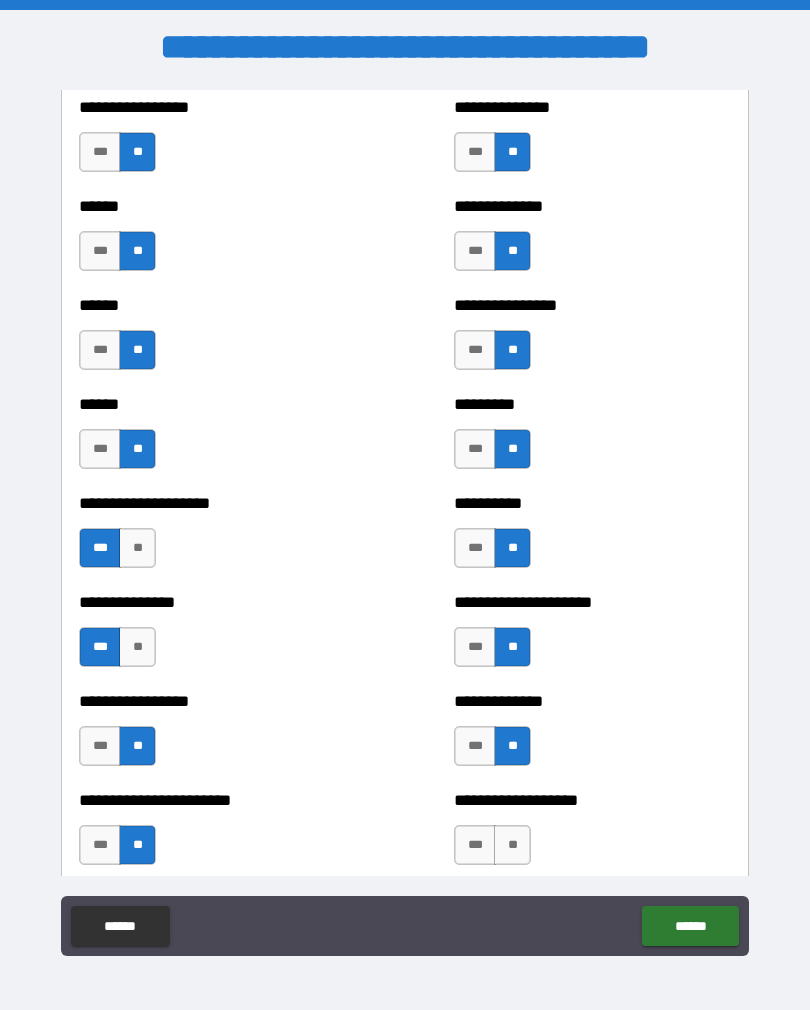 click on "**" at bounding box center [512, 845] 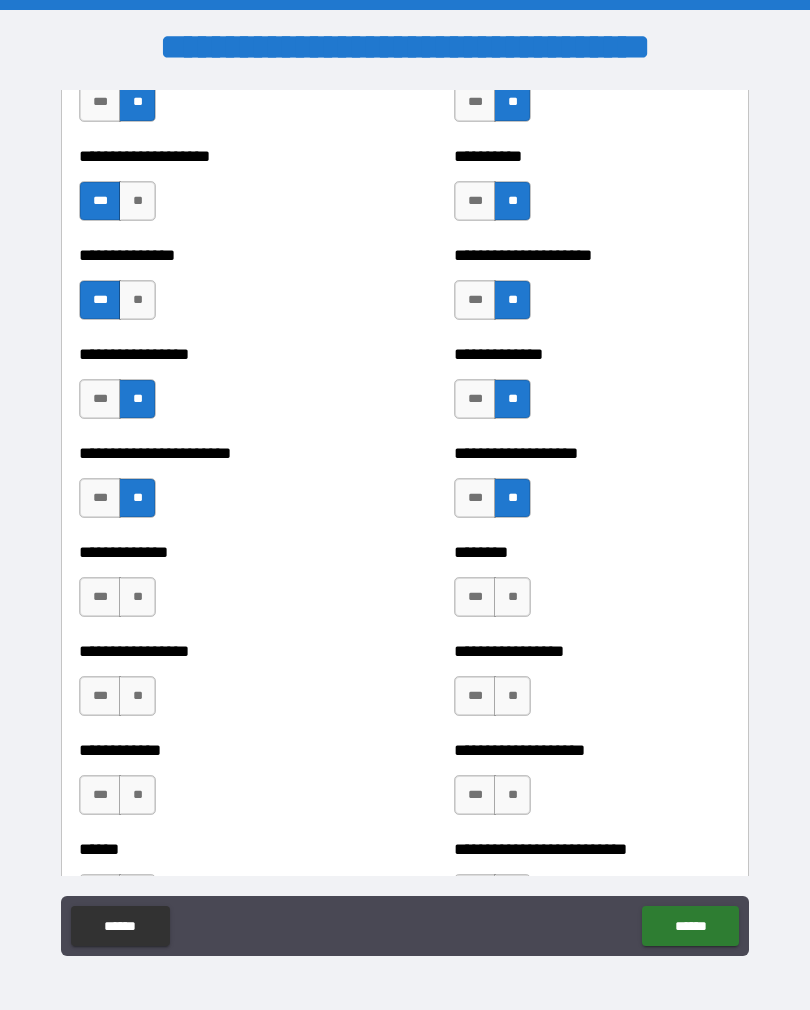 scroll, scrollTop: 3437, scrollLeft: 0, axis: vertical 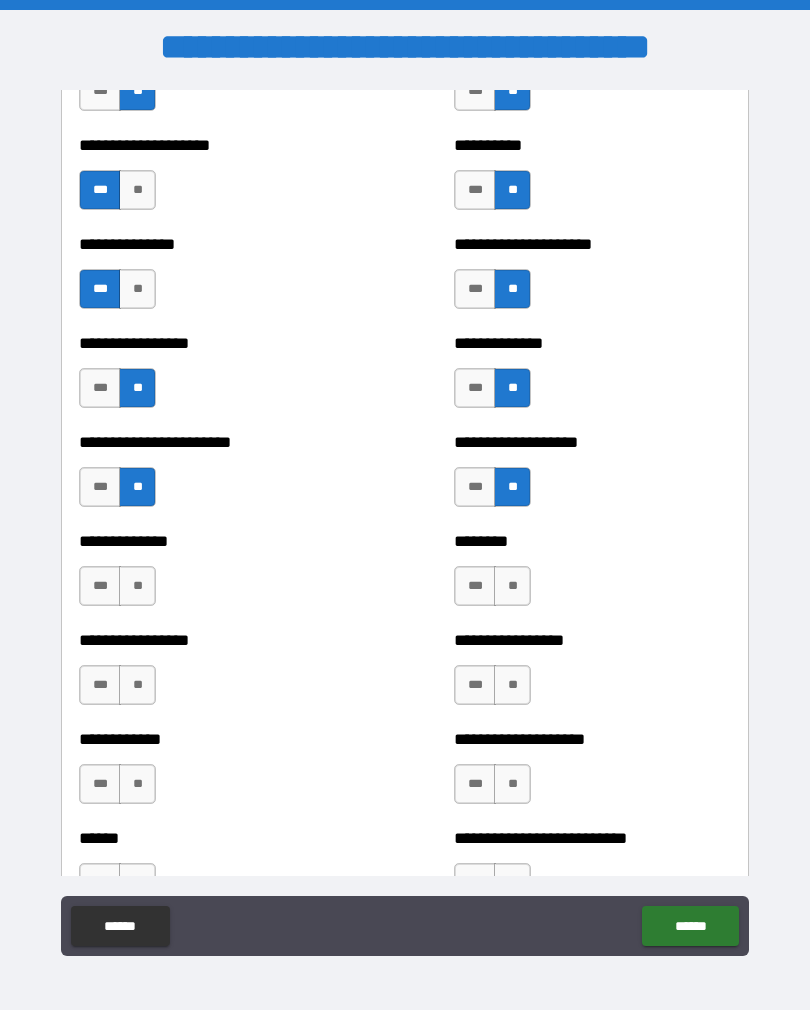 click on "**" at bounding box center [137, 586] 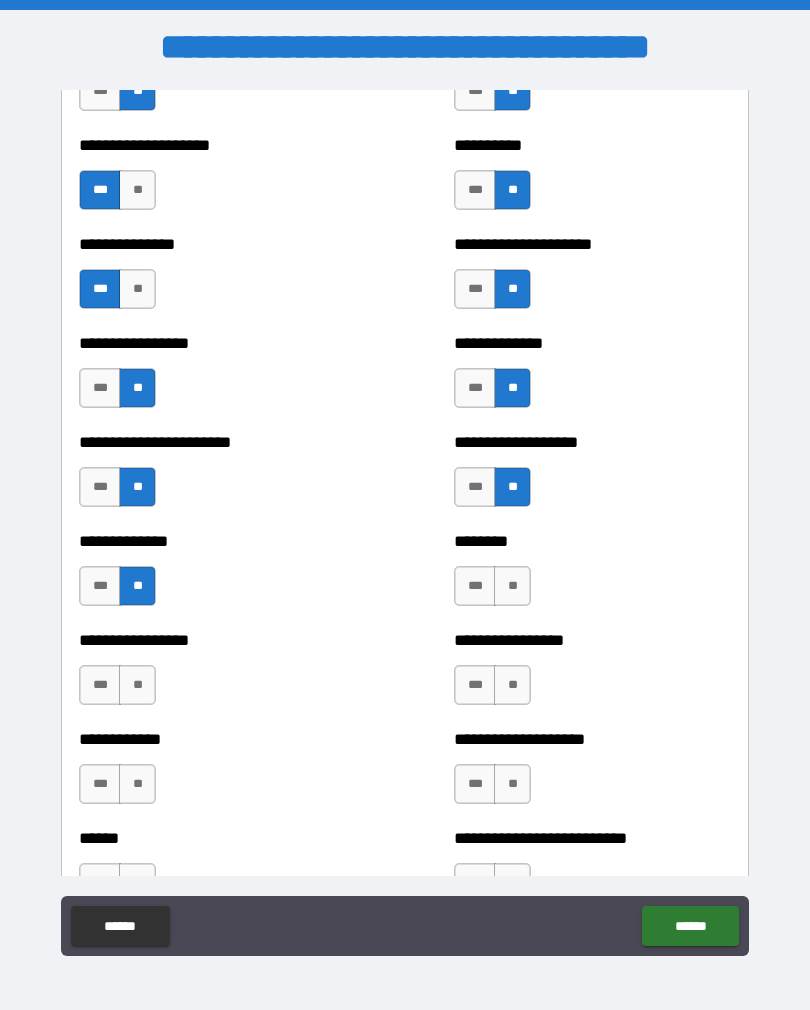 click on "**" at bounding box center (512, 586) 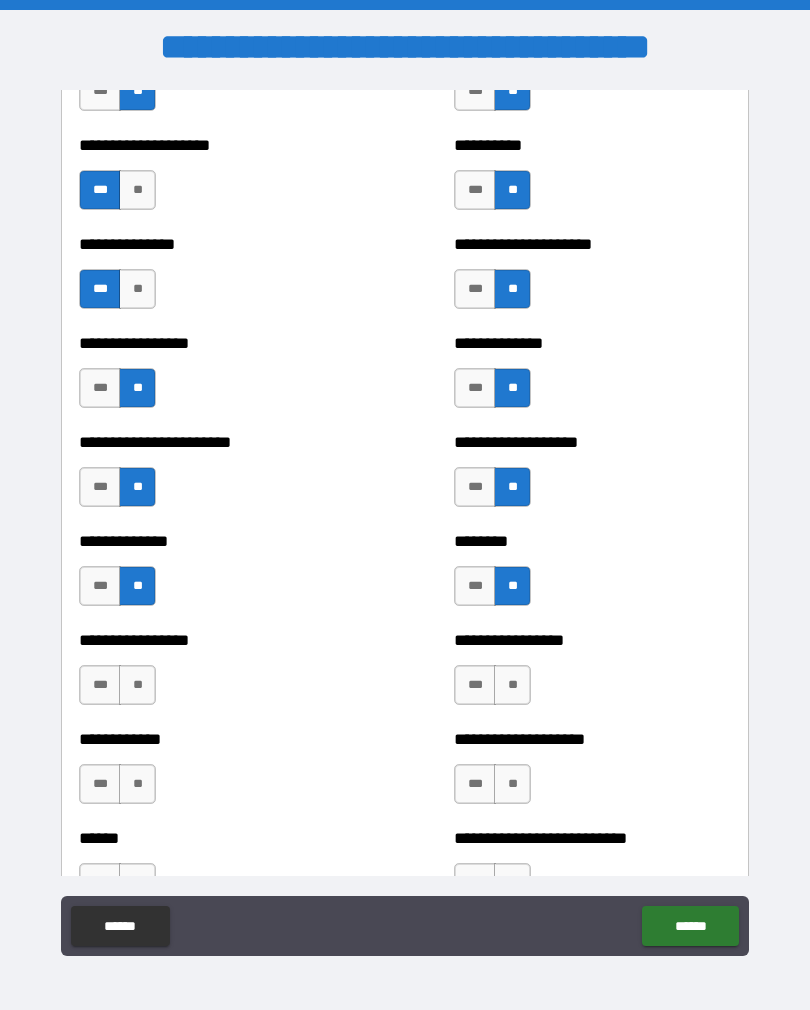click on "**" at bounding box center [137, 685] 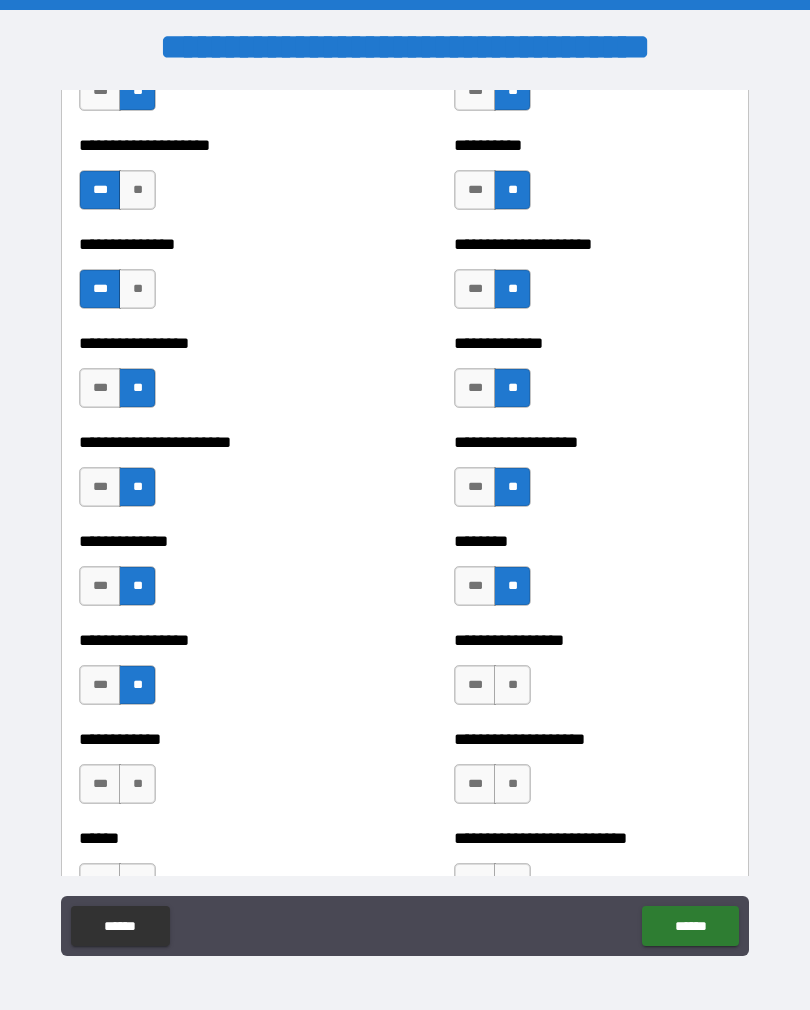click on "***" at bounding box center (100, 685) 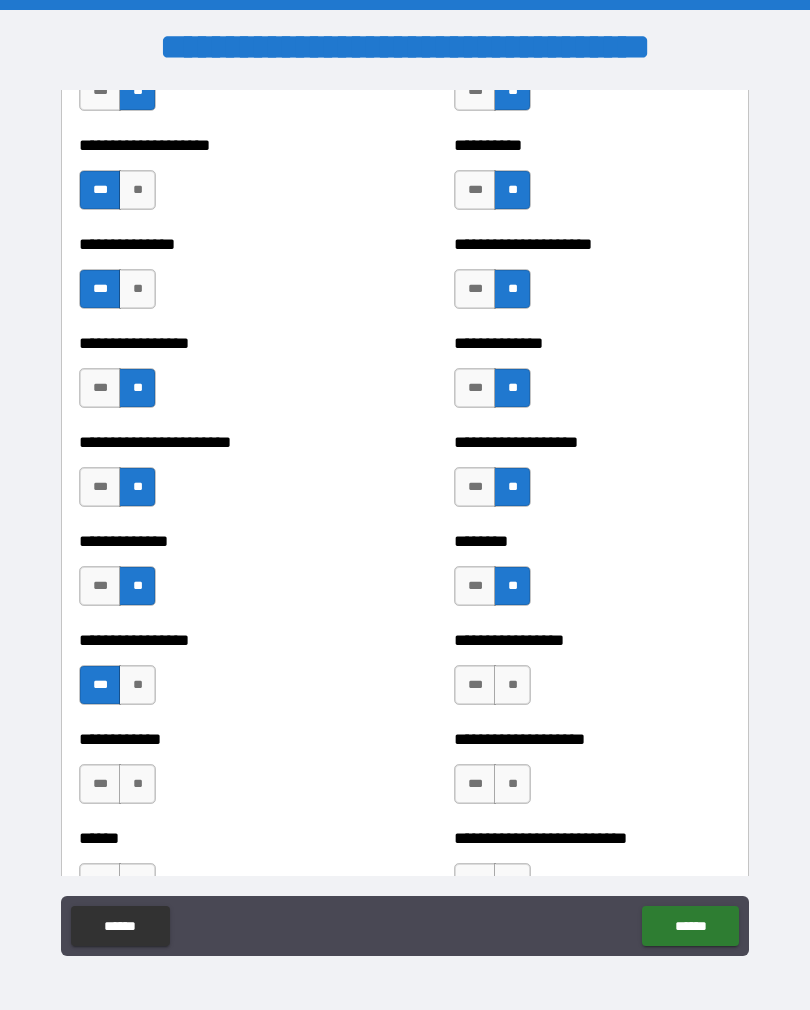 click on "**" at bounding box center (512, 685) 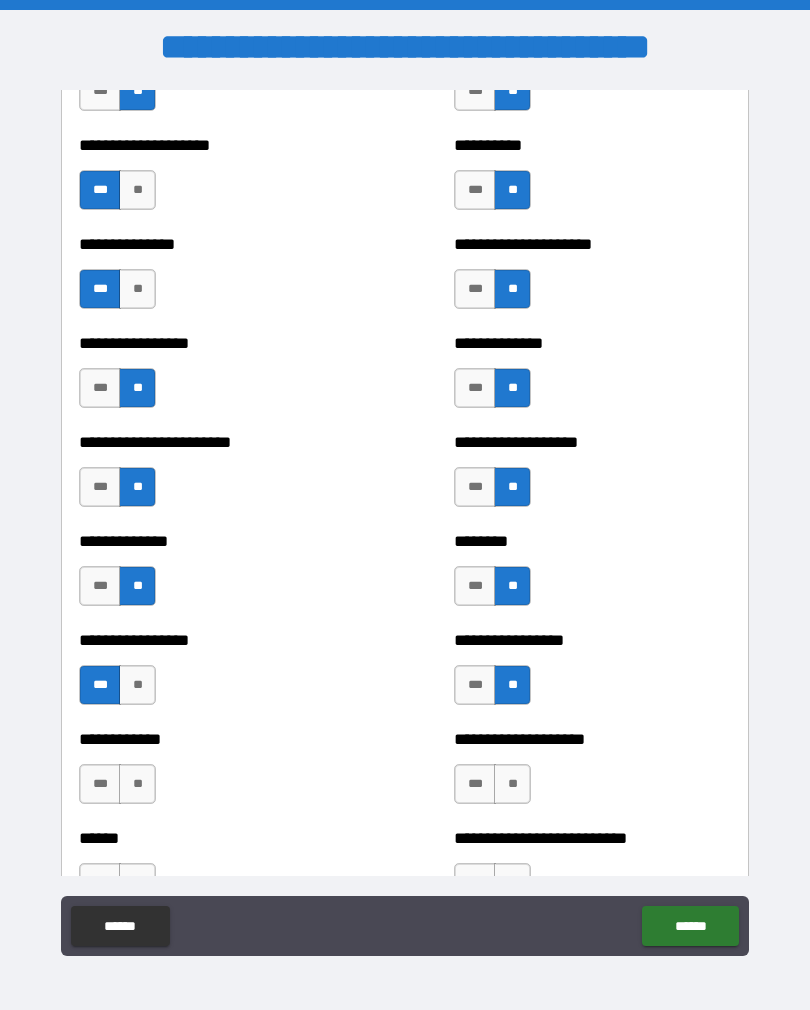 click on "**" at bounding box center (137, 784) 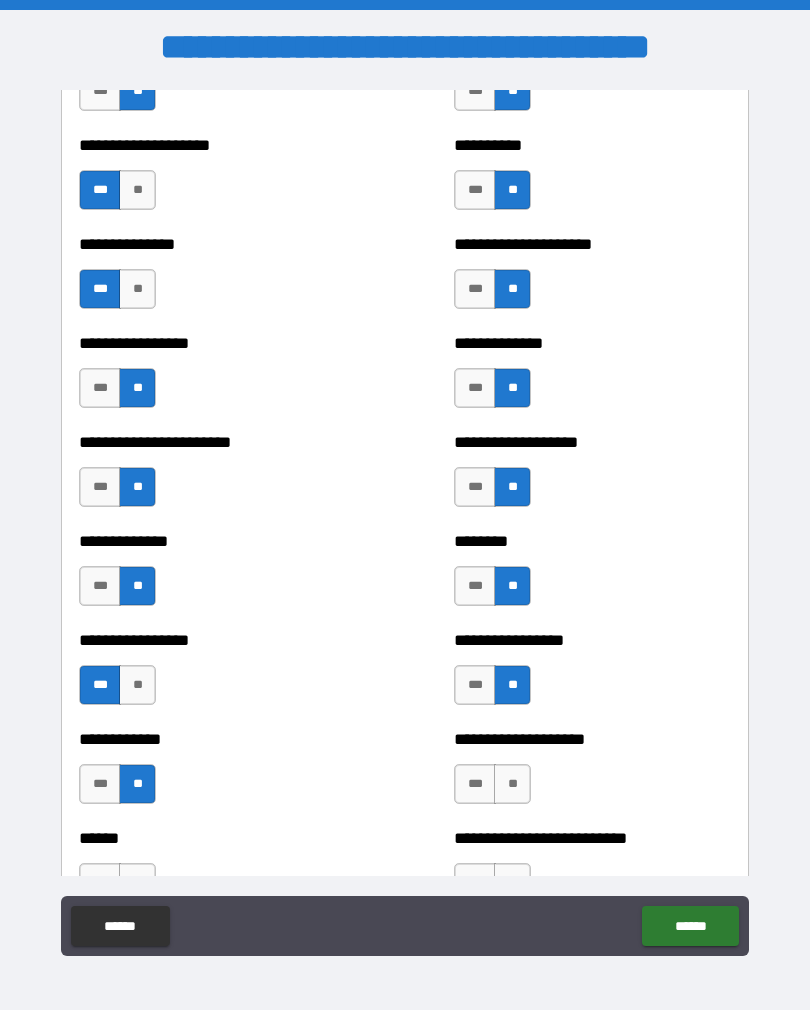 click on "**" at bounding box center [512, 784] 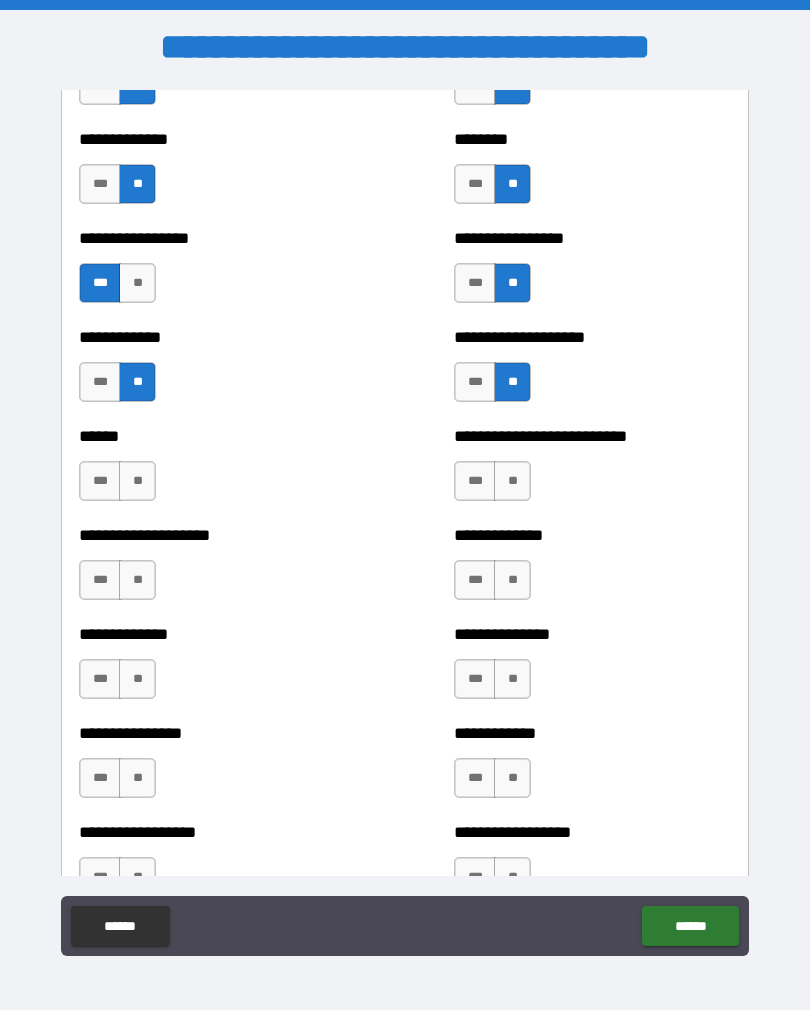 scroll, scrollTop: 3859, scrollLeft: 0, axis: vertical 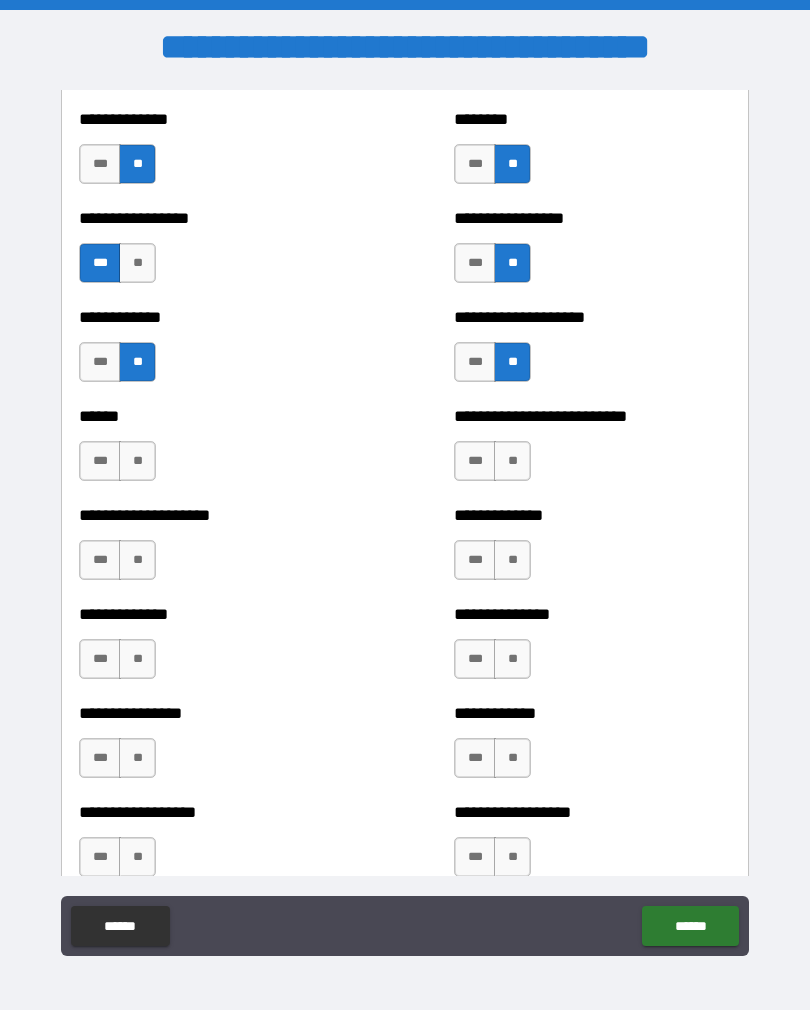 click on "**" at bounding box center (137, 461) 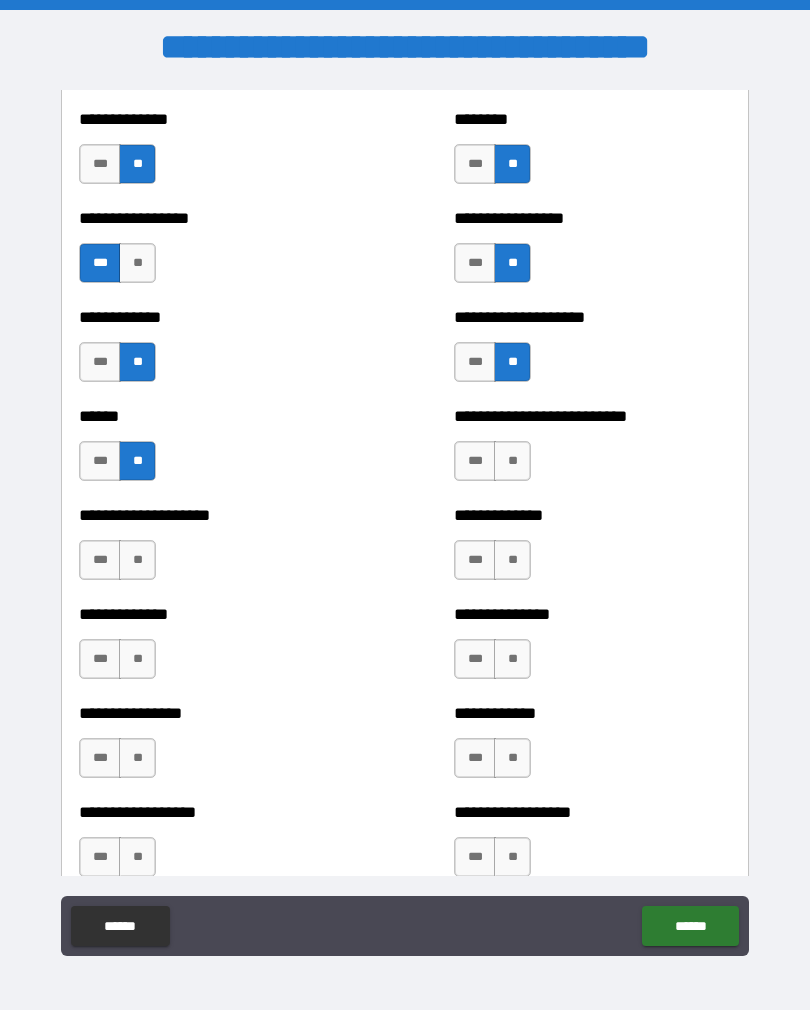 click on "**" at bounding box center (512, 461) 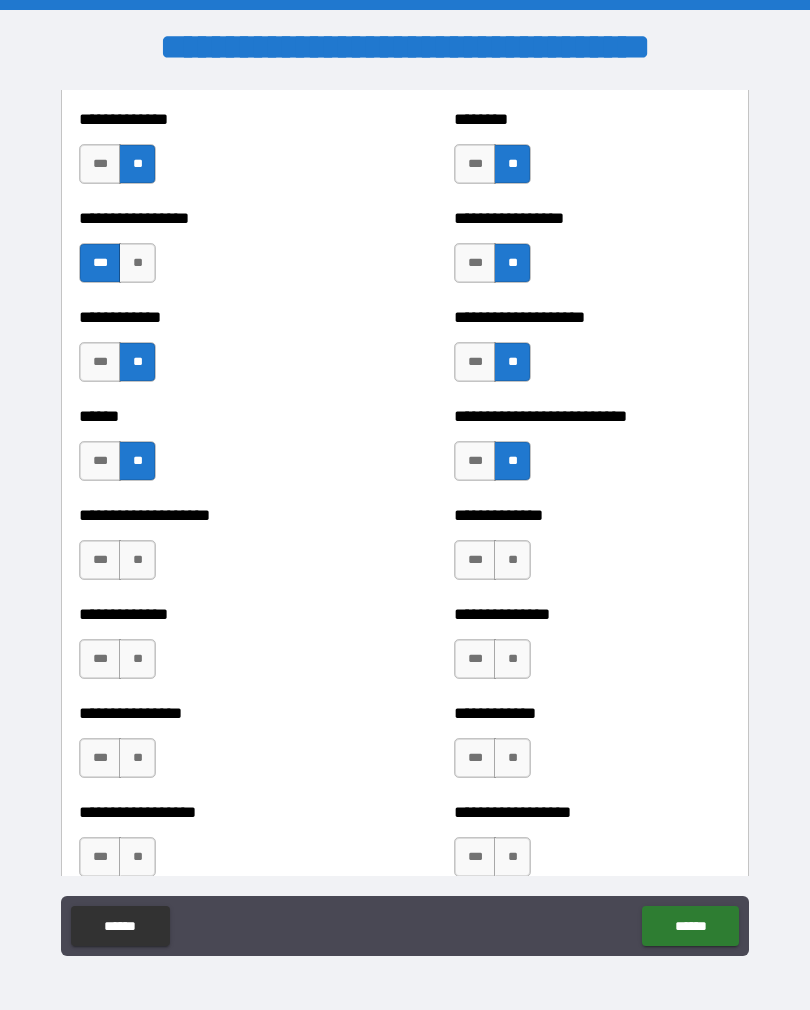 click on "**" at bounding box center [137, 659] 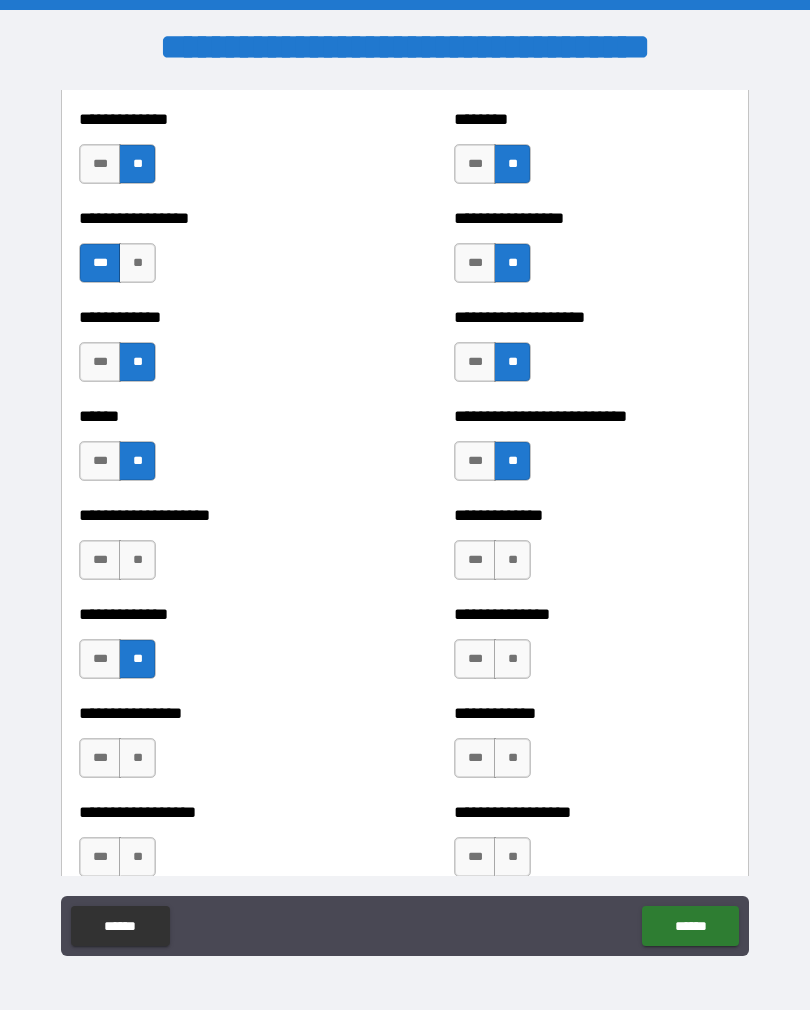 click on "**" at bounding box center [512, 659] 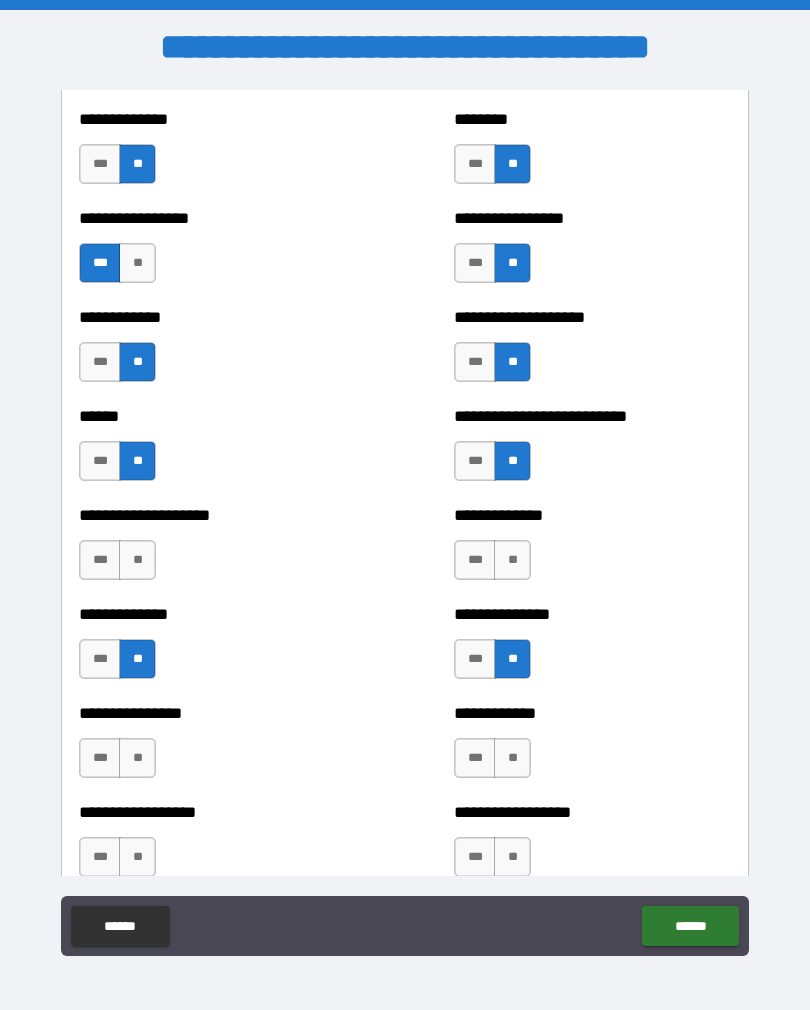 click on "**" at bounding box center (512, 560) 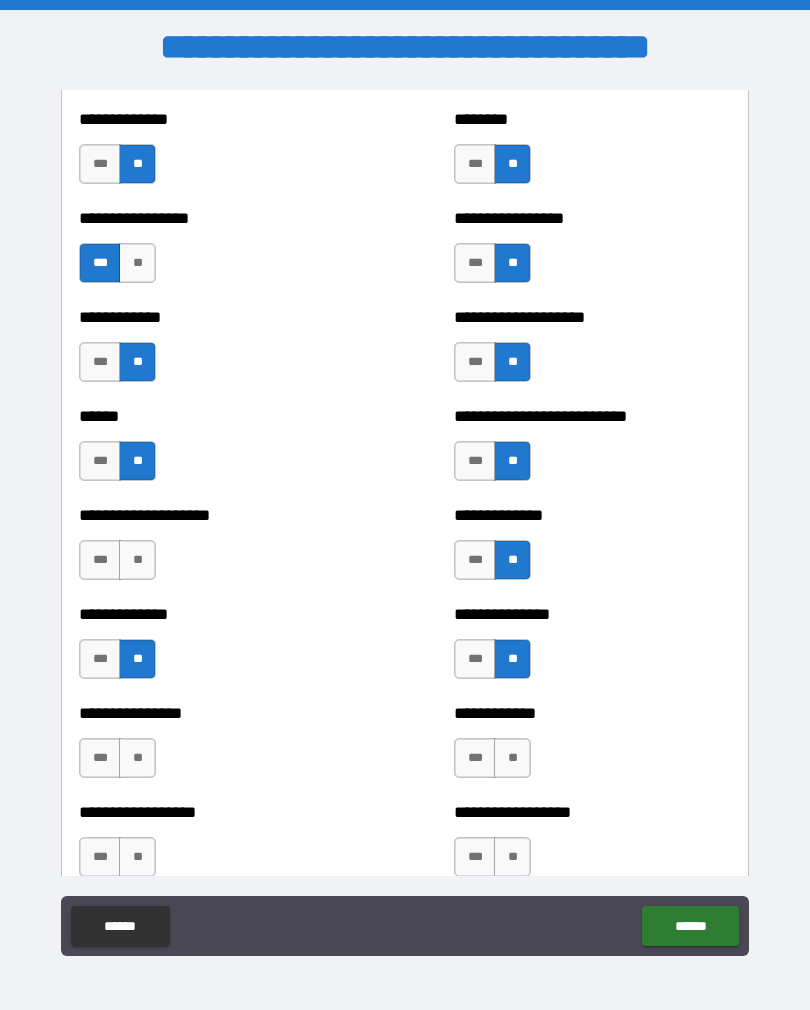 click on "**" at bounding box center [512, 758] 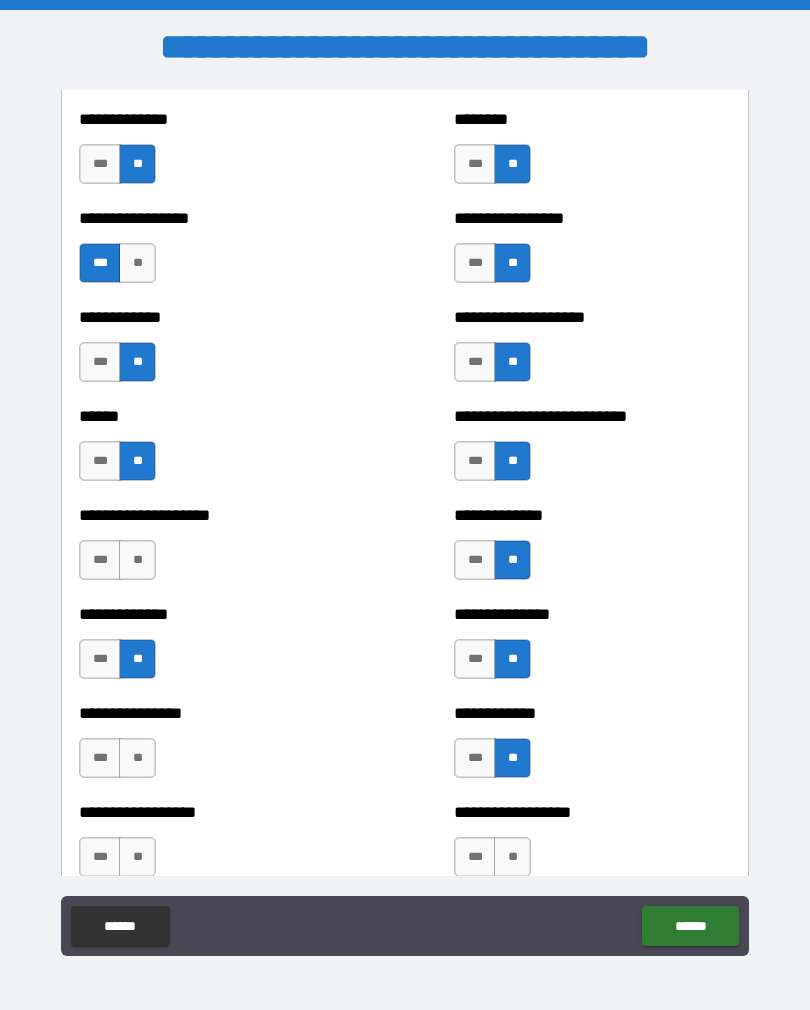 click on "**" at bounding box center (137, 758) 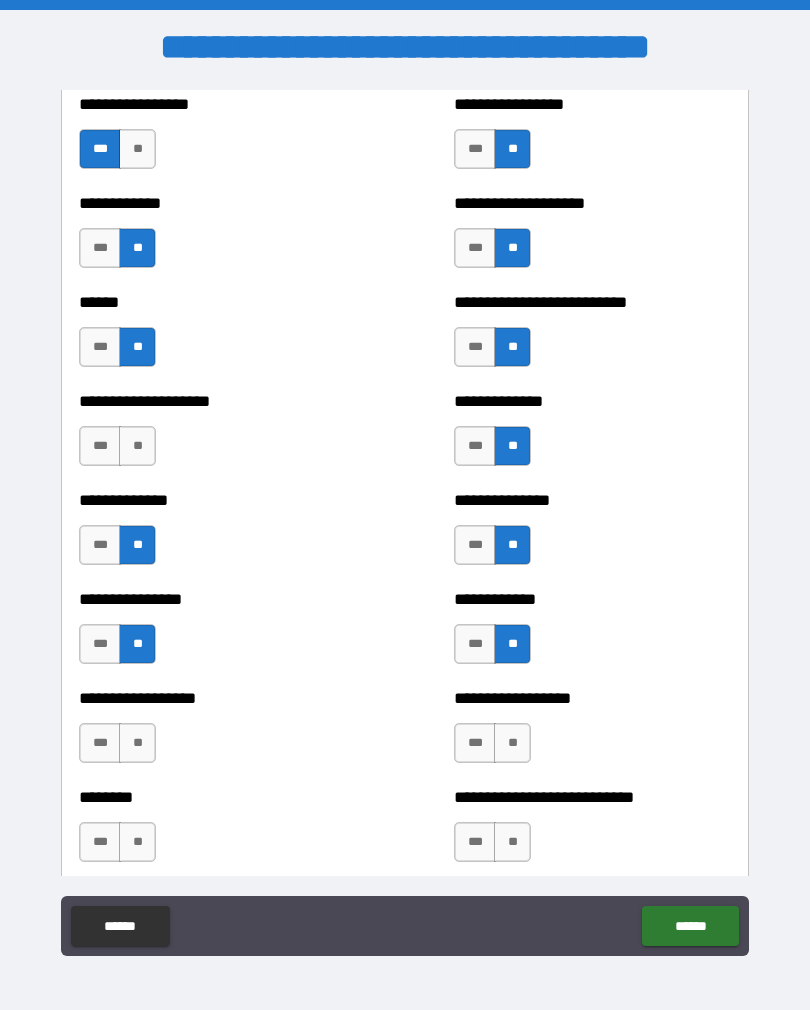 scroll, scrollTop: 3996, scrollLeft: 0, axis: vertical 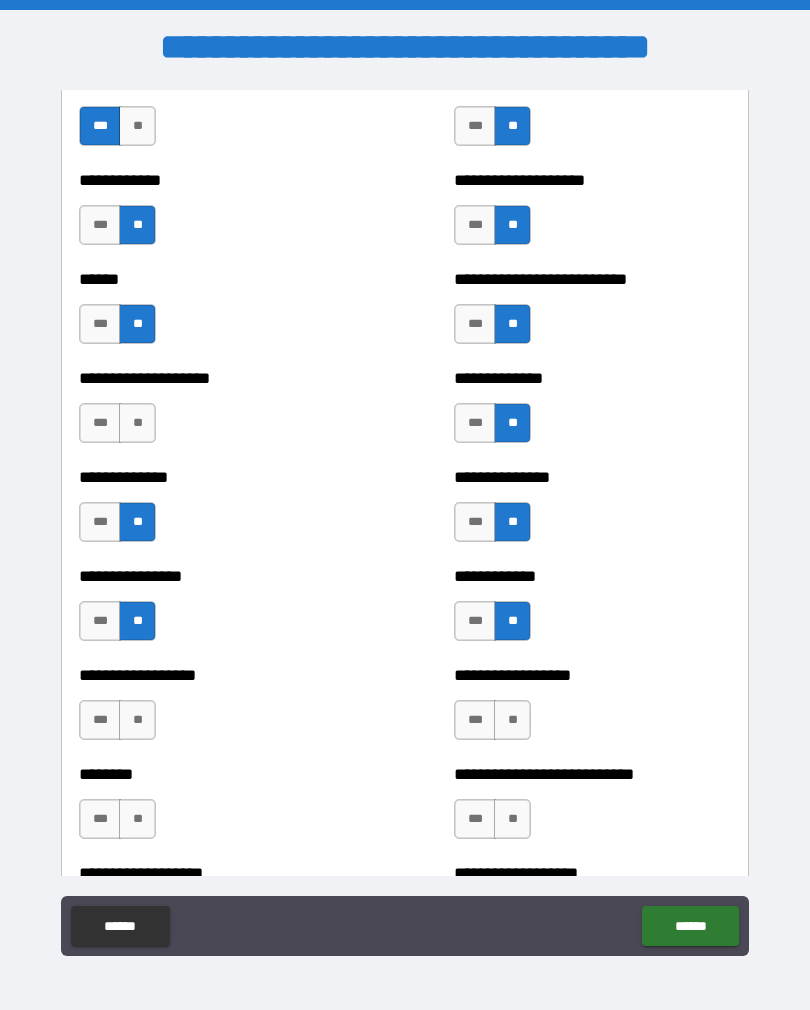 click on "***" at bounding box center (100, 423) 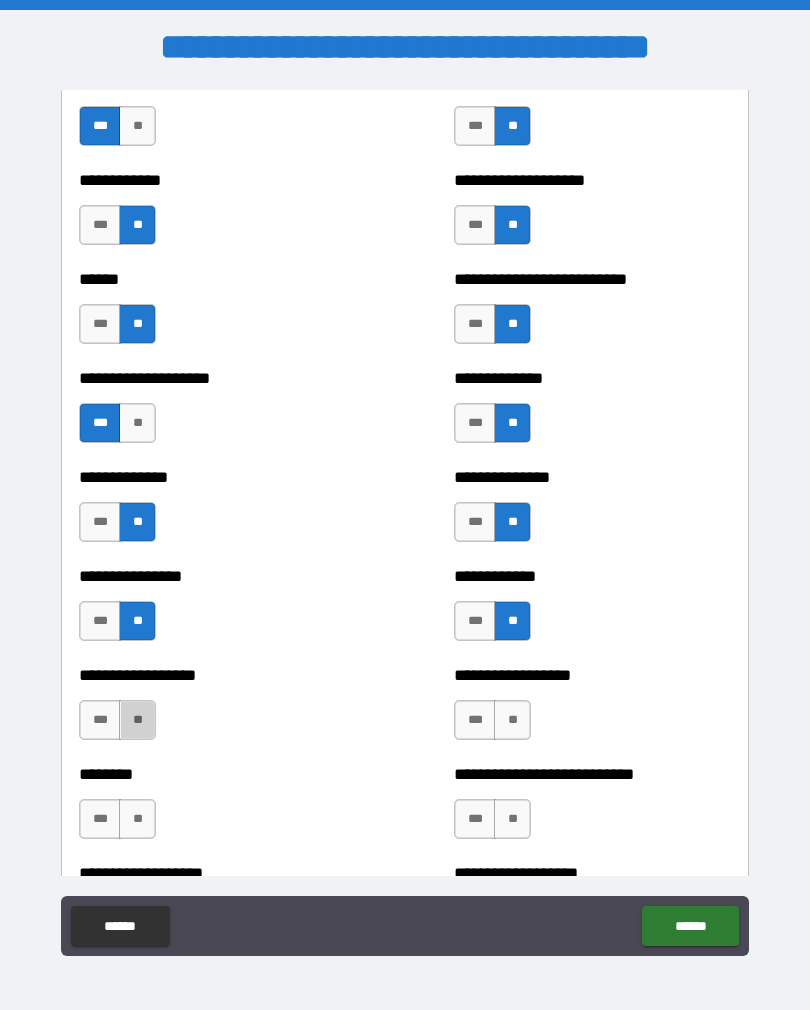 click on "**" at bounding box center [137, 720] 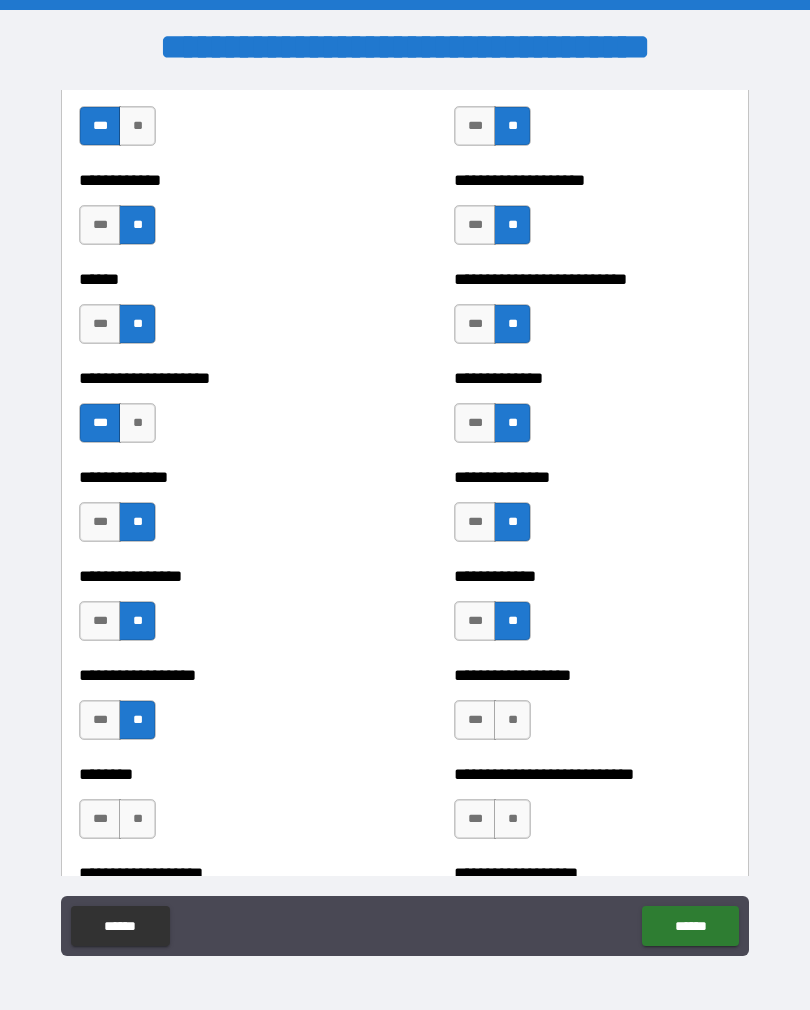 click on "**" at bounding box center (512, 720) 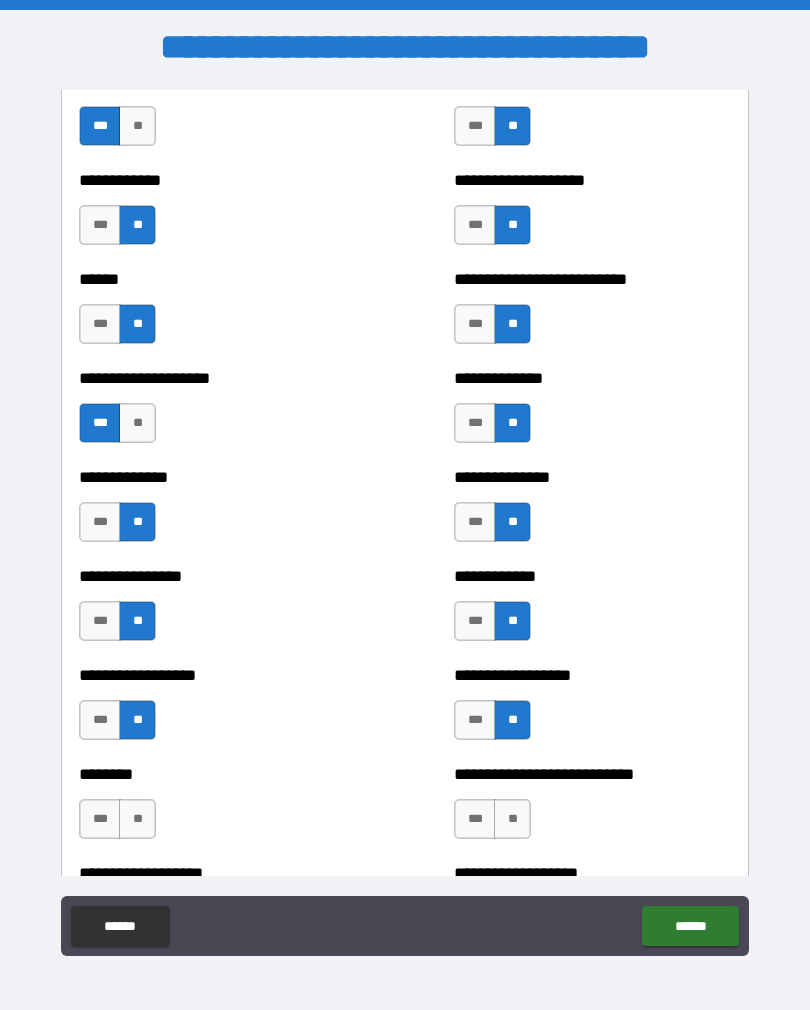 click on "**" at bounding box center (137, 819) 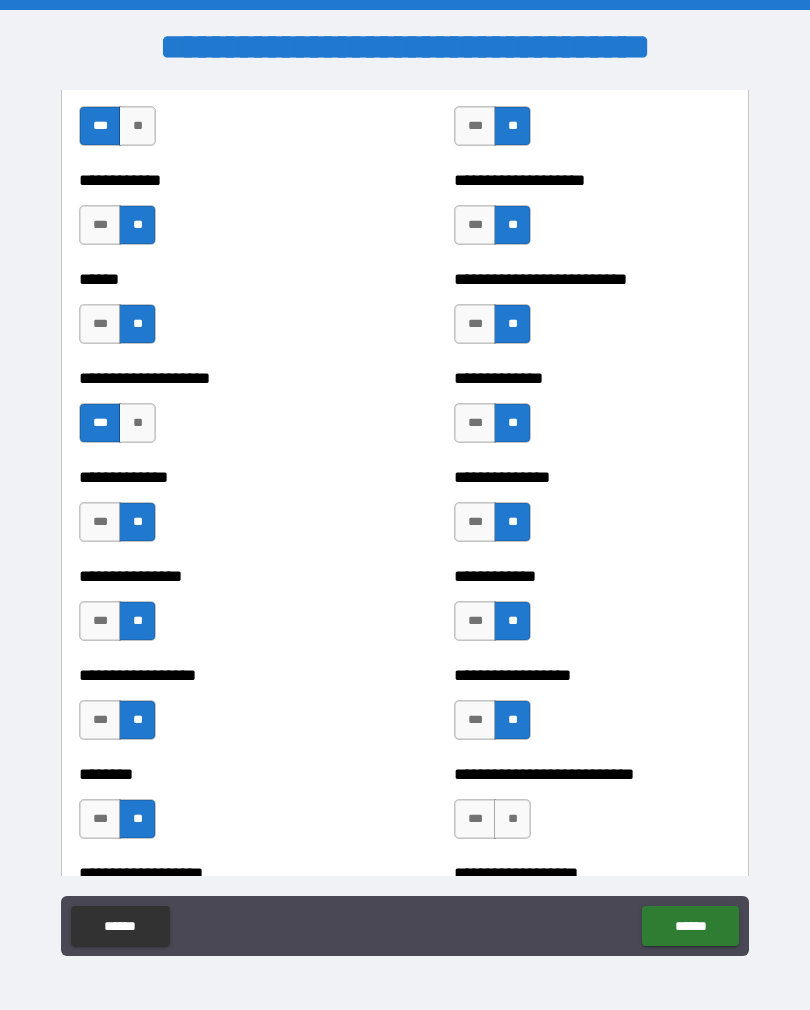 click on "**" at bounding box center [512, 819] 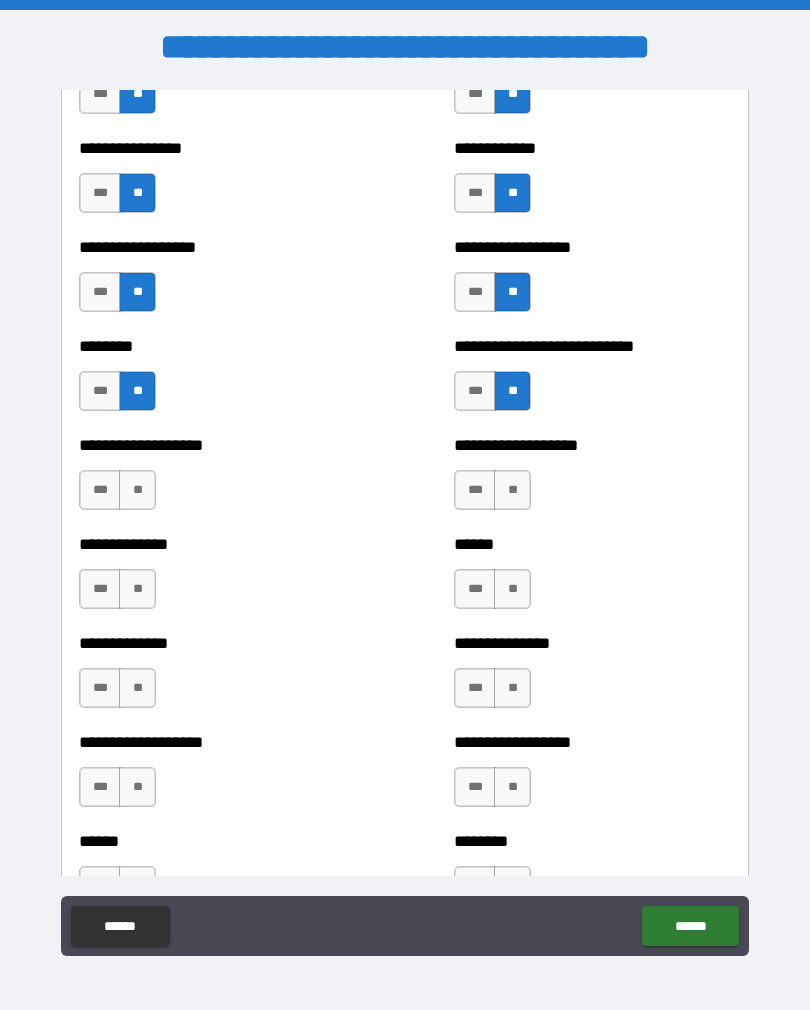scroll, scrollTop: 4428, scrollLeft: 0, axis: vertical 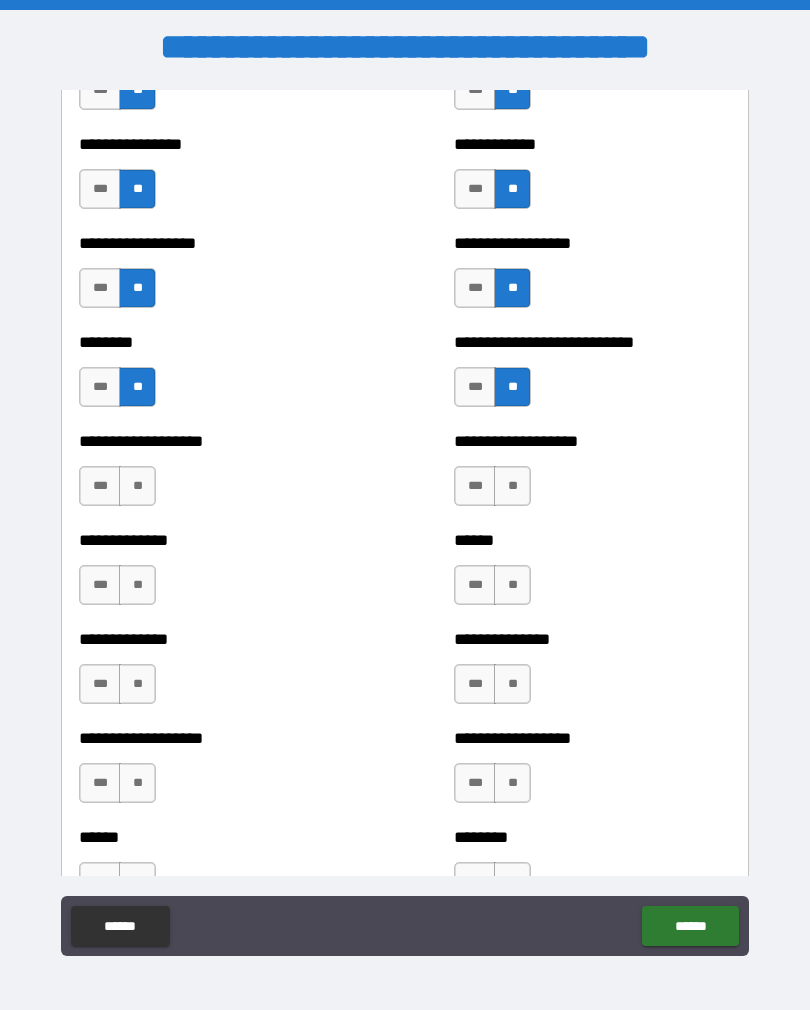 click on "**" at bounding box center (512, 486) 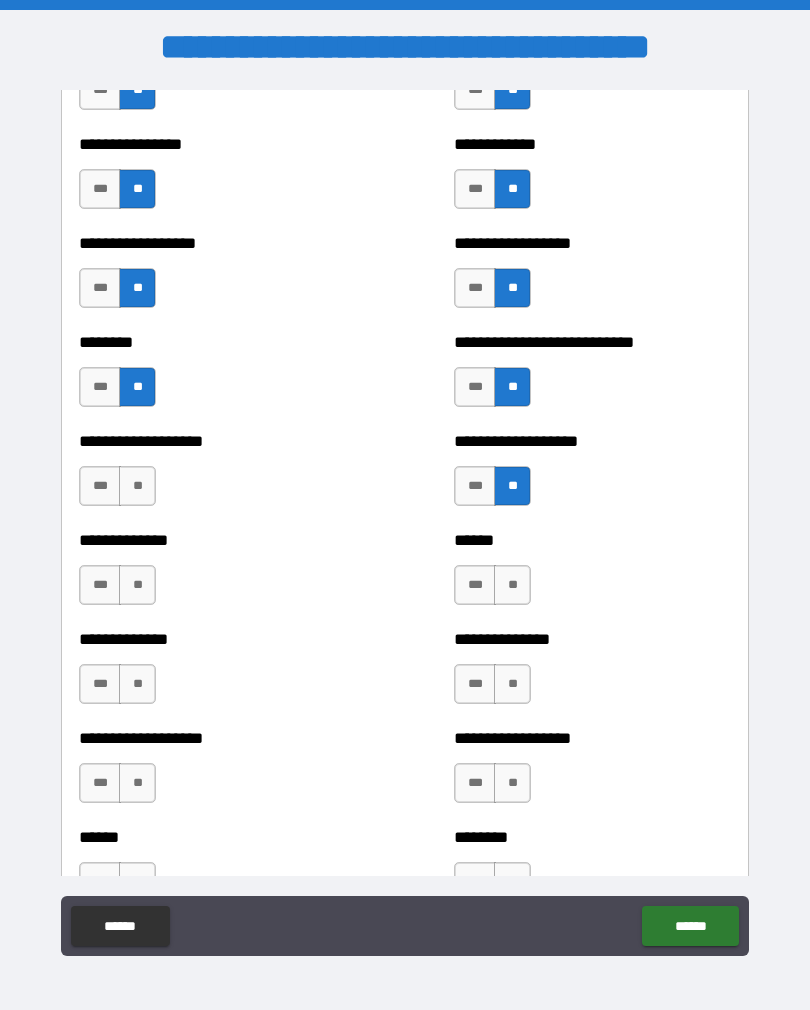 click on "**" at bounding box center (137, 585) 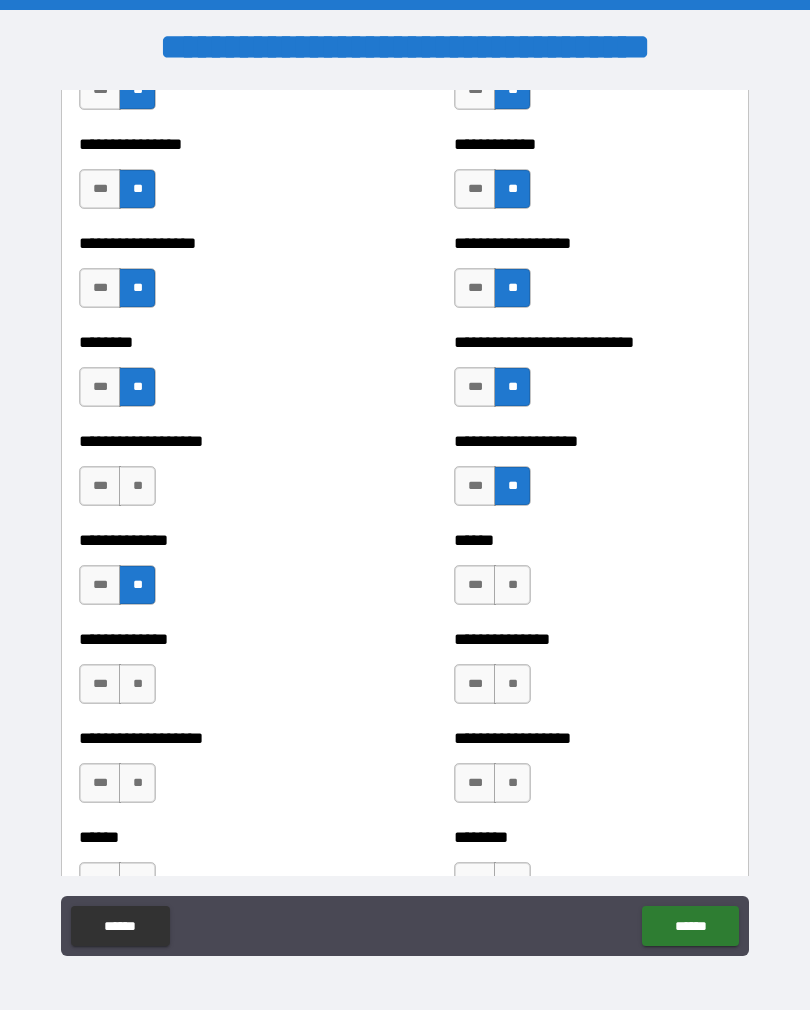 click on "**" at bounding box center [137, 486] 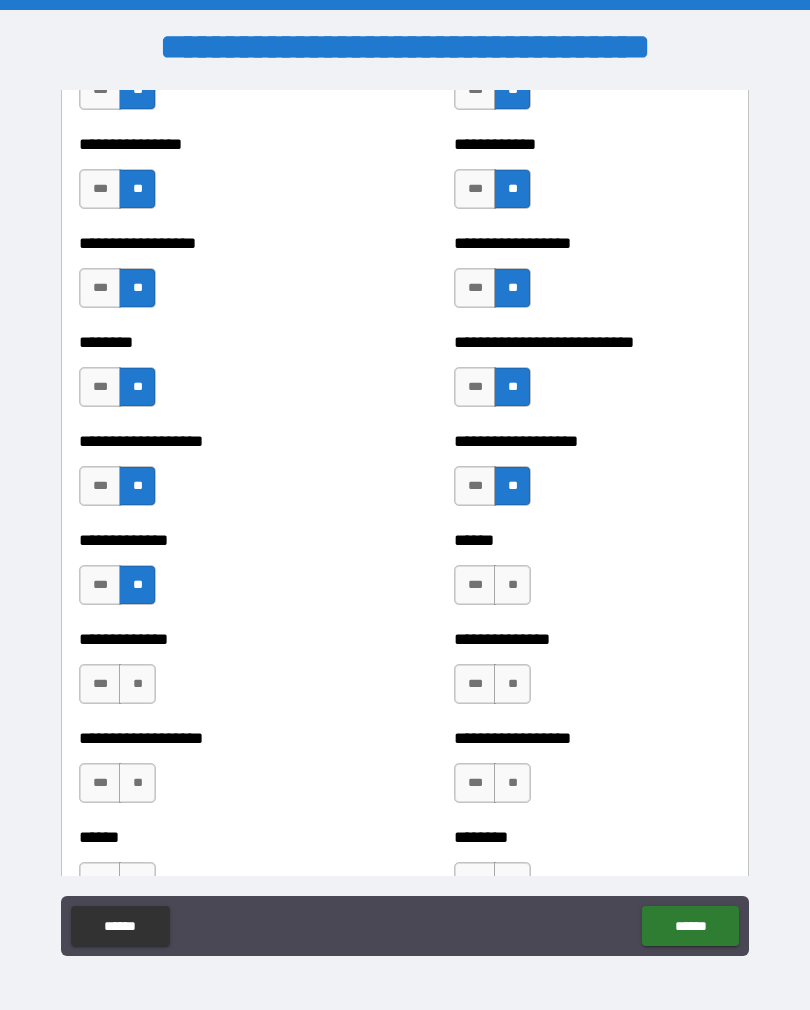 click on "**" at bounding box center (137, 684) 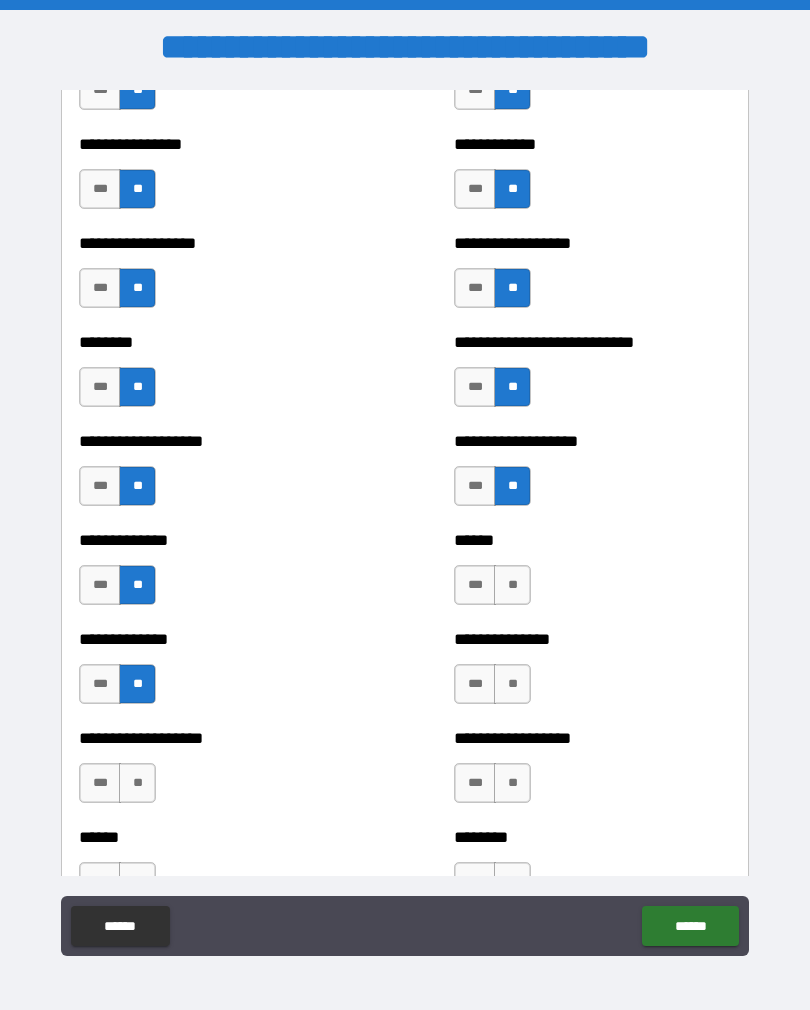 click on "**" at bounding box center (512, 684) 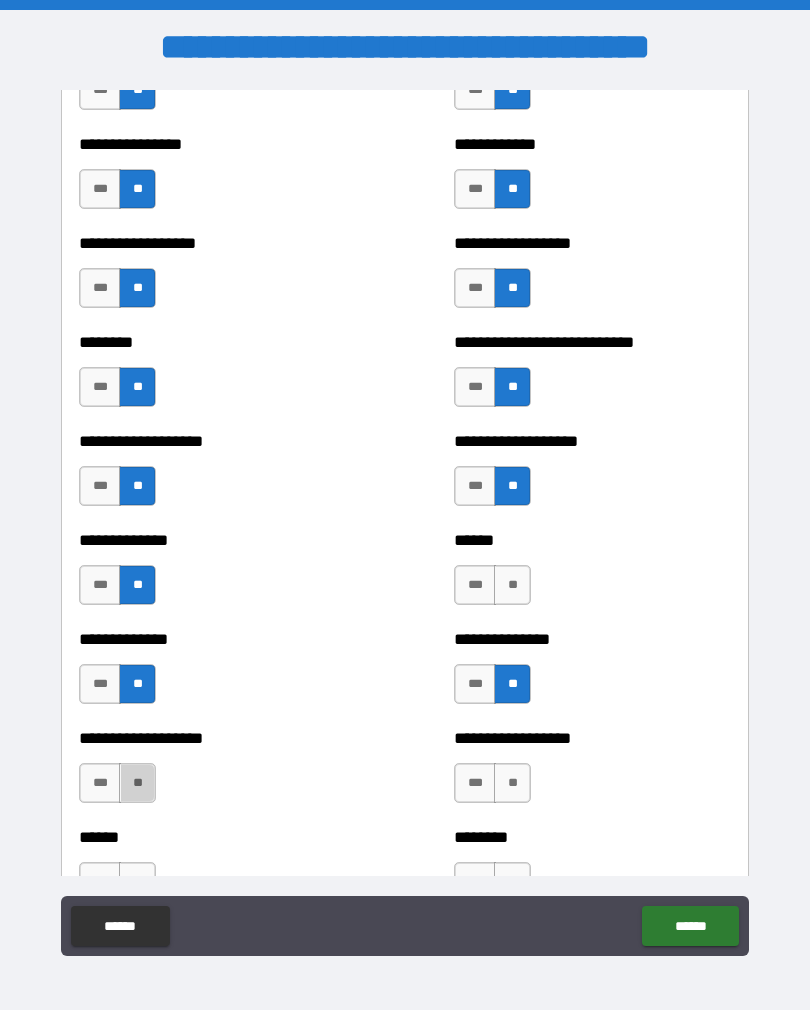 click on "**" at bounding box center [137, 783] 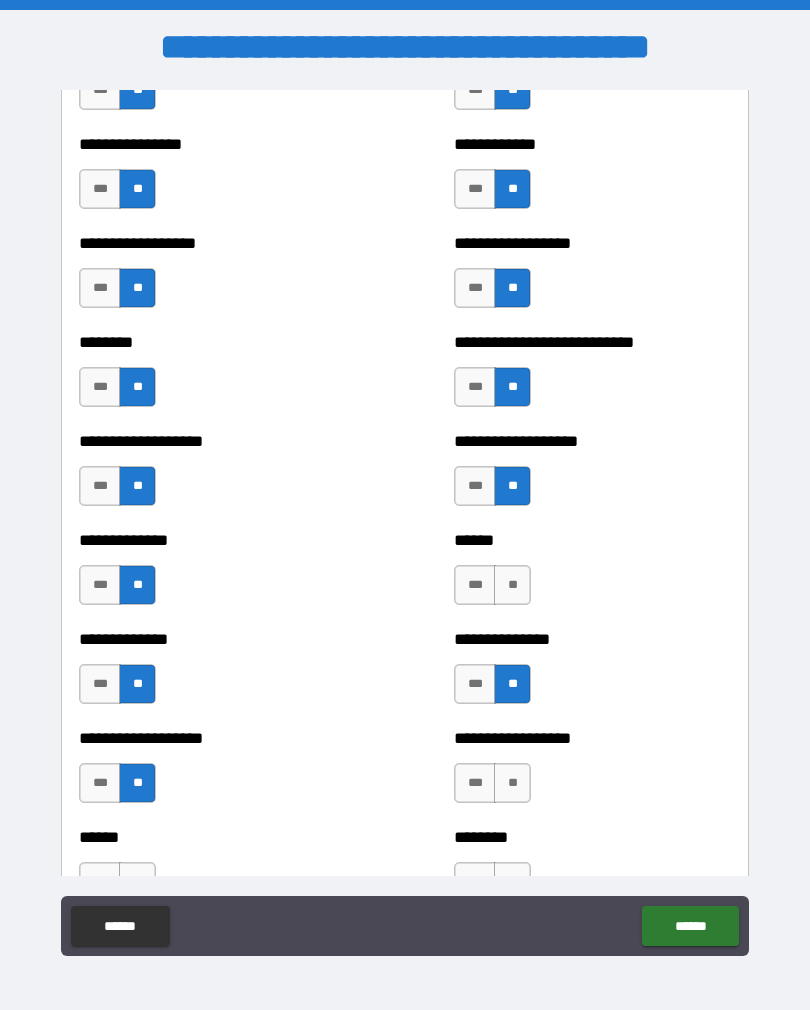 click on "**" at bounding box center (512, 783) 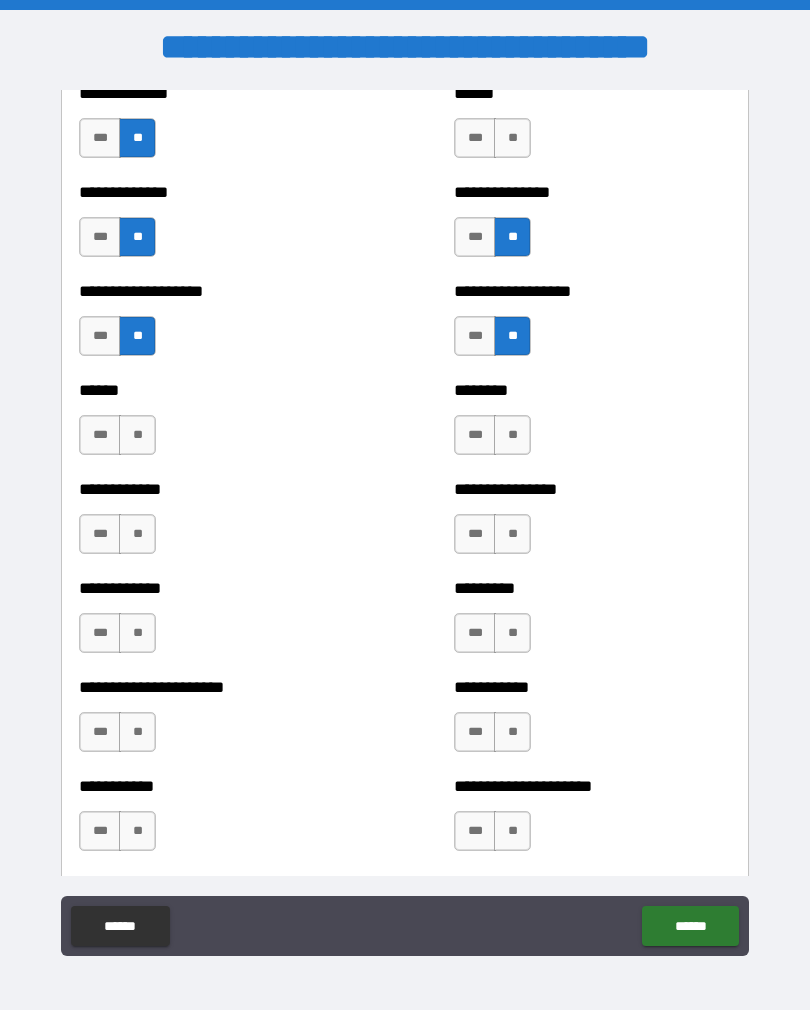 scroll, scrollTop: 4879, scrollLeft: 0, axis: vertical 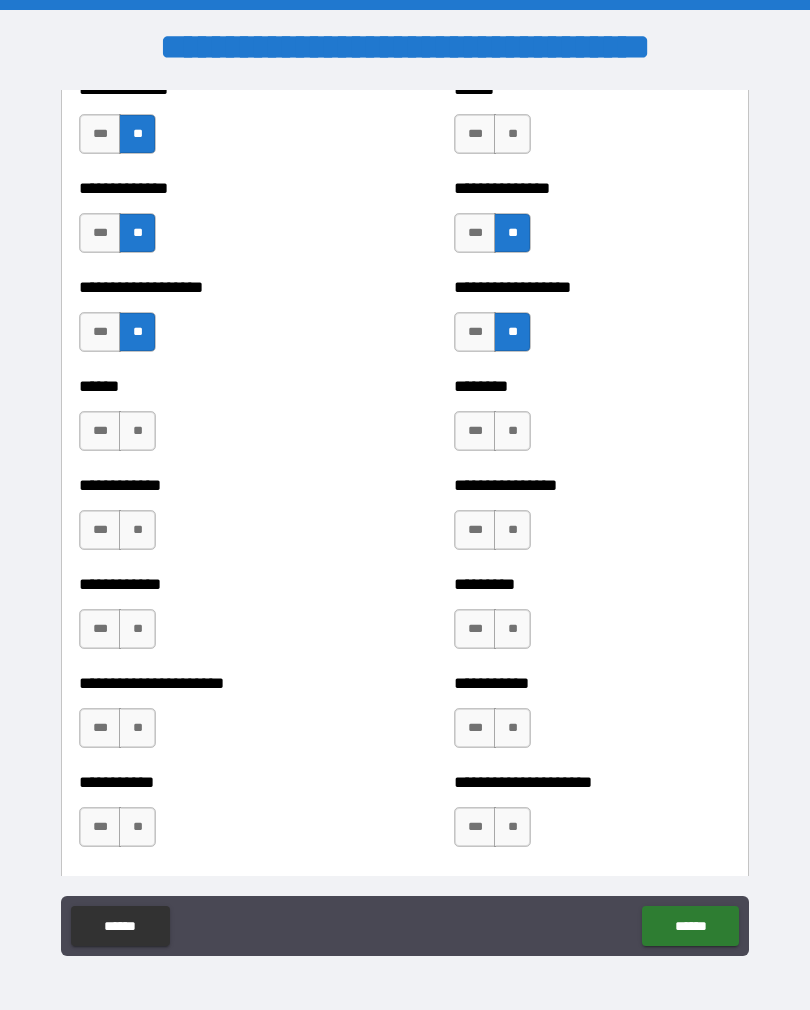 click on "**" at bounding box center (512, 431) 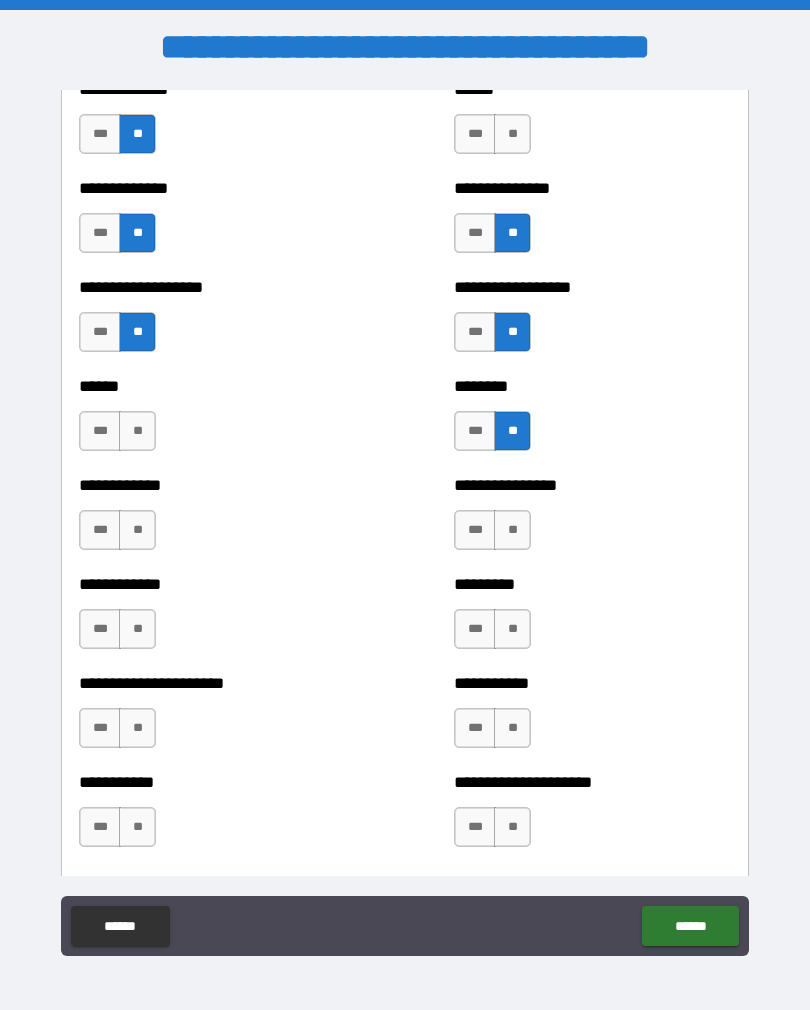 click on "***" at bounding box center (100, 431) 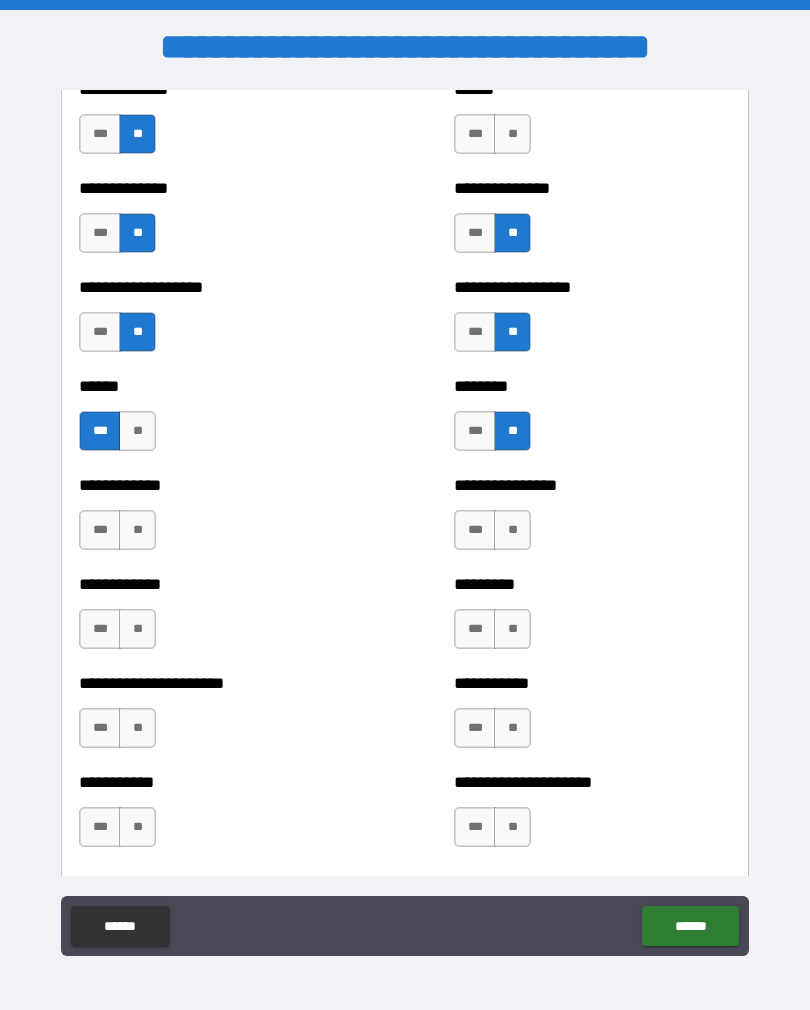 click on "**" at bounding box center (137, 431) 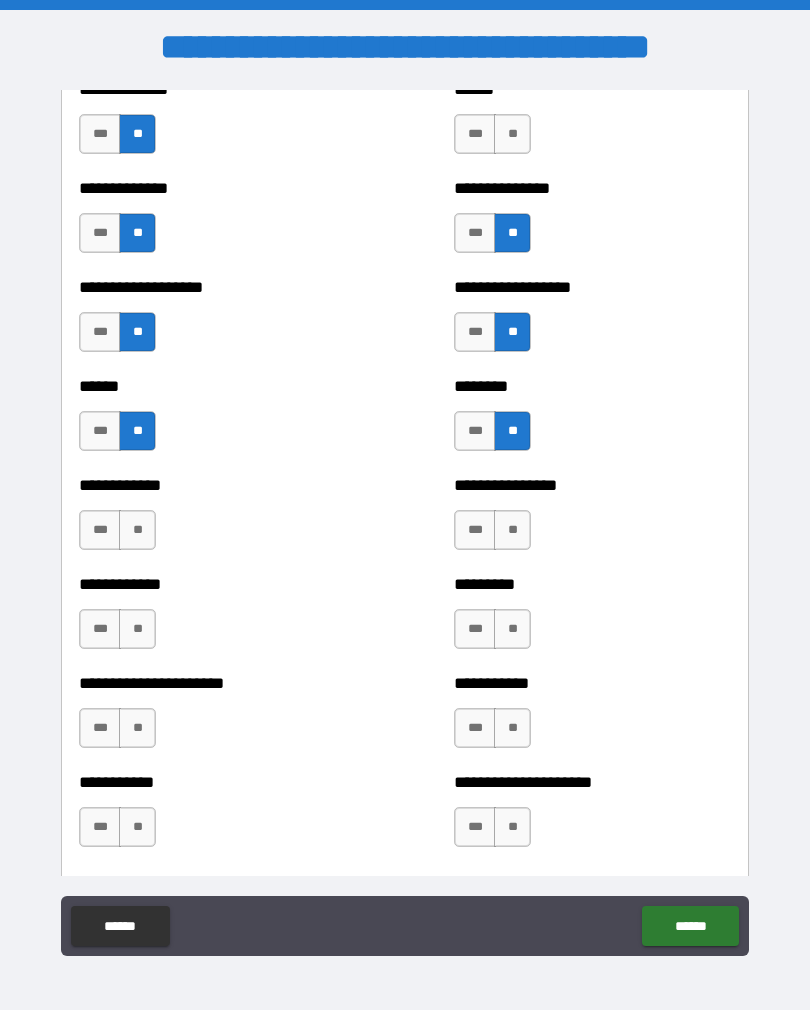 click on "**" at bounding box center [137, 530] 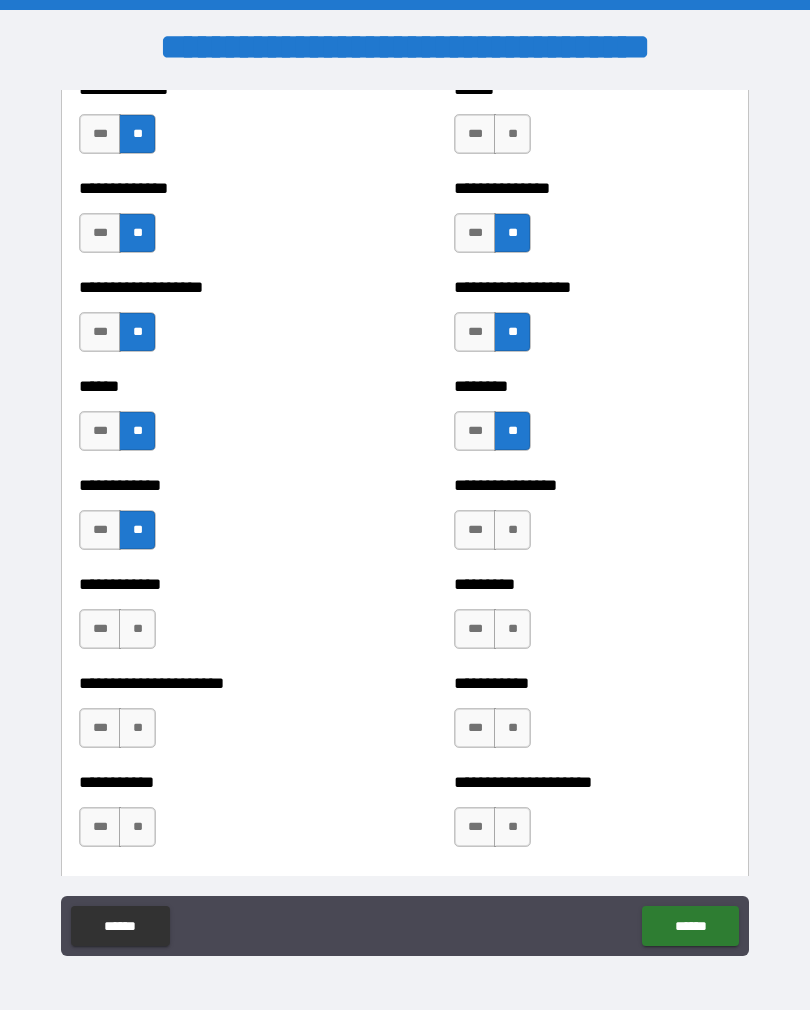 click on "**" at bounding box center [512, 530] 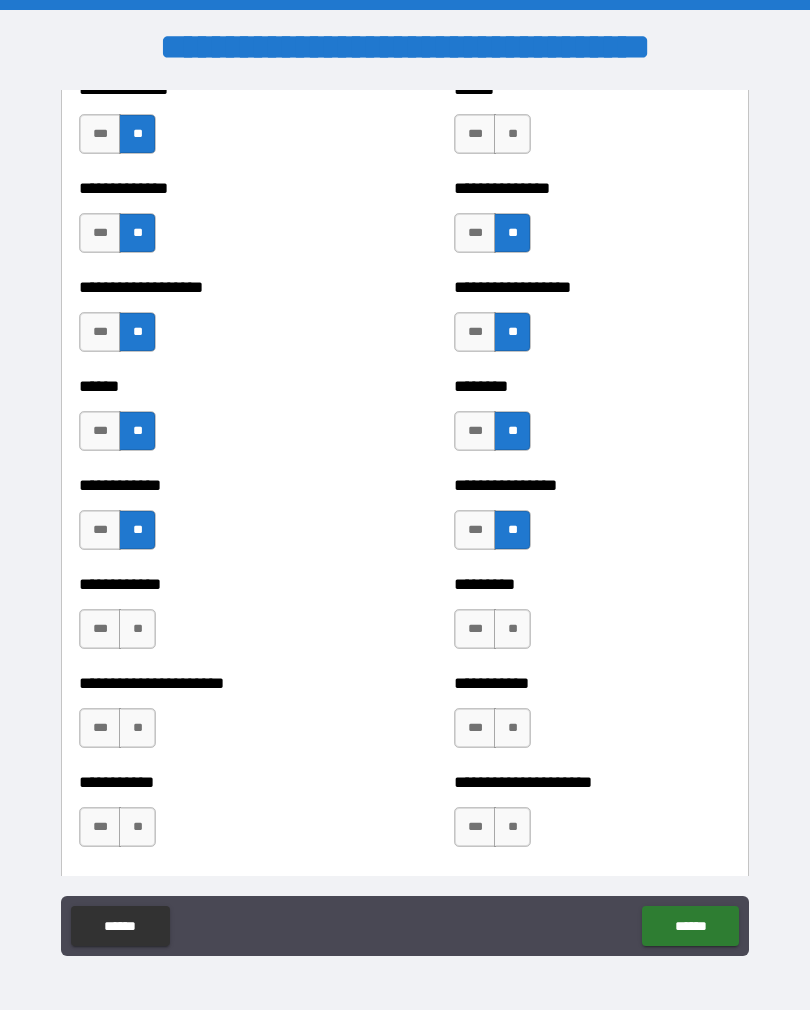 click on "**" at bounding box center (137, 629) 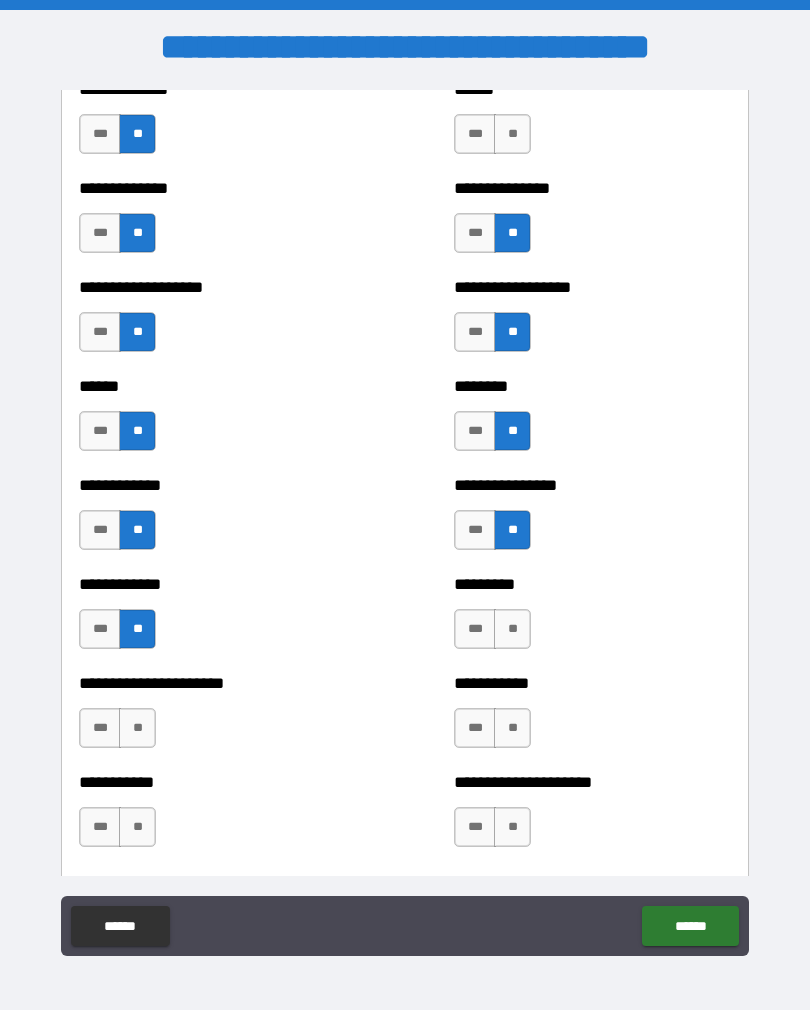 click on "**" at bounding box center [512, 629] 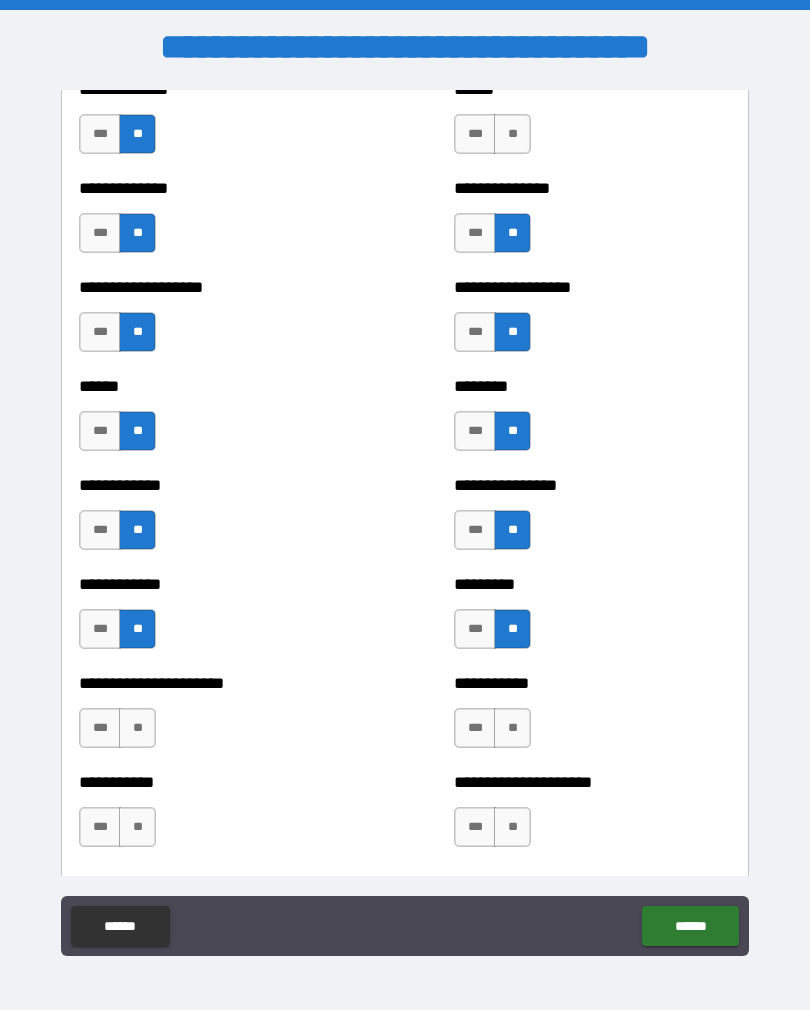 click on "**" at bounding box center [137, 728] 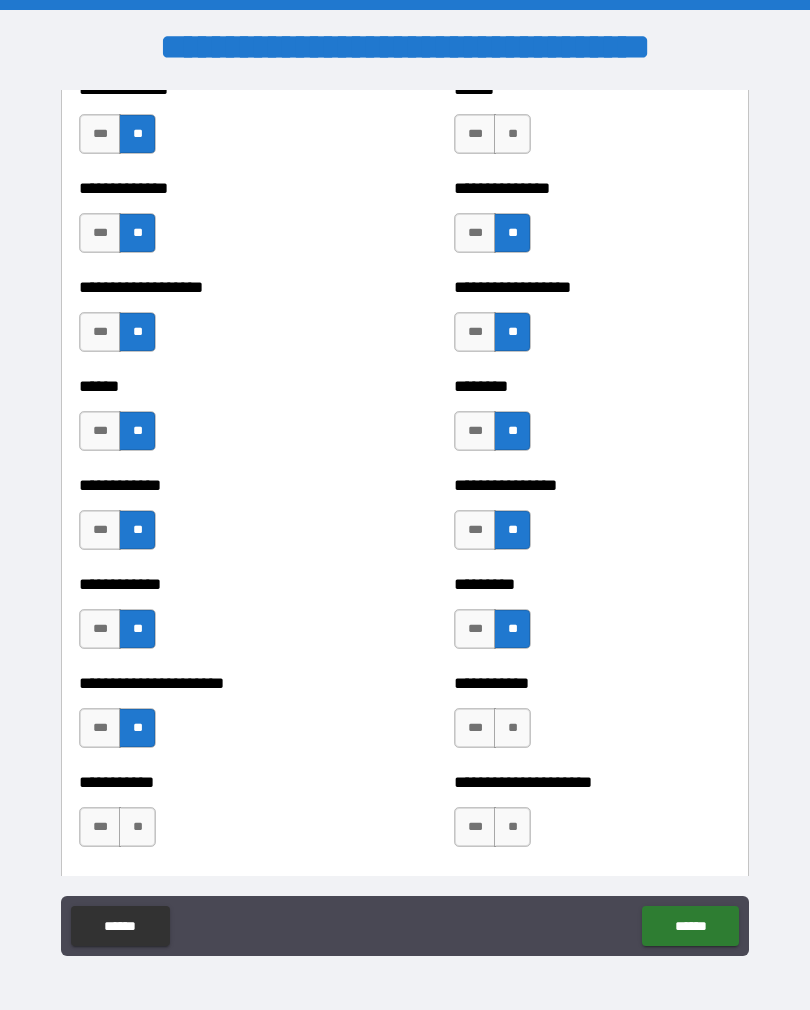 click on "**" at bounding box center [512, 728] 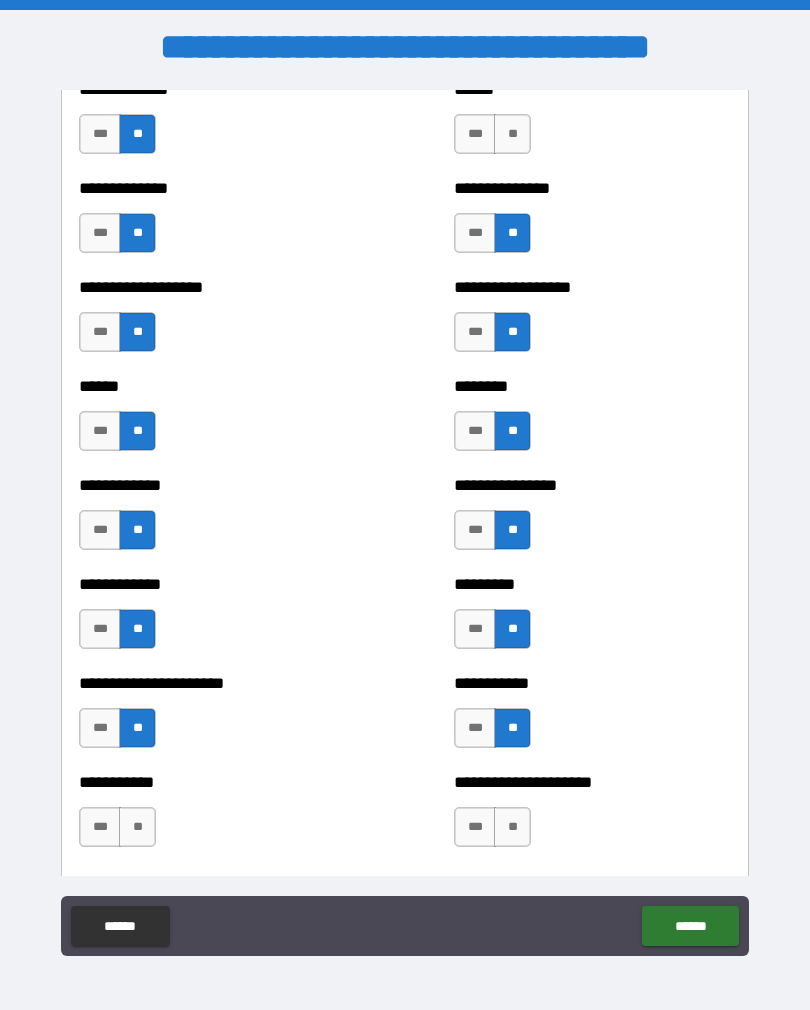 click on "**" at bounding box center (137, 827) 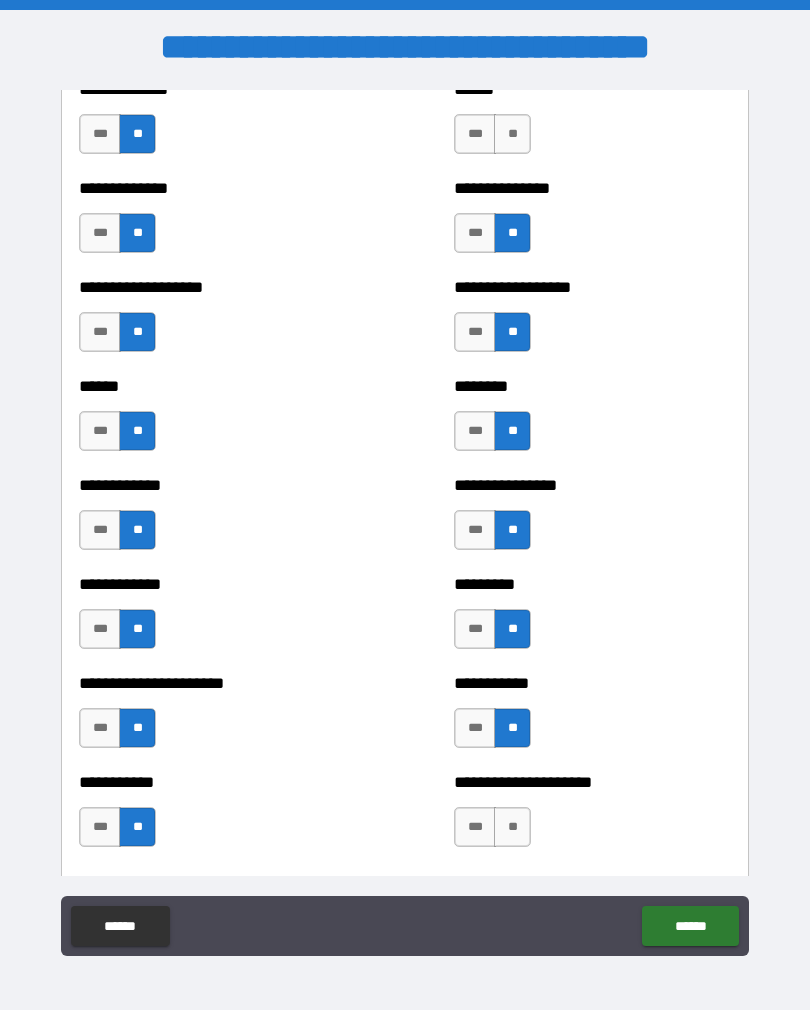 click on "**" at bounding box center (512, 827) 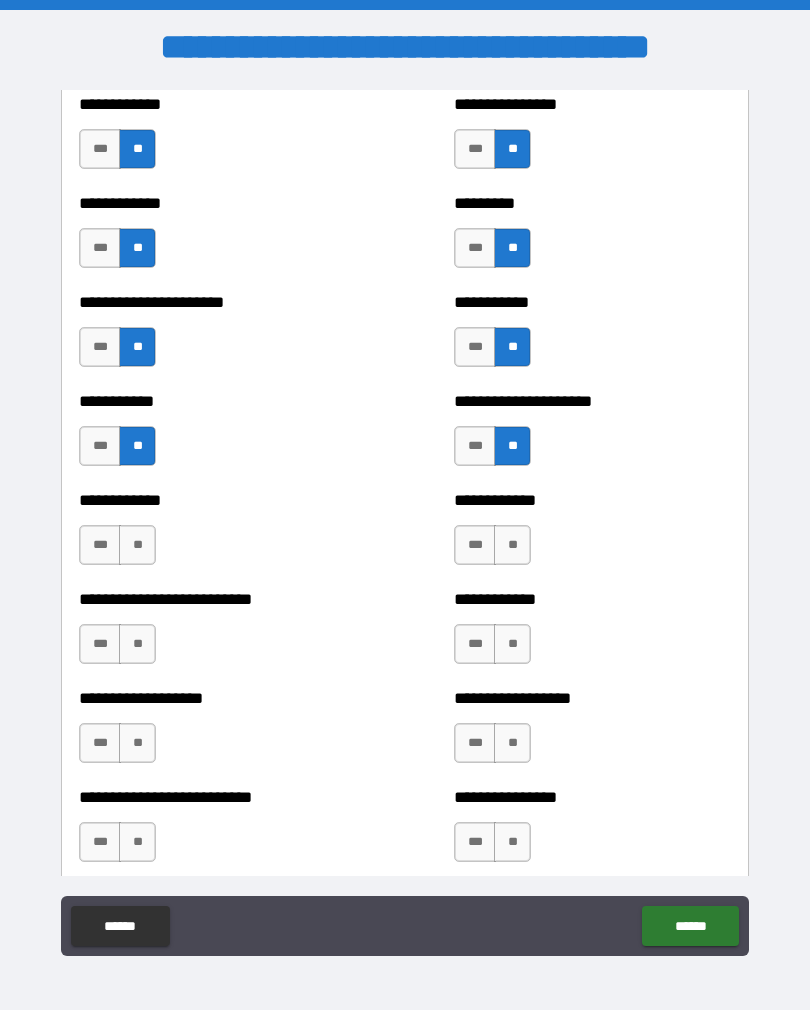 scroll, scrollTop: 5271, scrollLeft: 0, axis: vertical 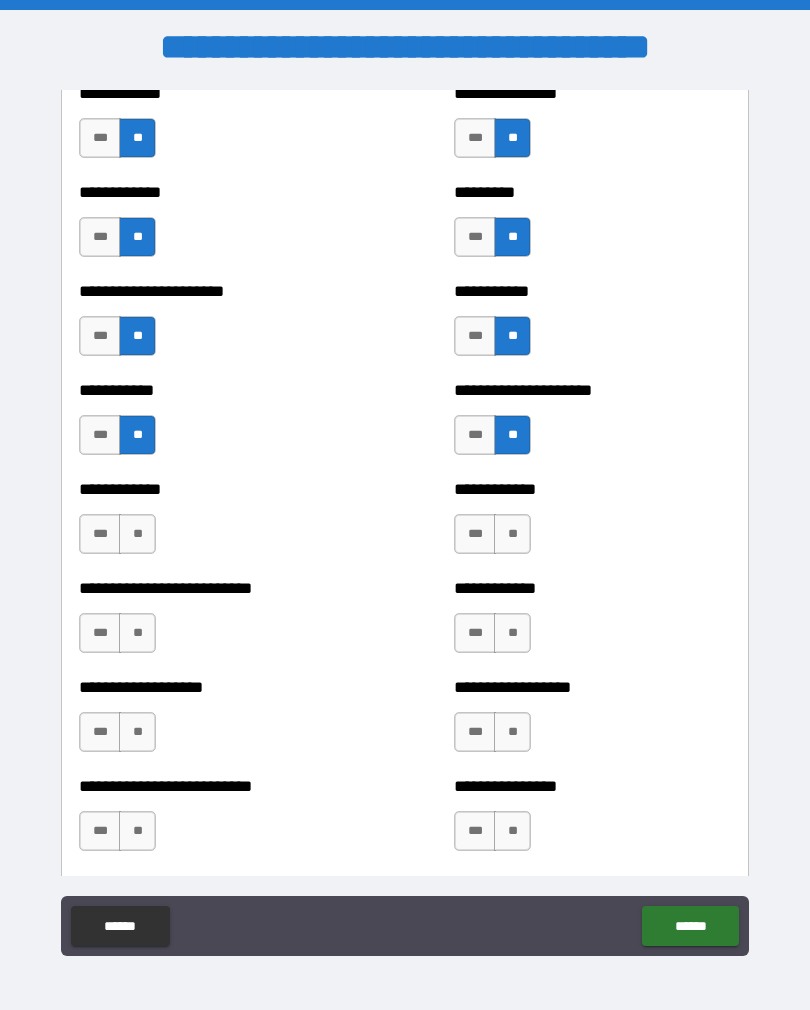click on "**" at bounding box center [137, 534] 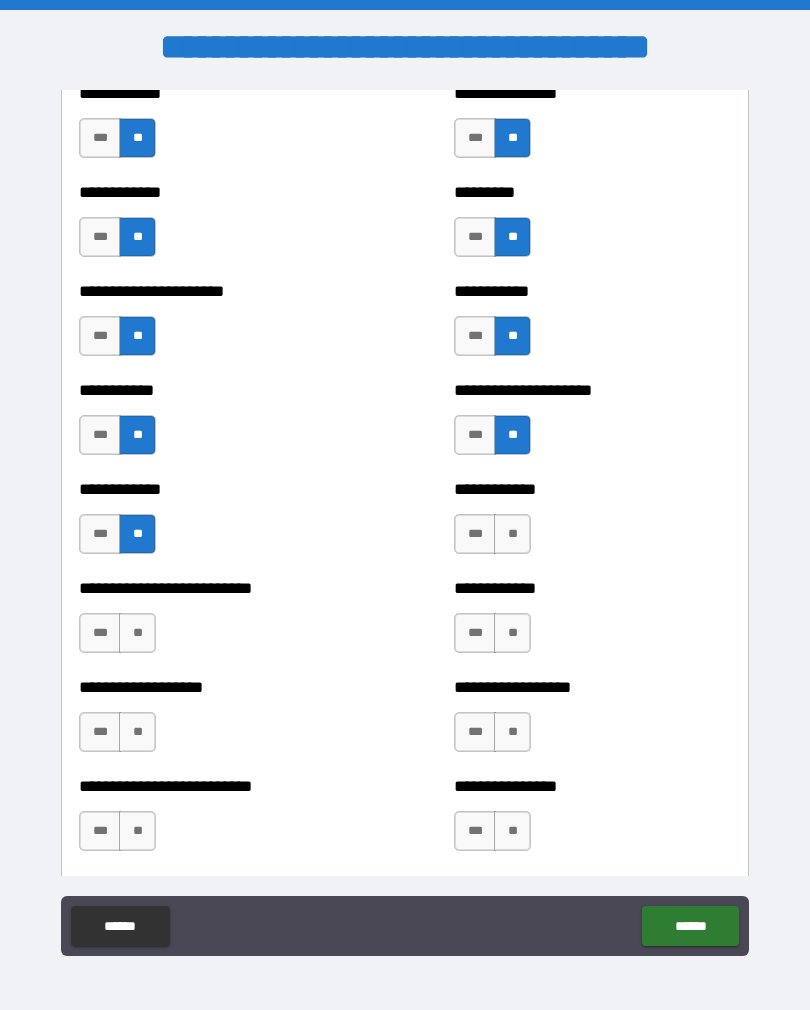 click on "**" at bounding box center [137, 633] 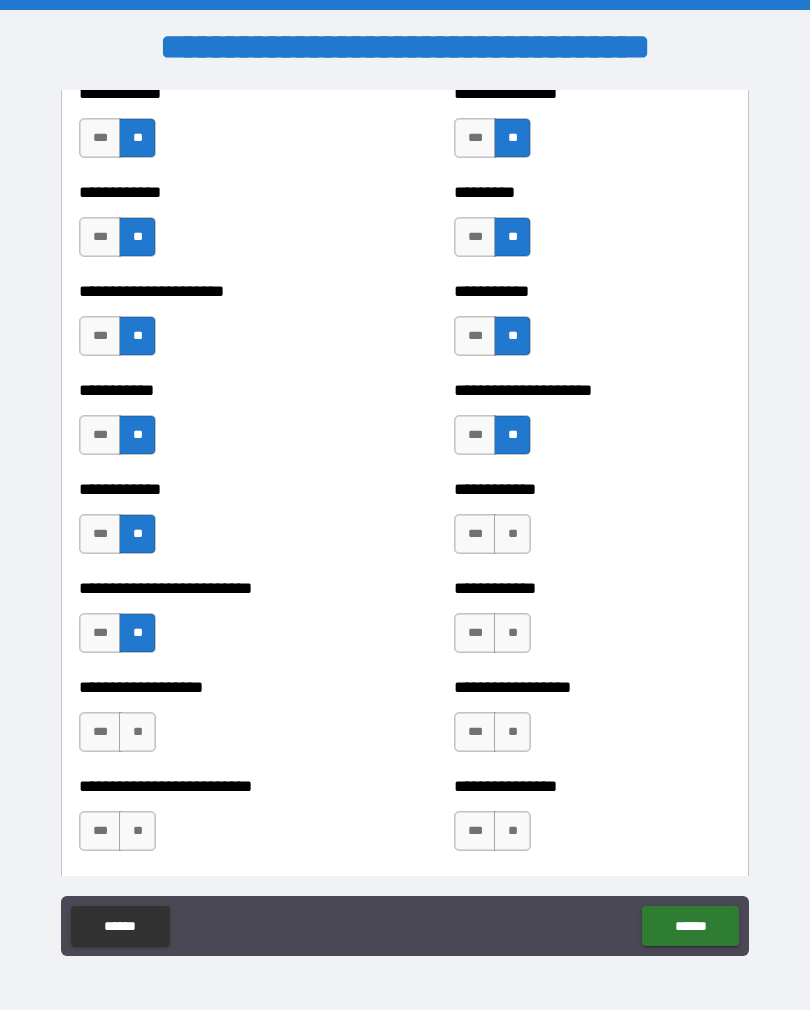 click on "**" at bounding box center (512, 633) 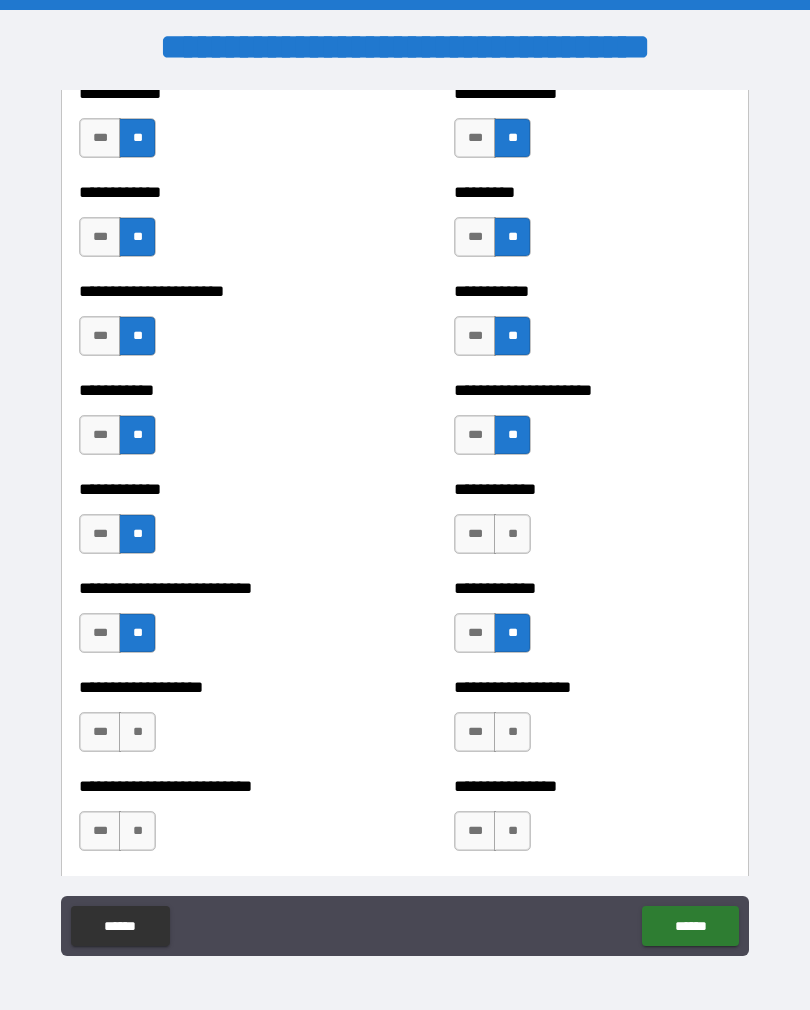 click on "**" at bounding box center [512, 534] 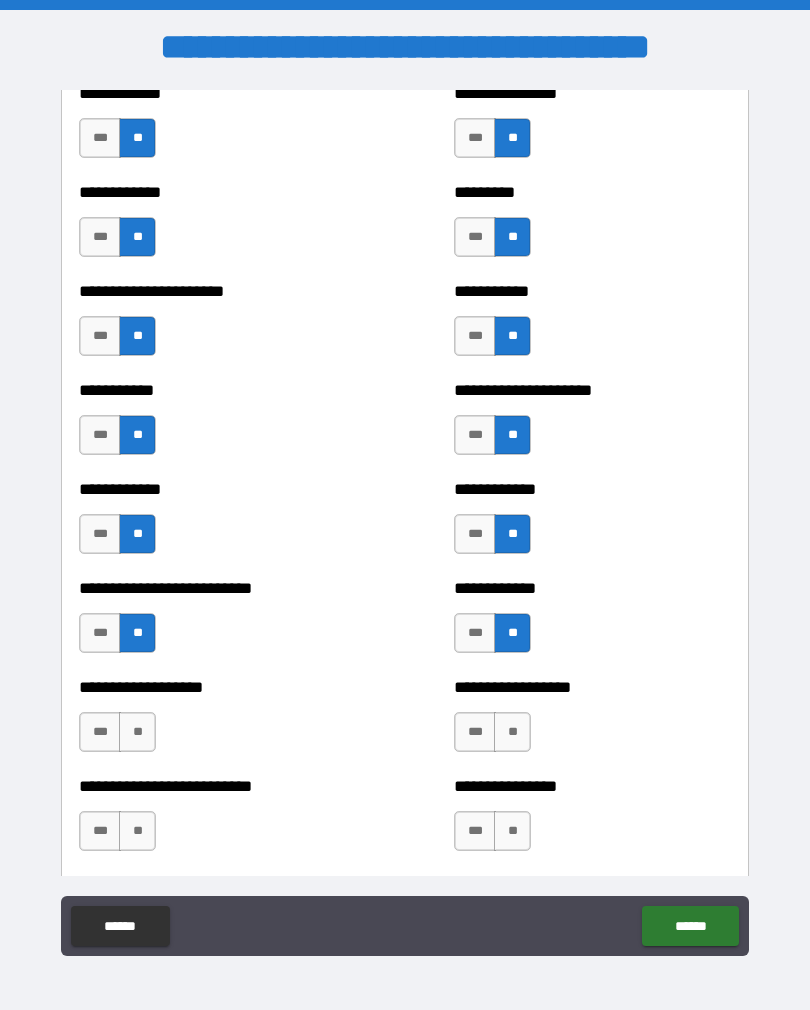 click on "**" at bounding box center [137, 732] 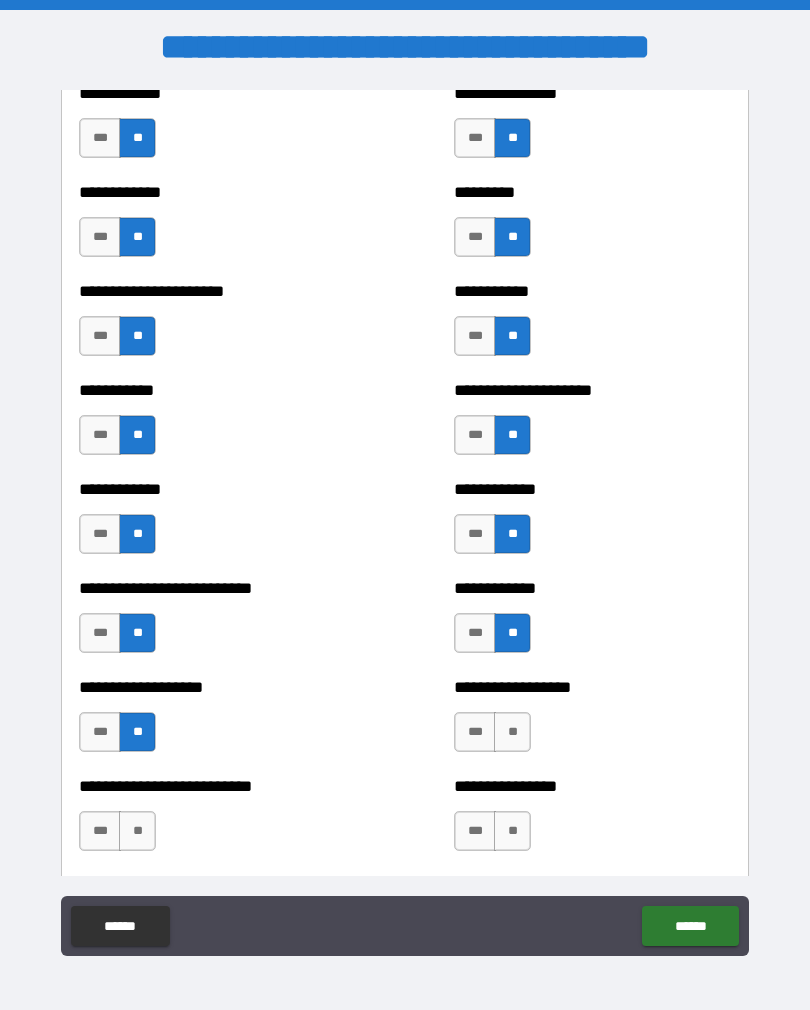 click on "**" at bounding box center (512, 732) 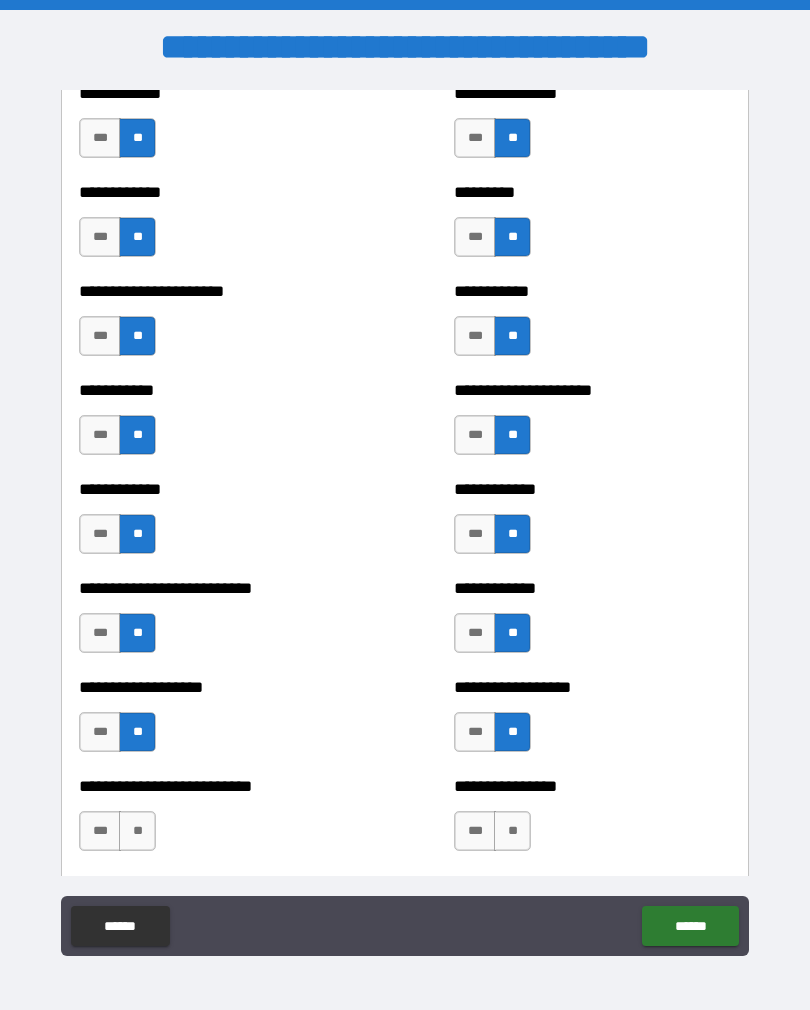 click on "**" at bounding box center (512, 831) 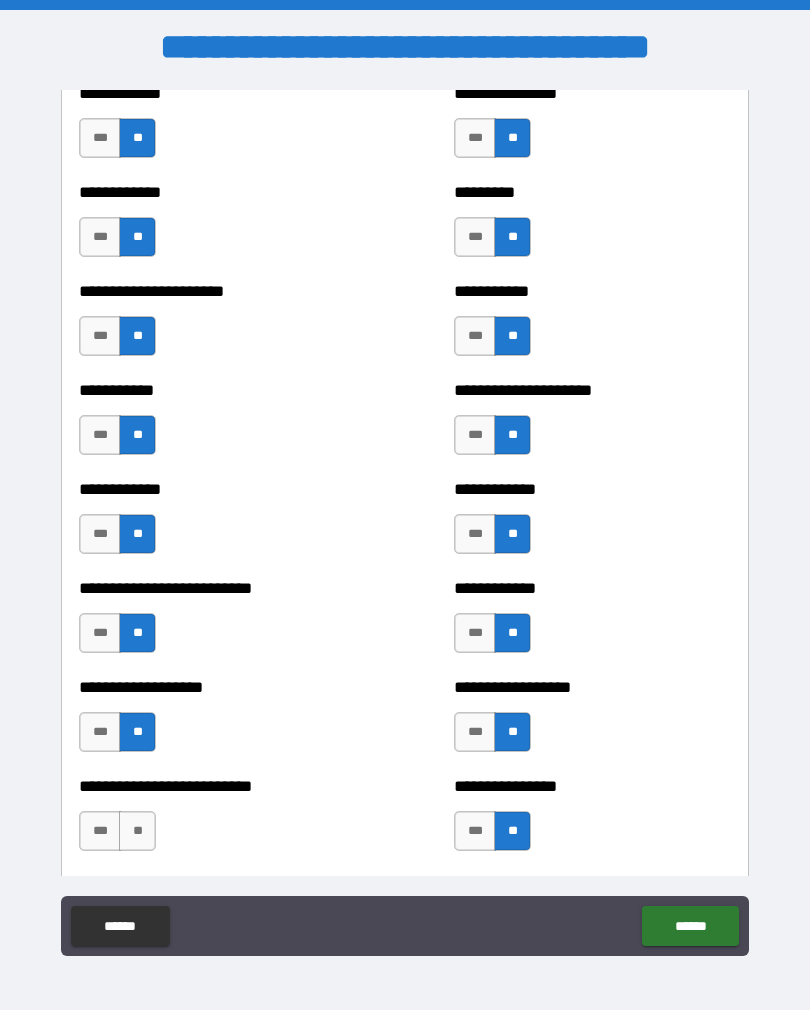 click on "**" at bounding box center [137, 831] 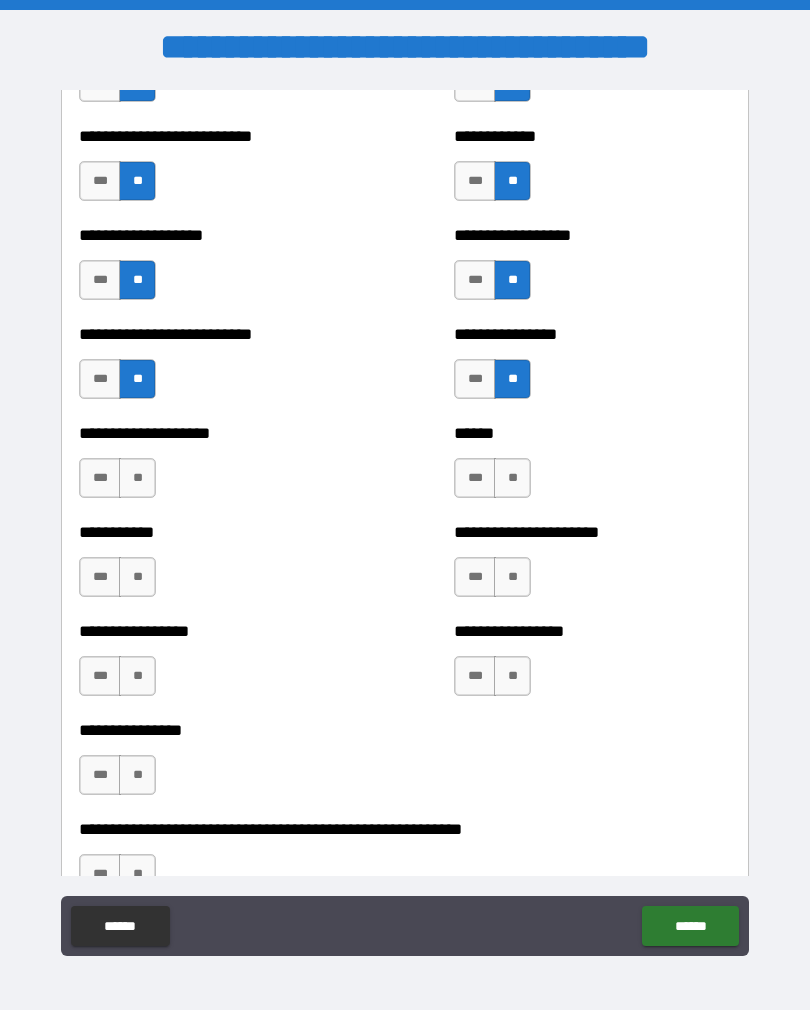 scroll, scrollTop: 5735, scrollLeft: 0, axis: vertical 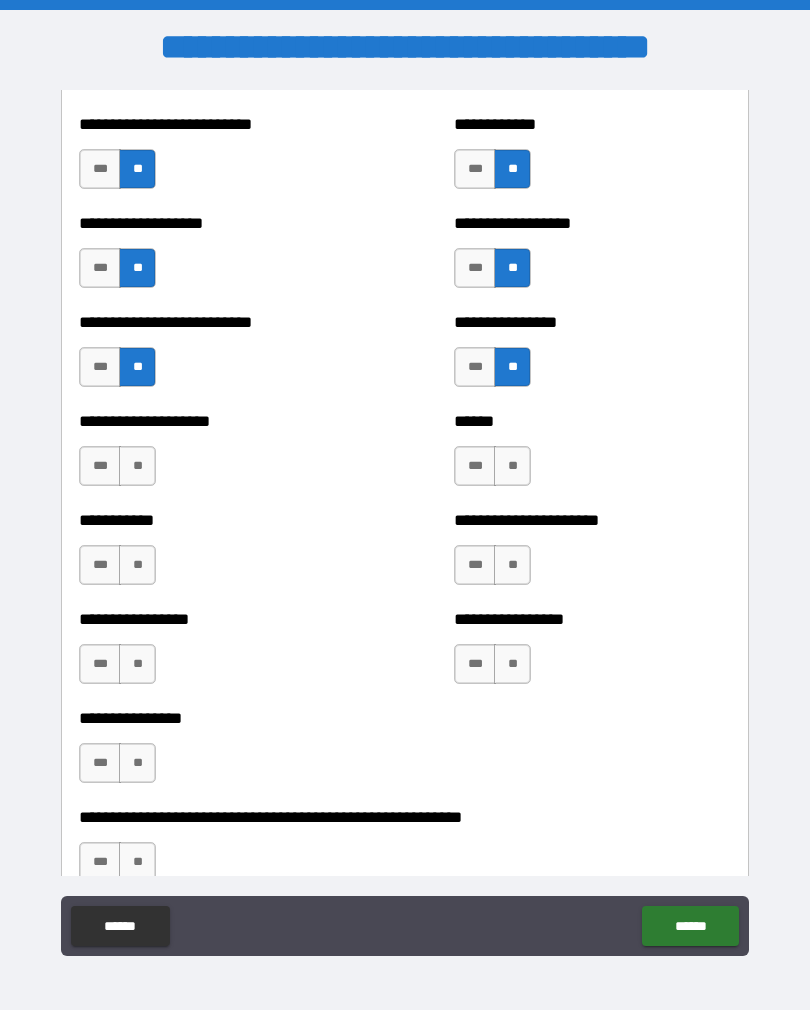 click on "**********" at bounding box center [217, 456] 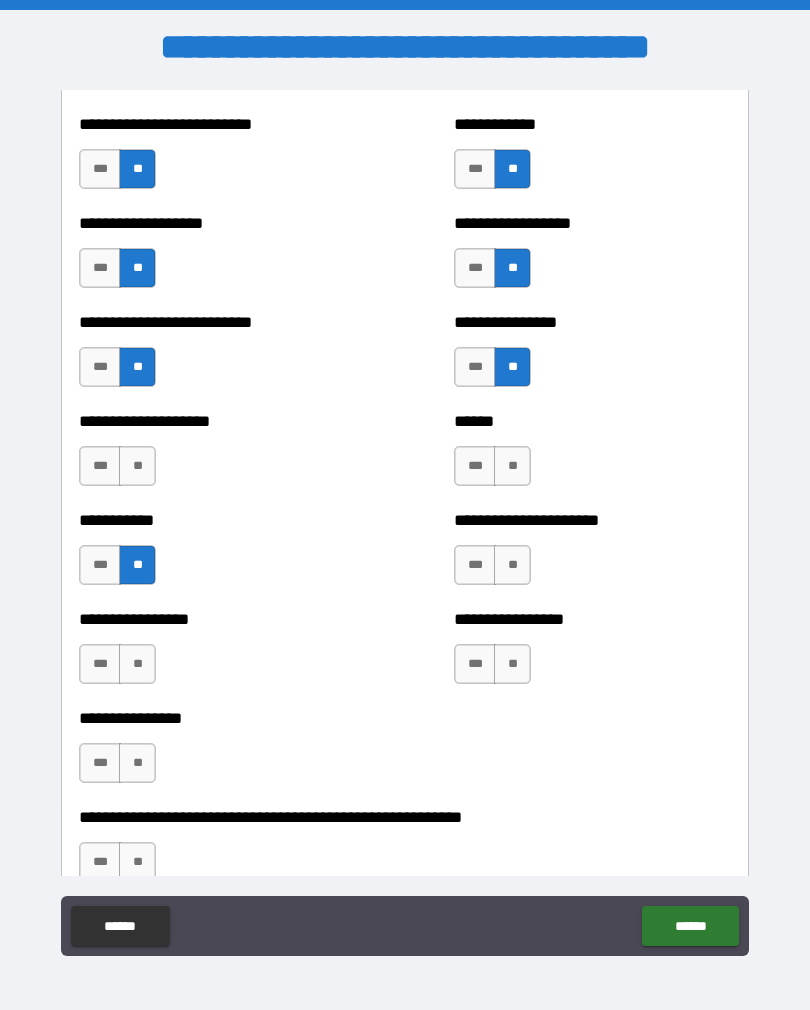 click on "**" at bounding box center (137, 466) 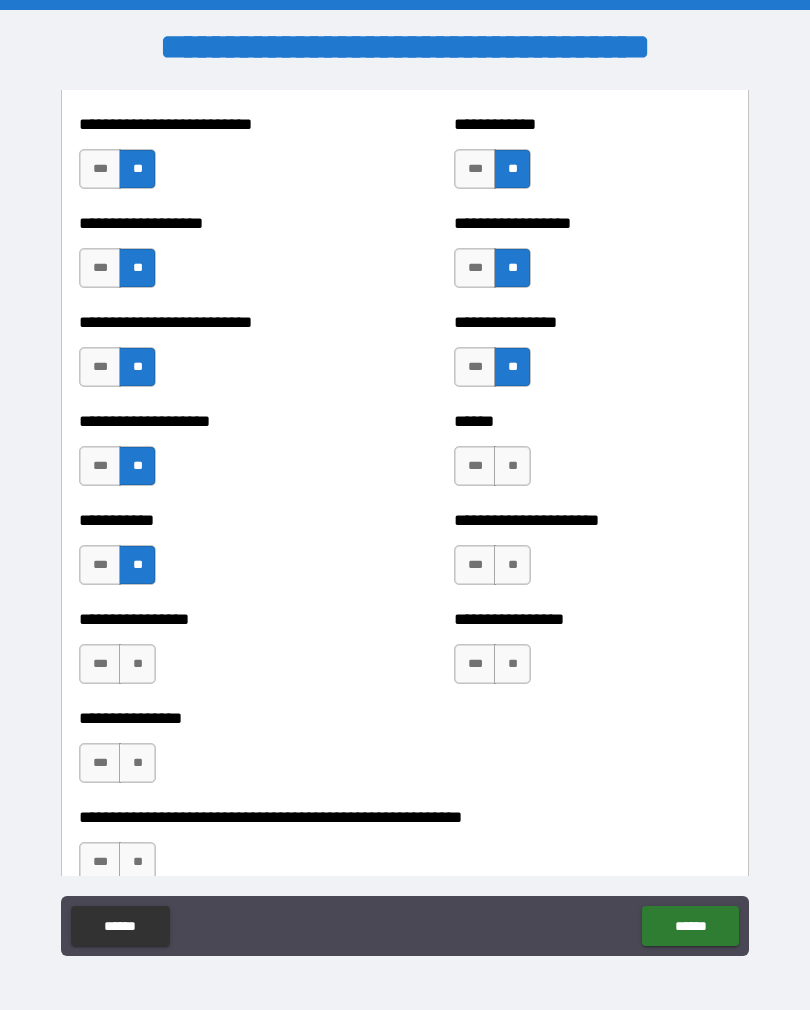 click on "**" at bounding box center (512, 565) 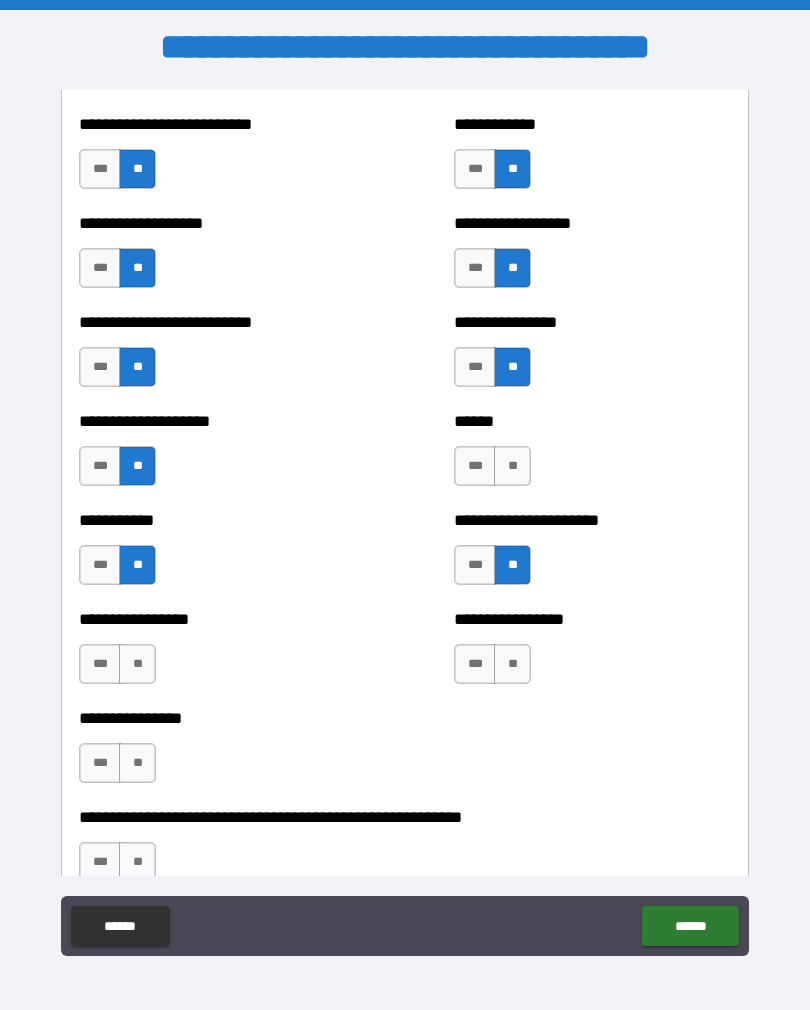 click on "**" at bounding box center [137, 664] 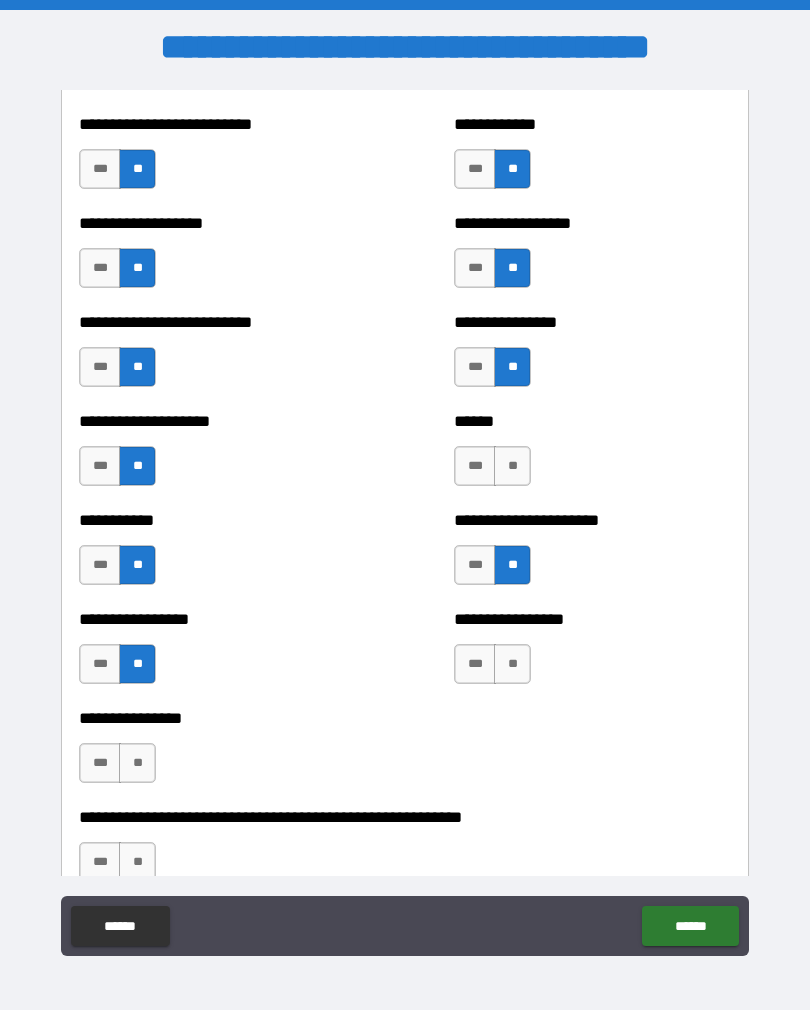 click on "**" at bounding box center (512, 664) 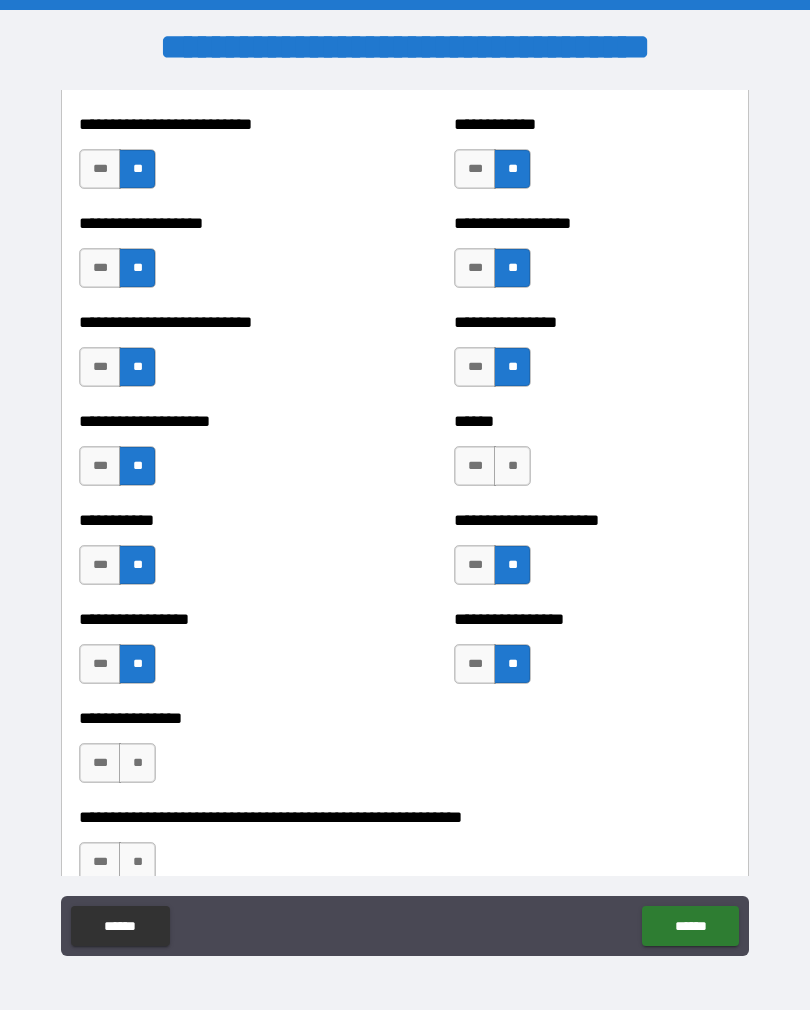 click on "**" at bounding box center [137, 763] 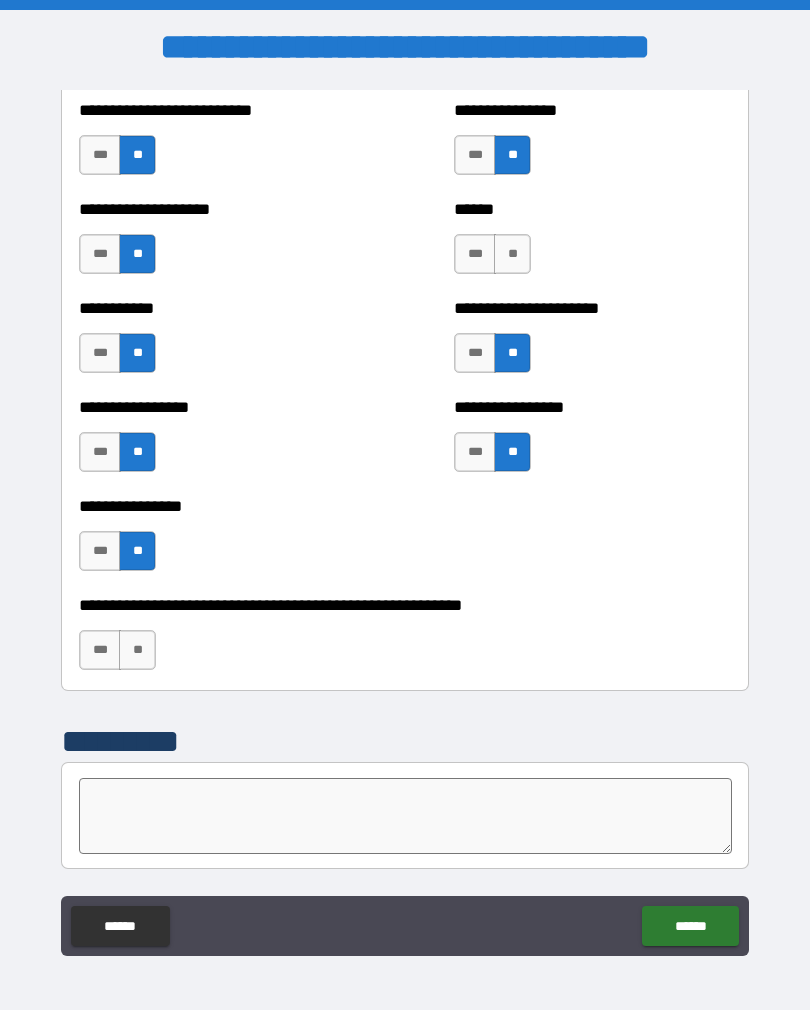 scroll, scrollTop: 5952, scrollLeft: 0, axis: vertical 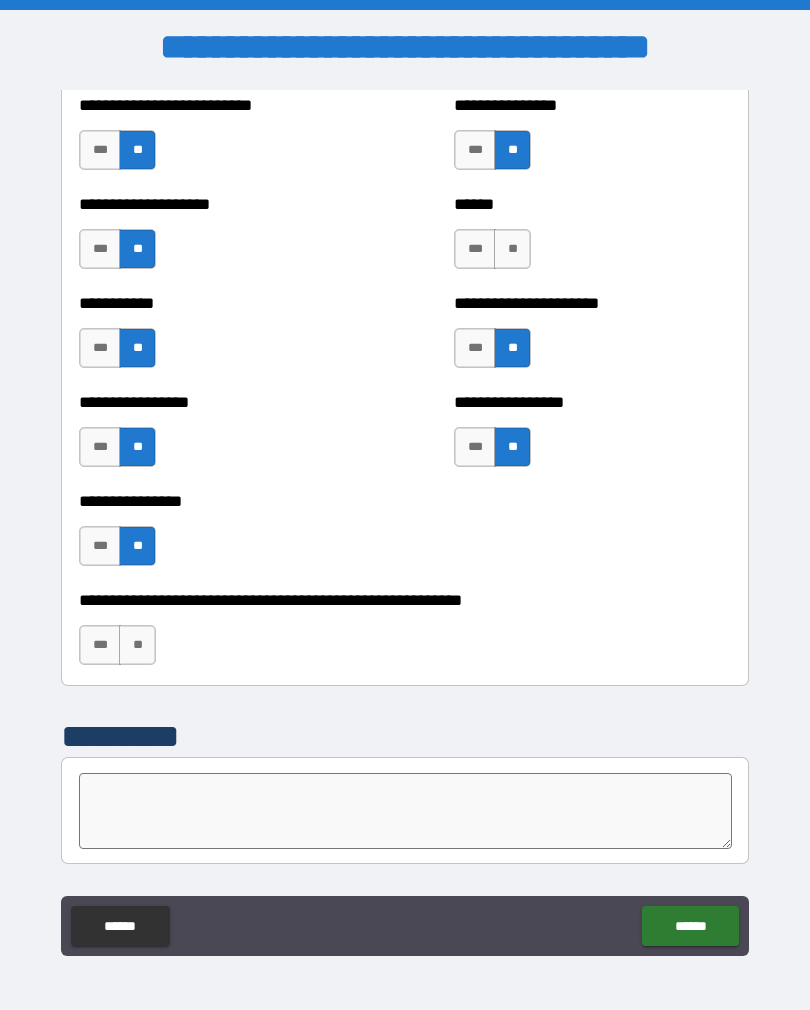 click on "**" at bounding box center [137, 645] 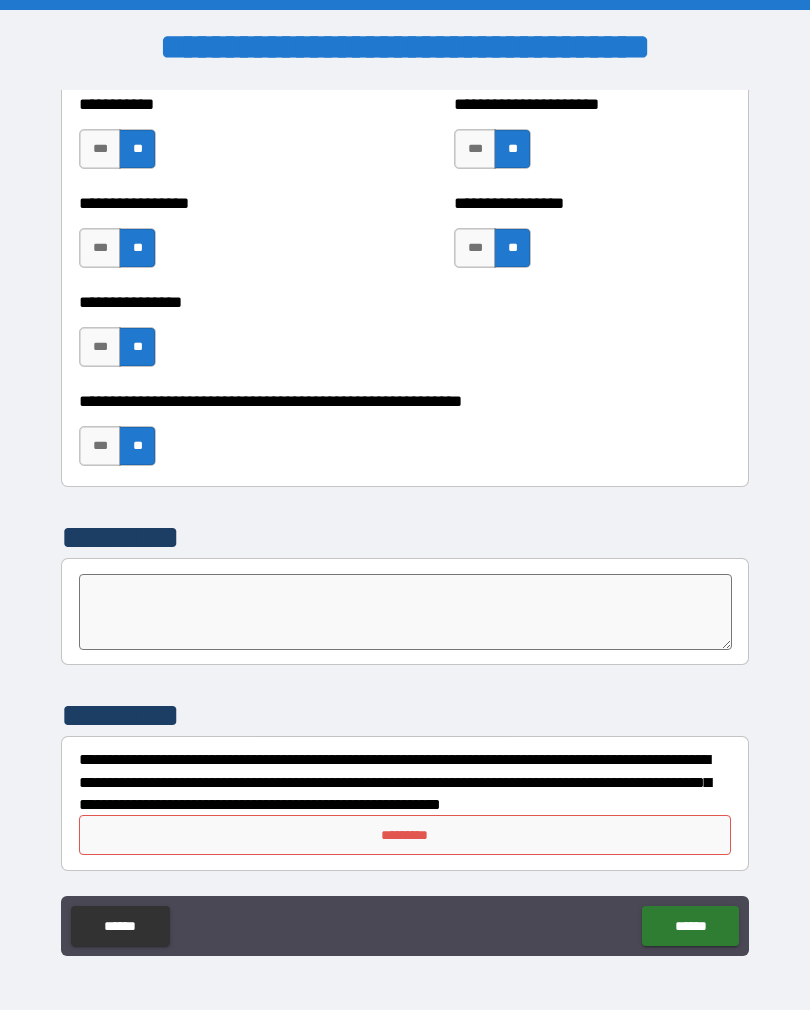 scroll, scrollTop: 6151, scrollLeft: 0, axis: vertical 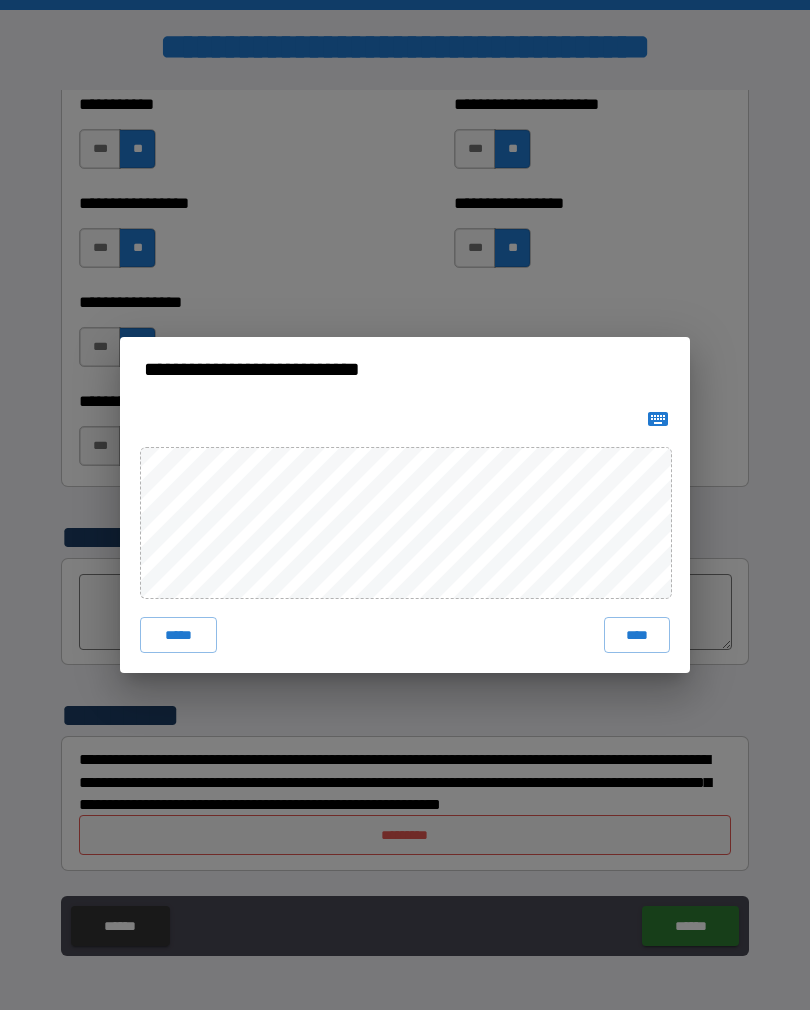 click on "****" at bounding box center (637, 635) 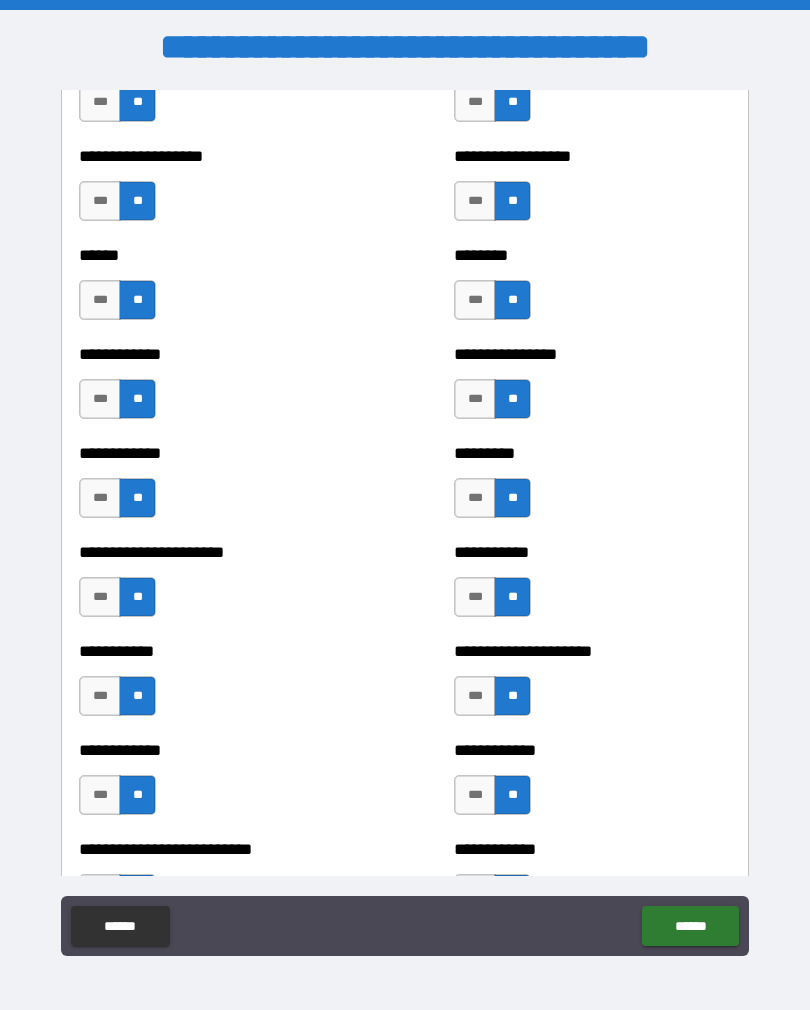 scroll, scrollTop: 5010, scrollLeft: 0, axis: vertical 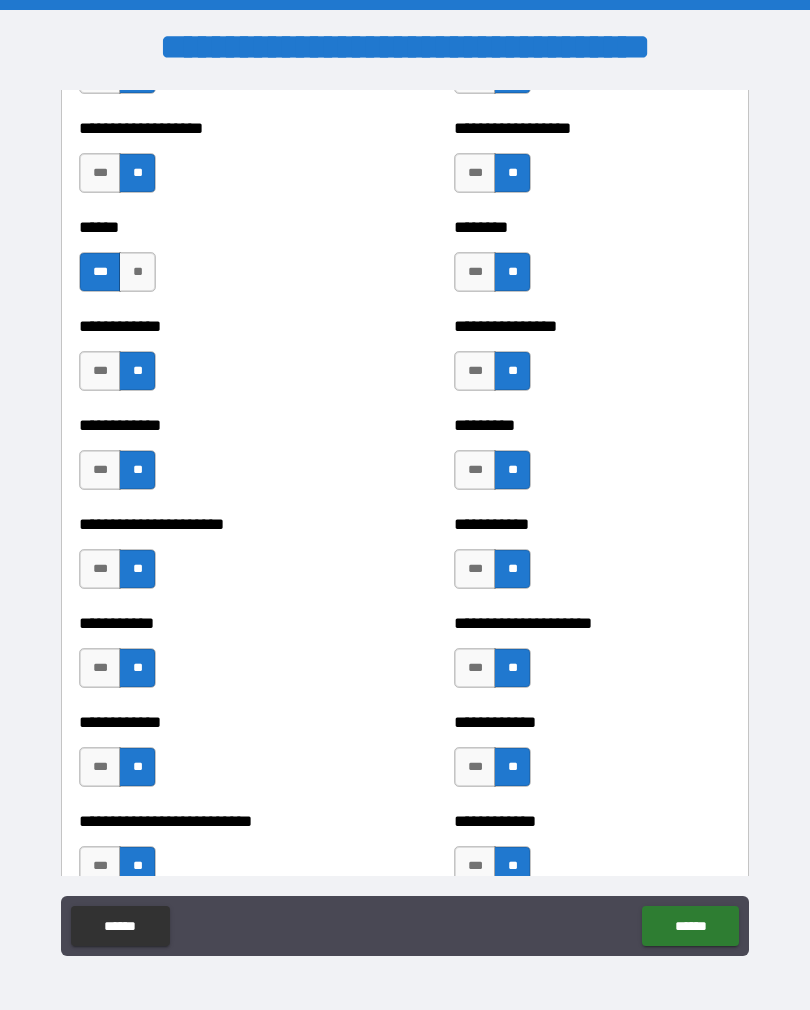 click on "**" at bounding box center (137, 272) 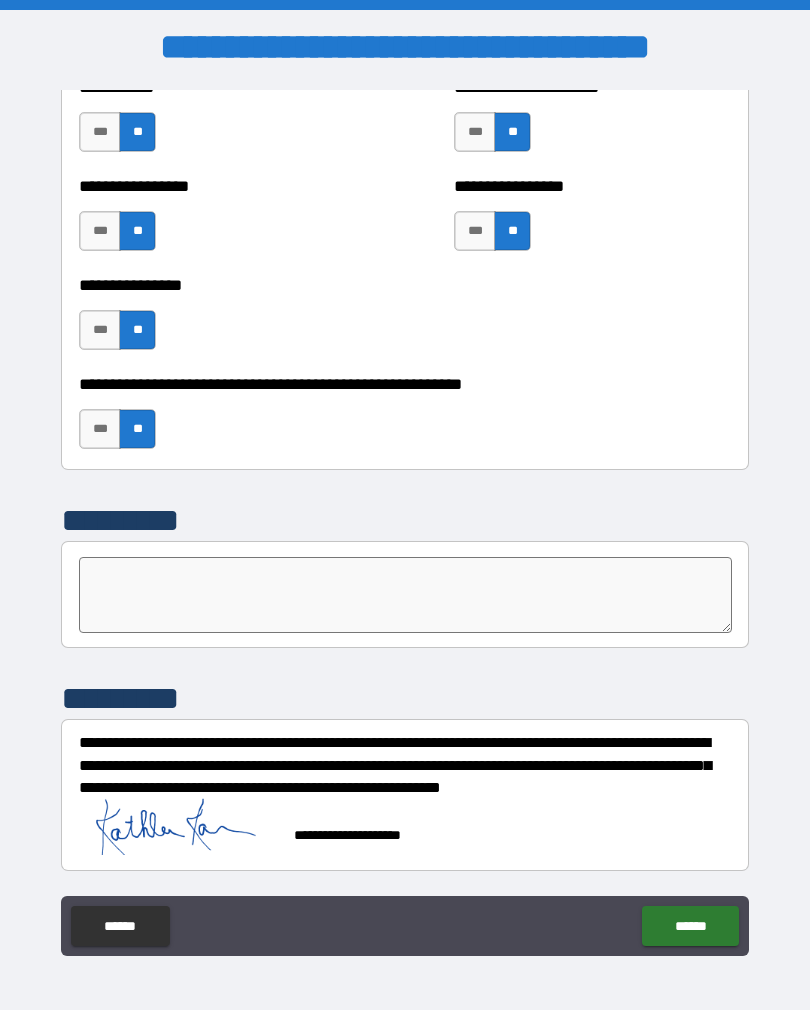 scroll, scrollTop: 6168, scrollLeft: 0, axis: vertical 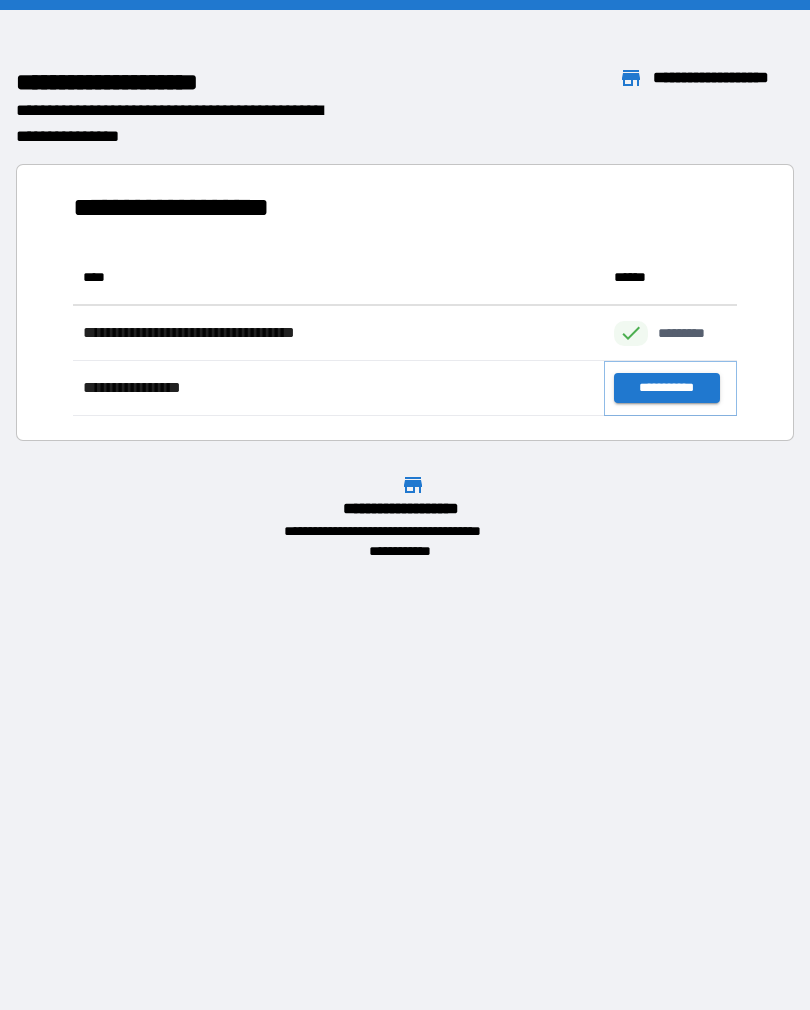 click on "**********" at bounding box center (666, 388) 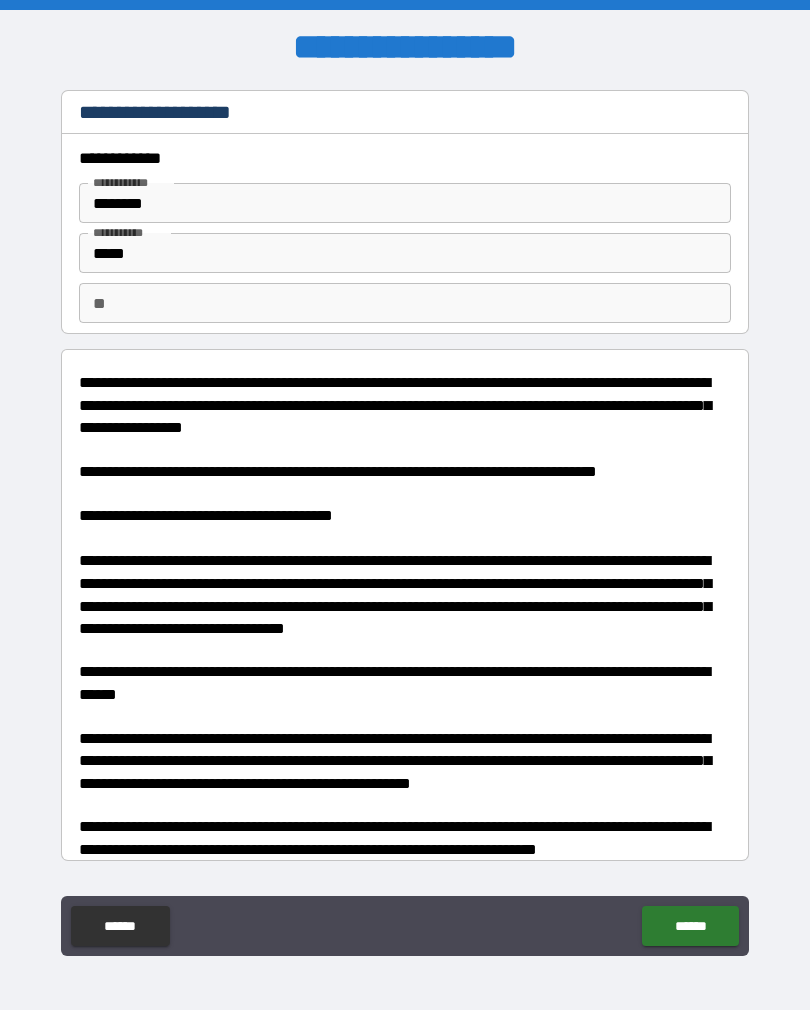 type on "*" 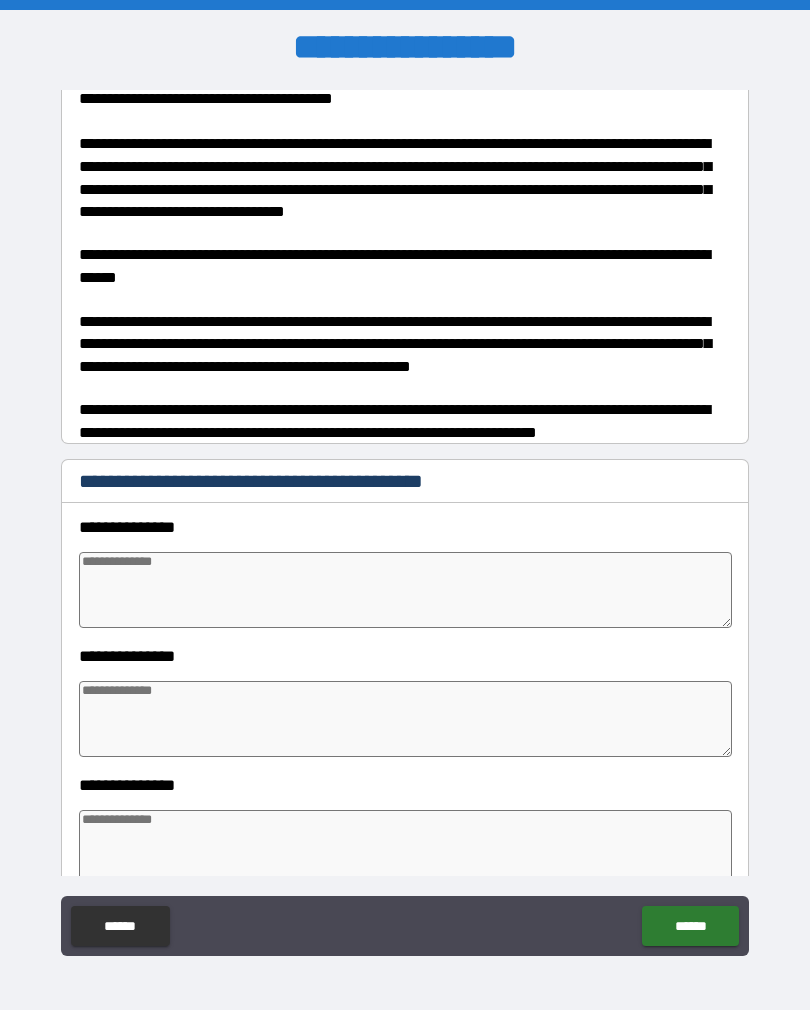 scroll, scrollTop: 420, scrollLeft: 0, axis: vertical 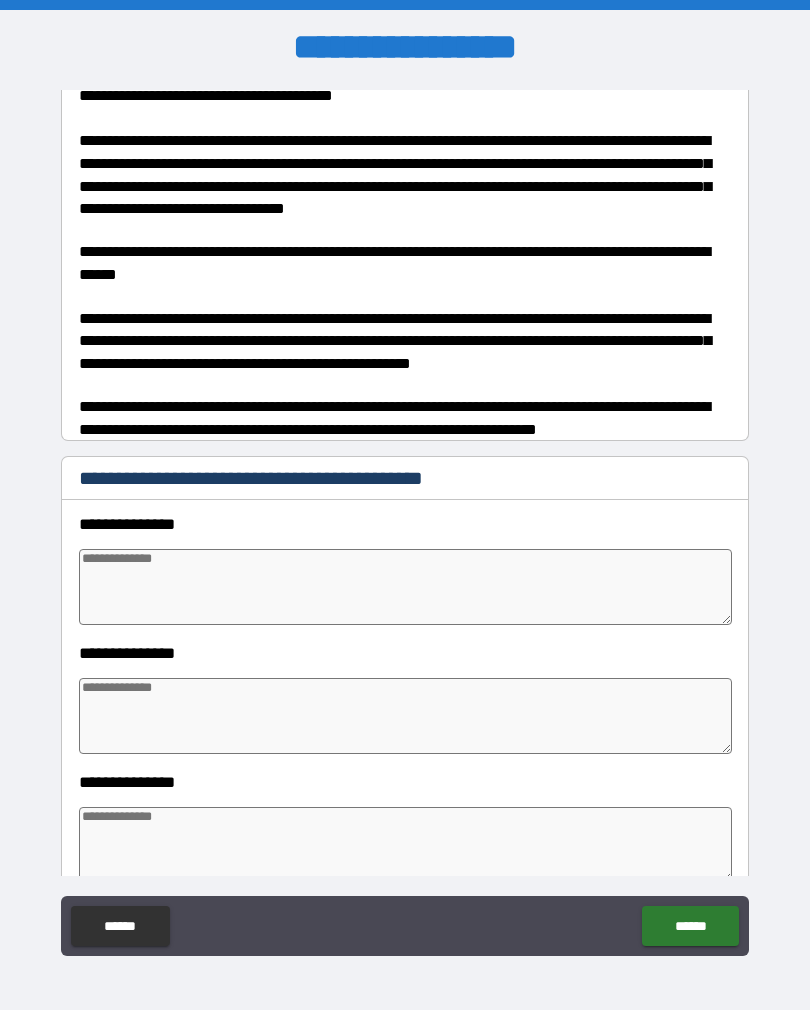 click on "**********" at bounding box center [405, 523] 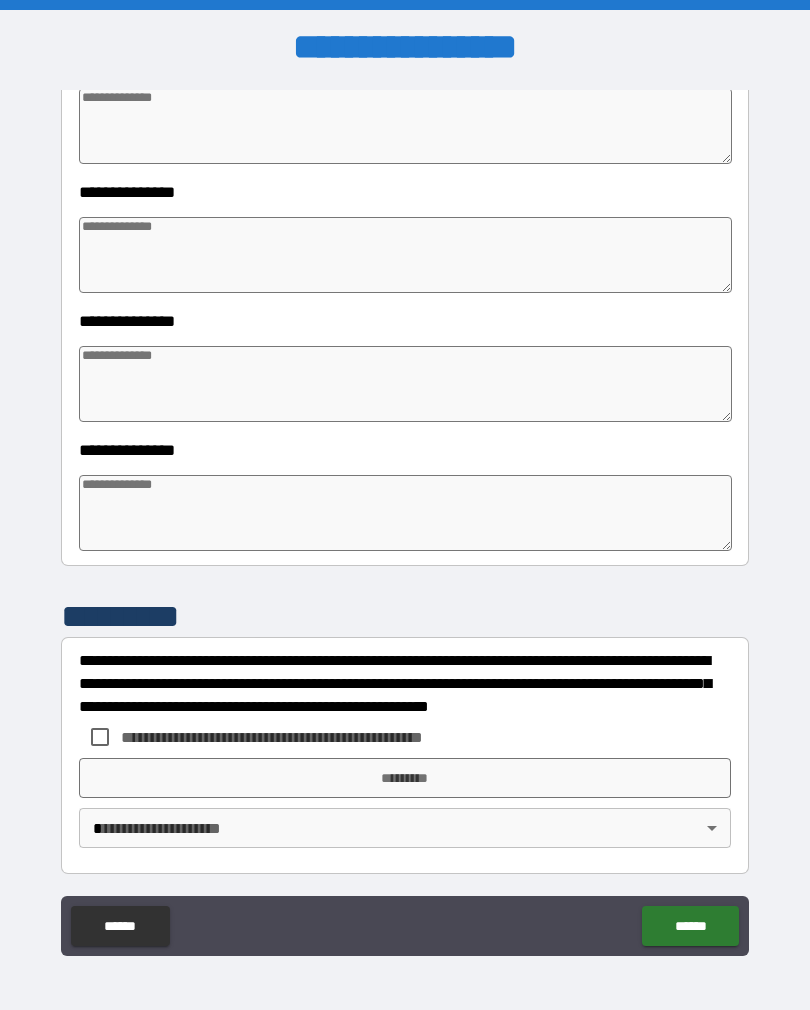 scroll, scrollTop: 880, scrollLeft: 0, axis: vertical 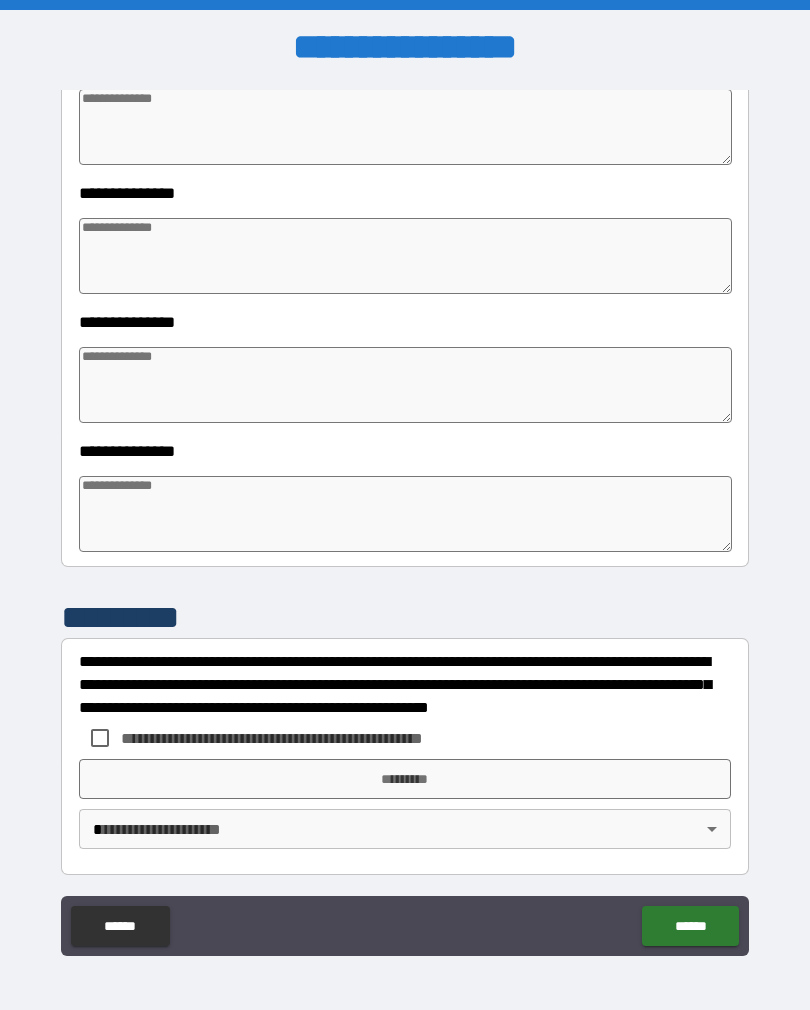 click on "**********" at bounding box center [405, 520] 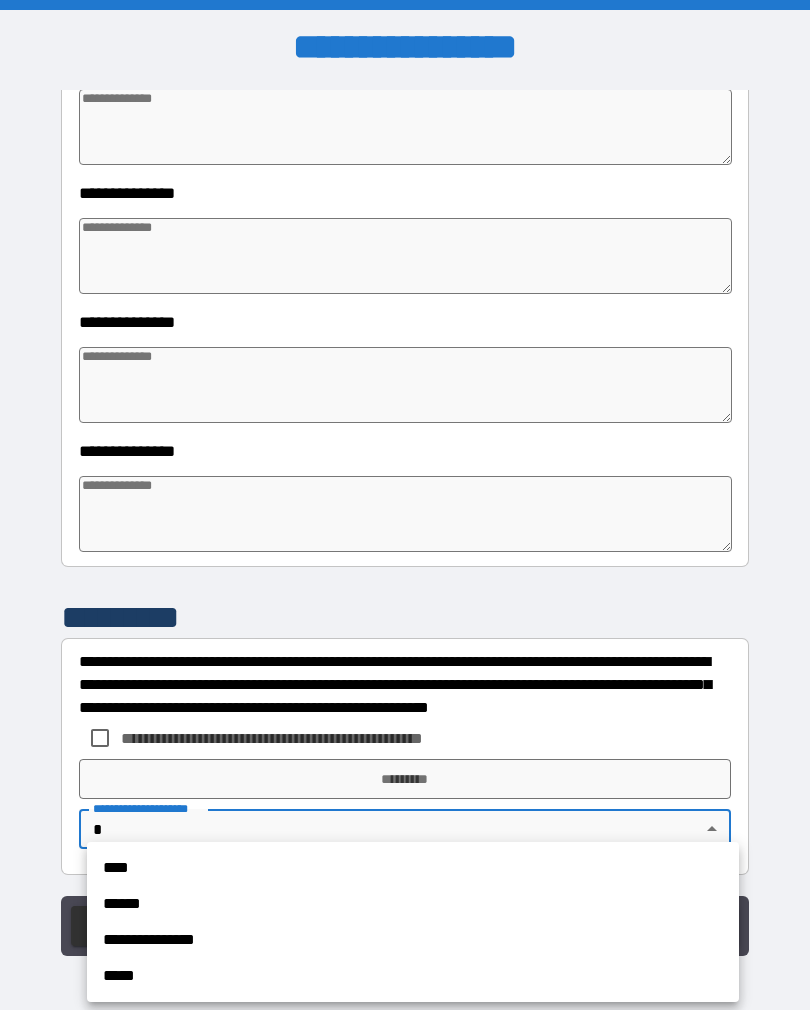 click on "****" at bounding box center (413, 868) 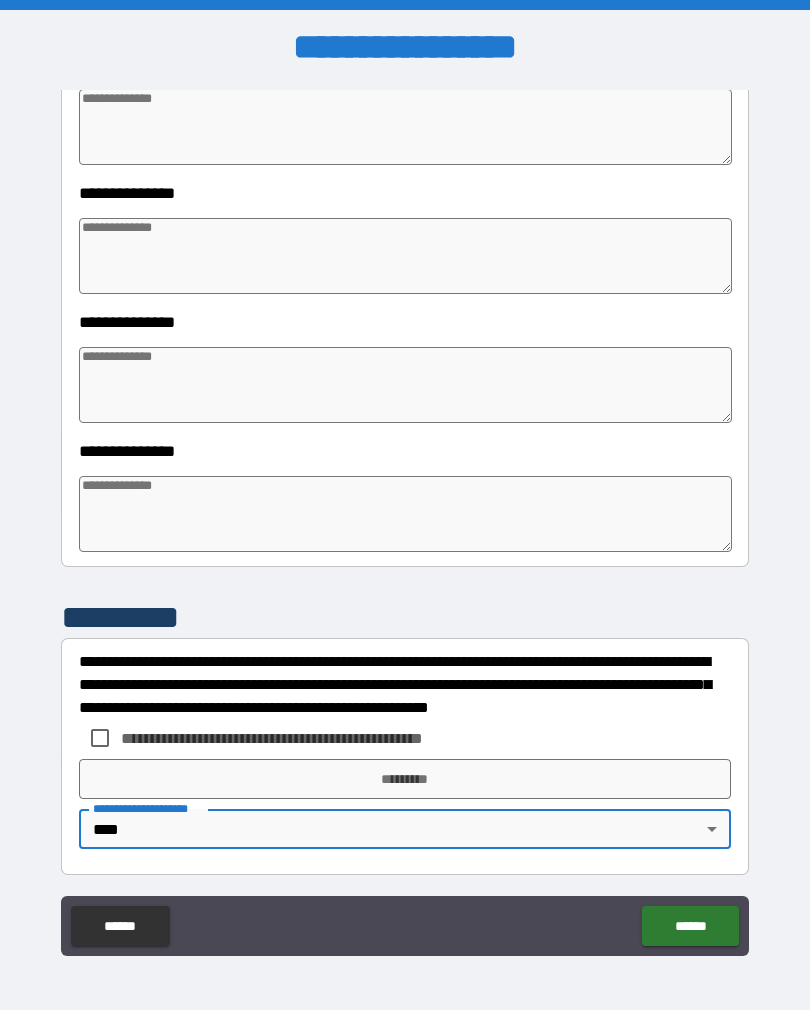 type on "*" 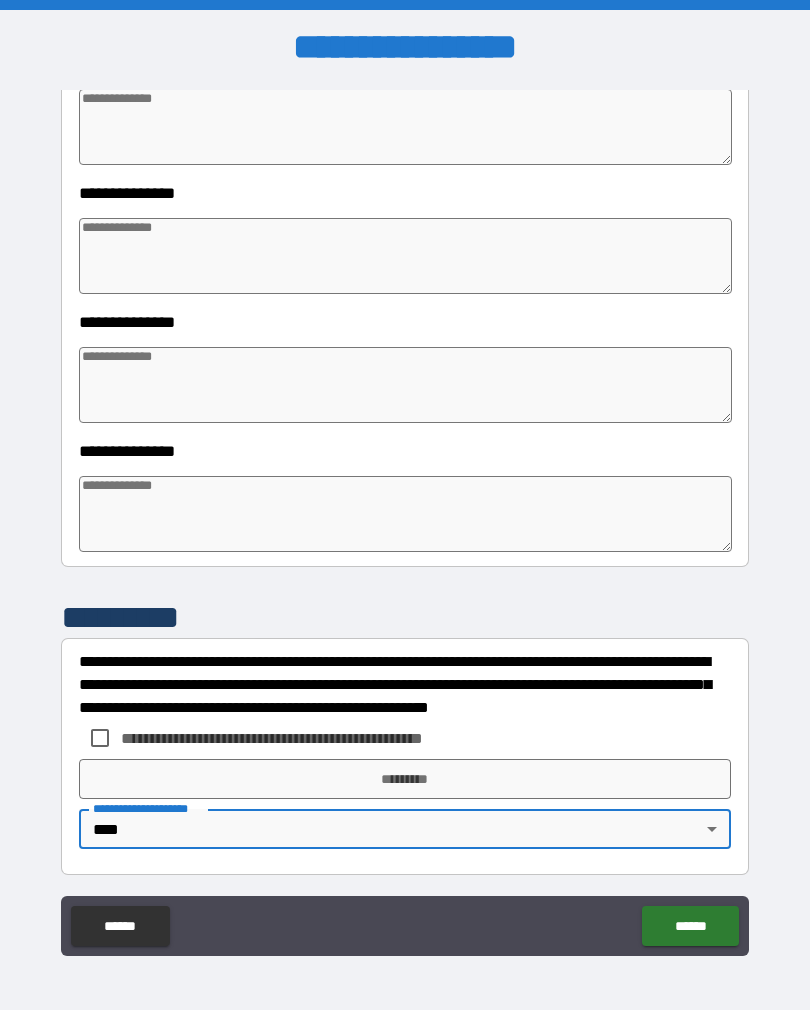 type on "*" 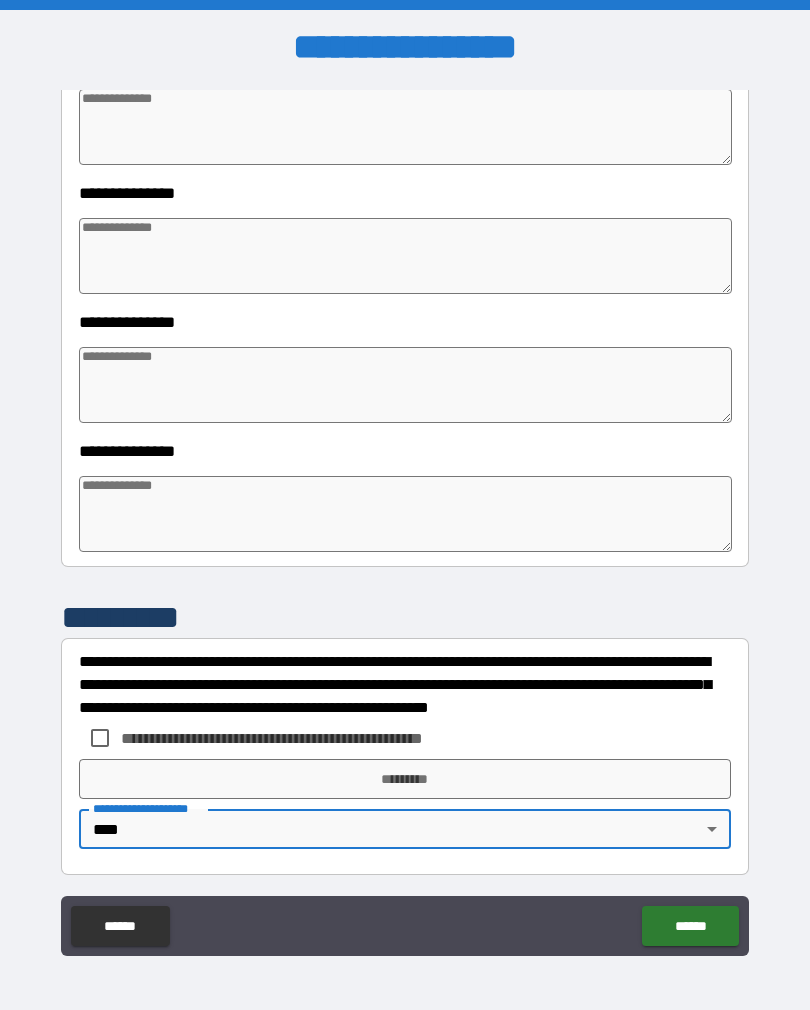 type on "*" 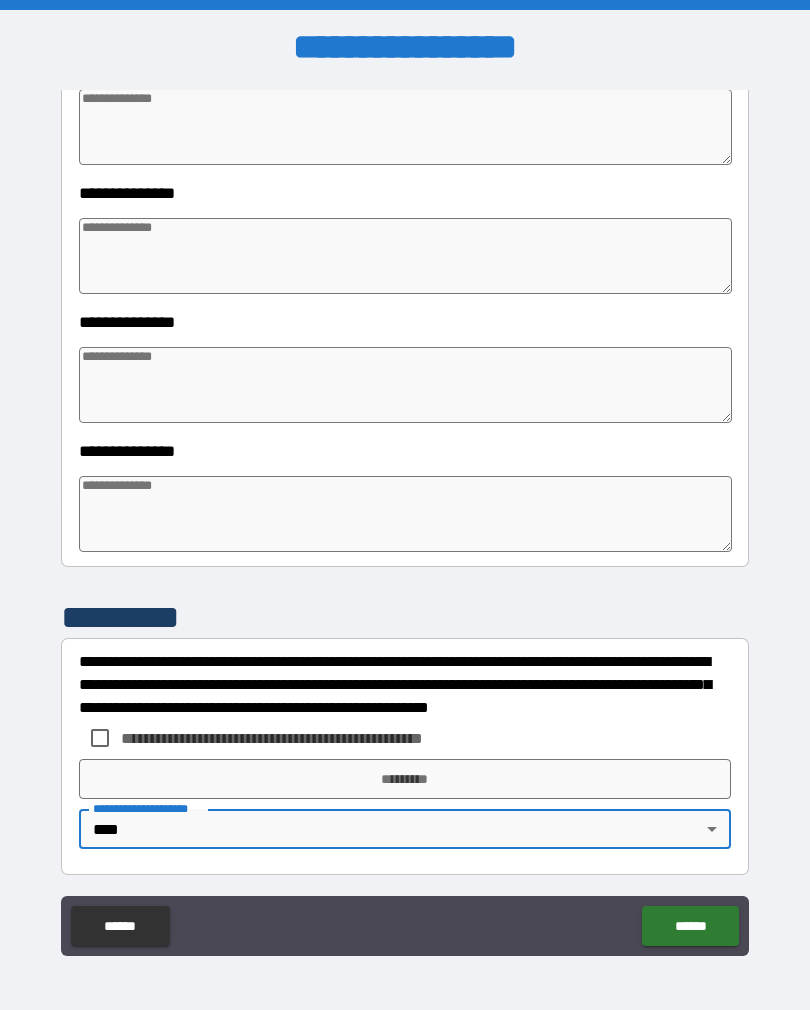 type on "*" 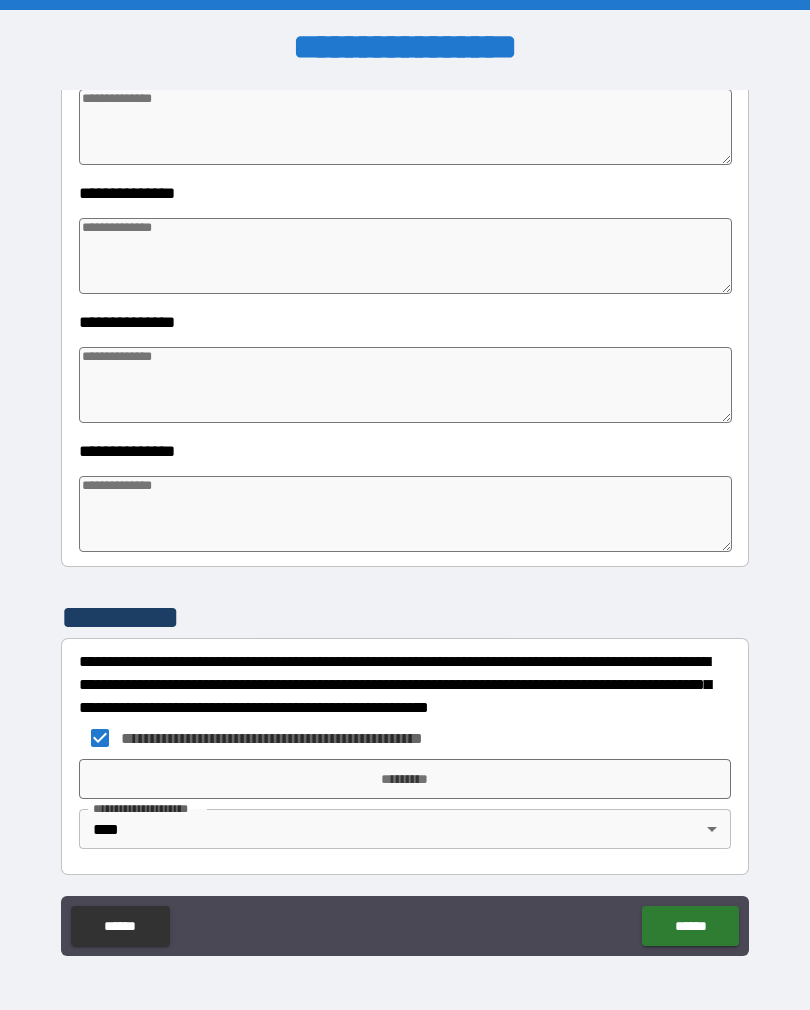 type on "*" 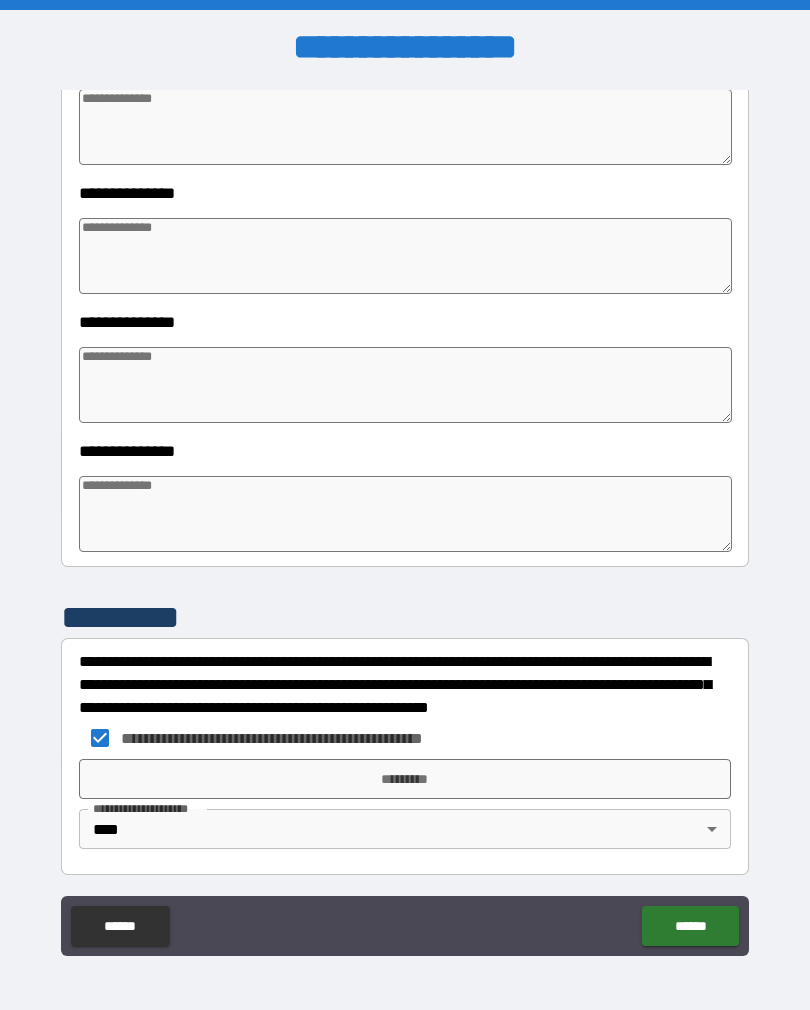 type on "*" 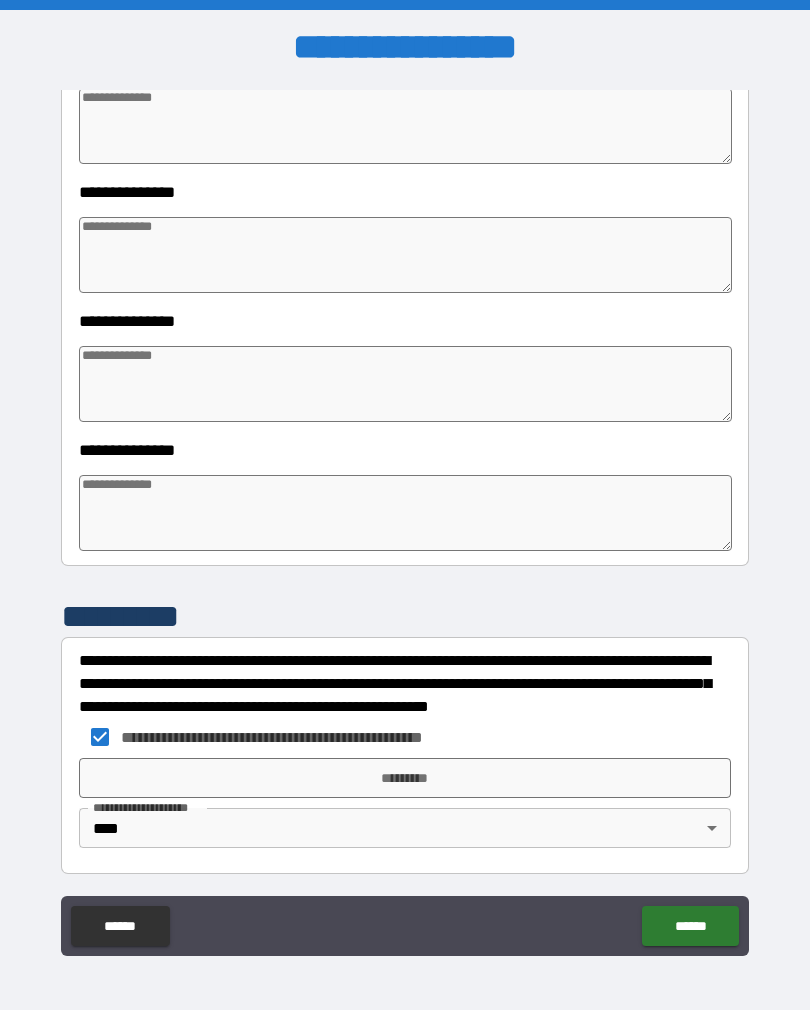 scroll, scrollTop: 880, scrollLeft: 0, axis: vertical 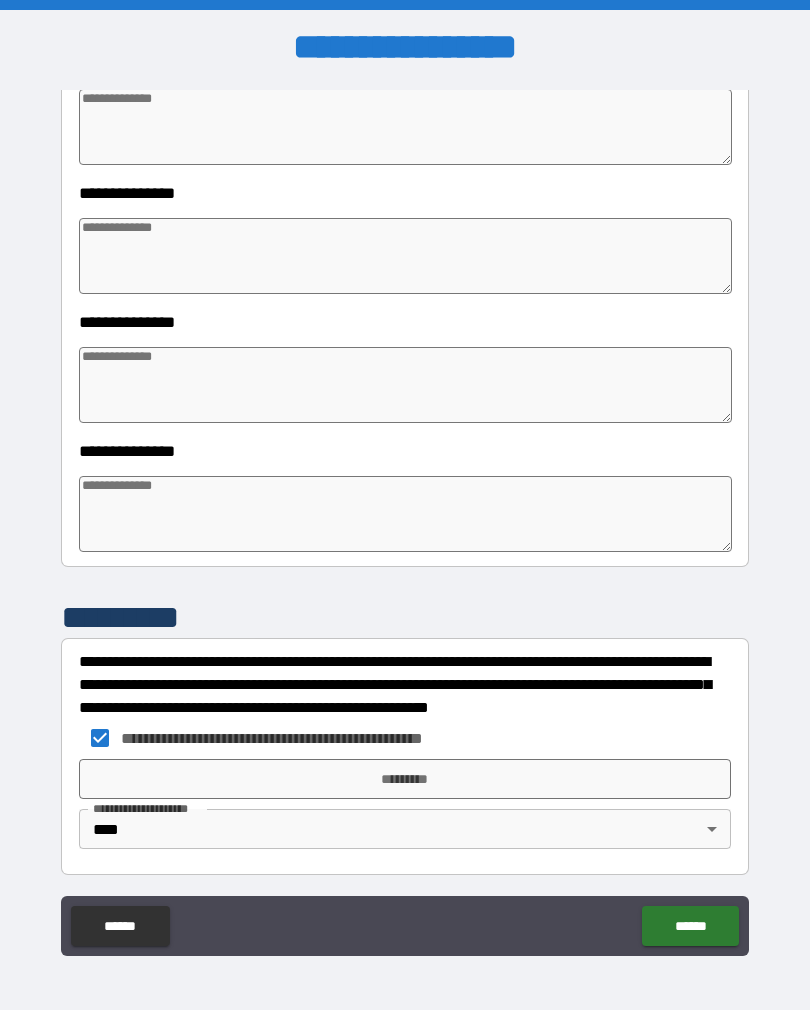 click on "*********" at bounding box center [405, 779] 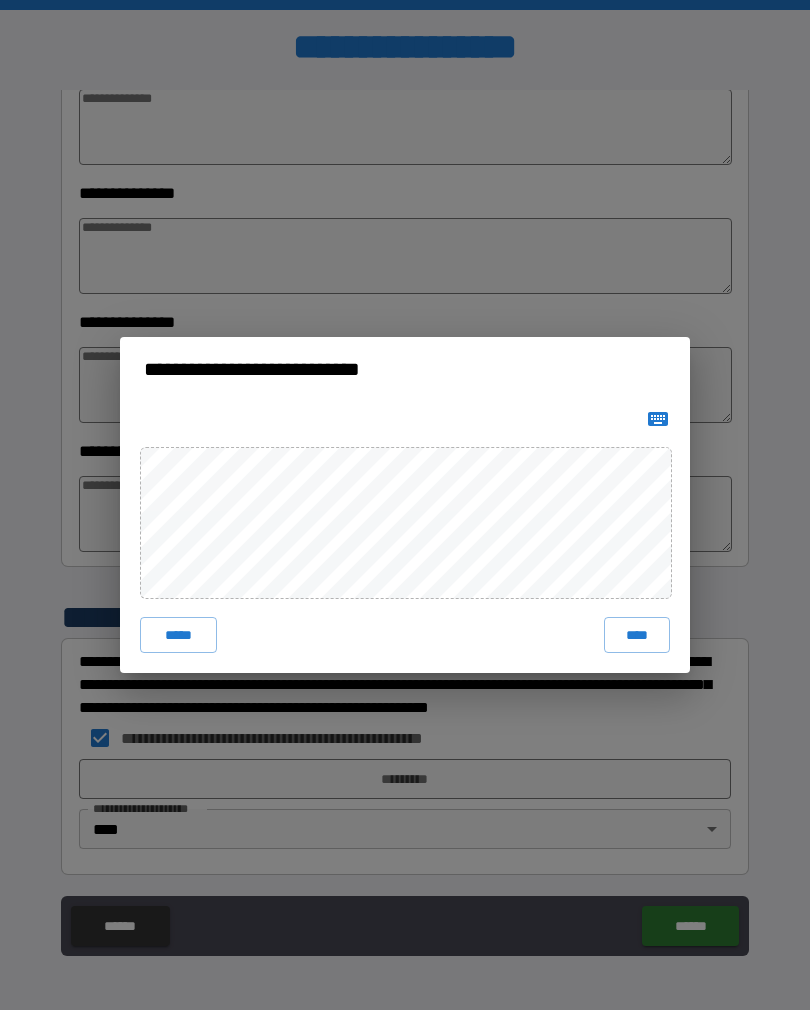 click on "****" at bounding box center [637, 635] 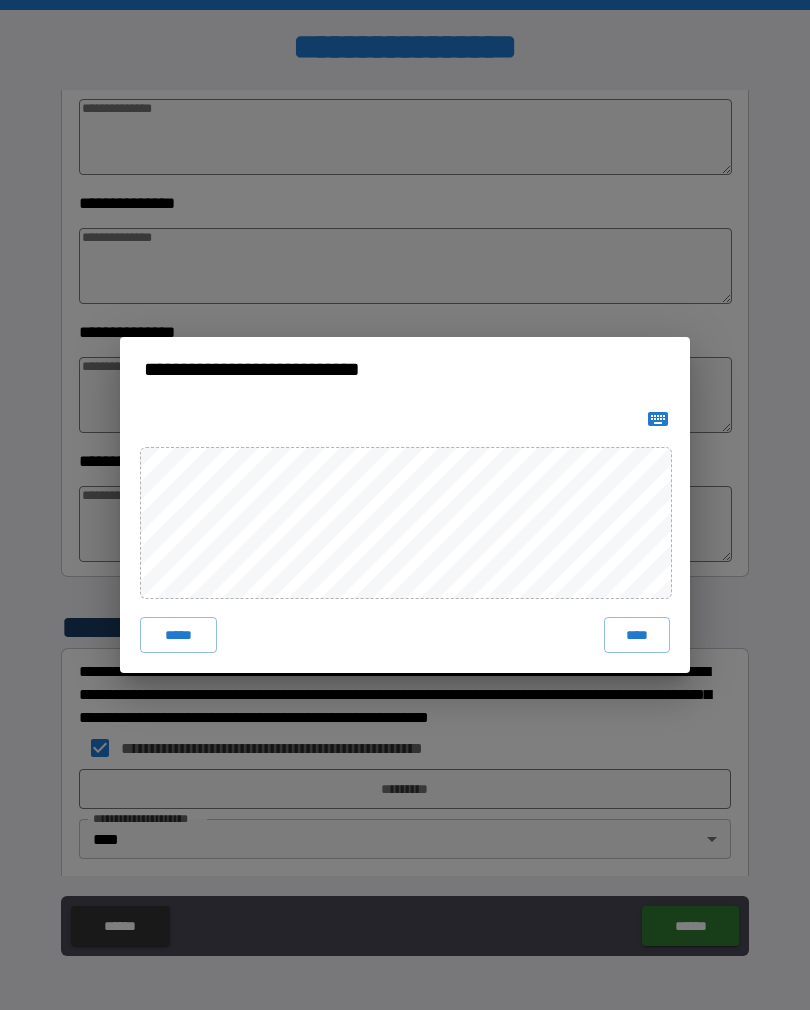 type on "*" 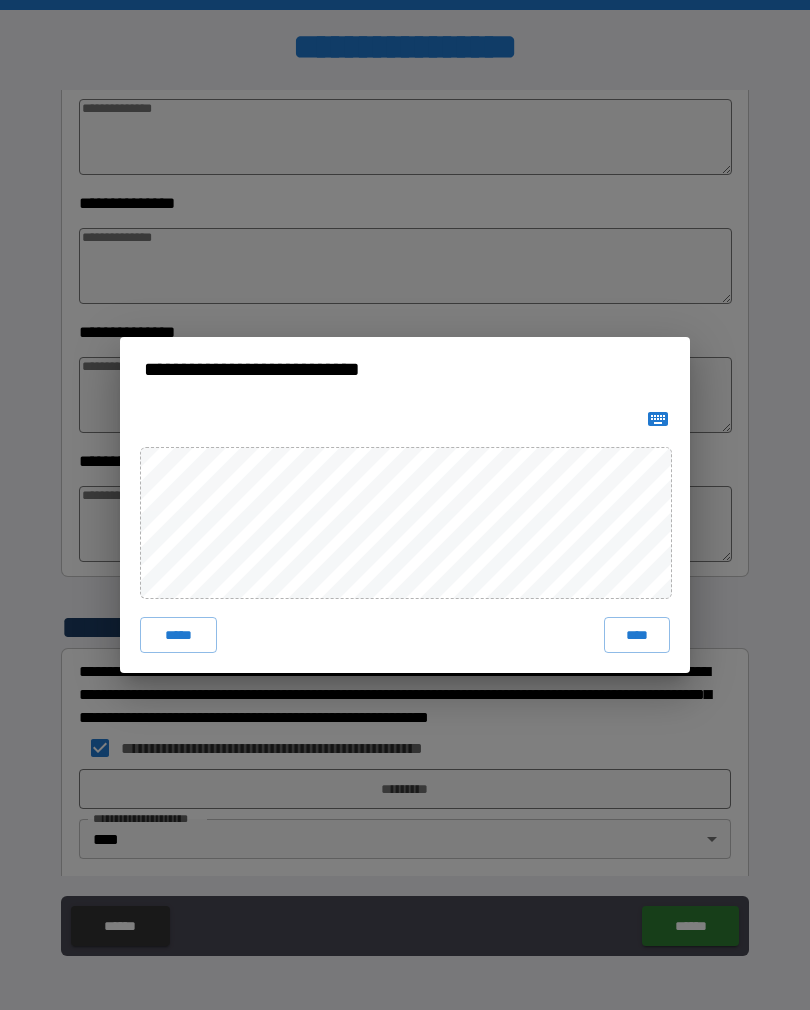 type on "*" 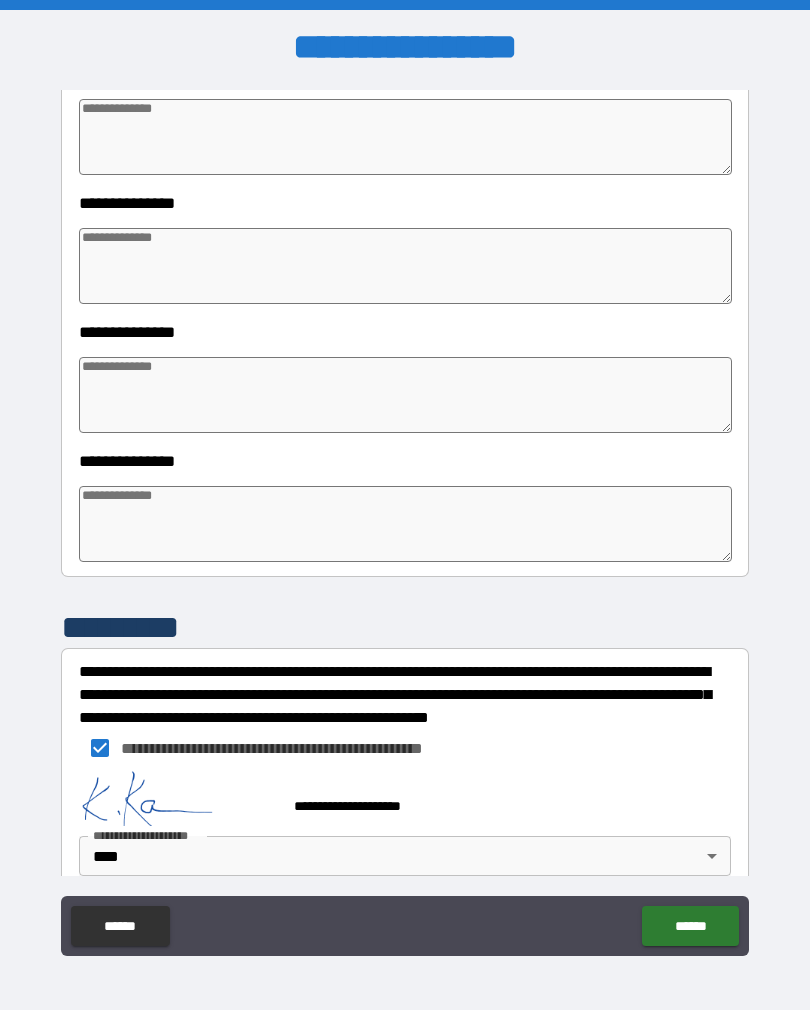 click on "******" at bounding box center (690, 926) 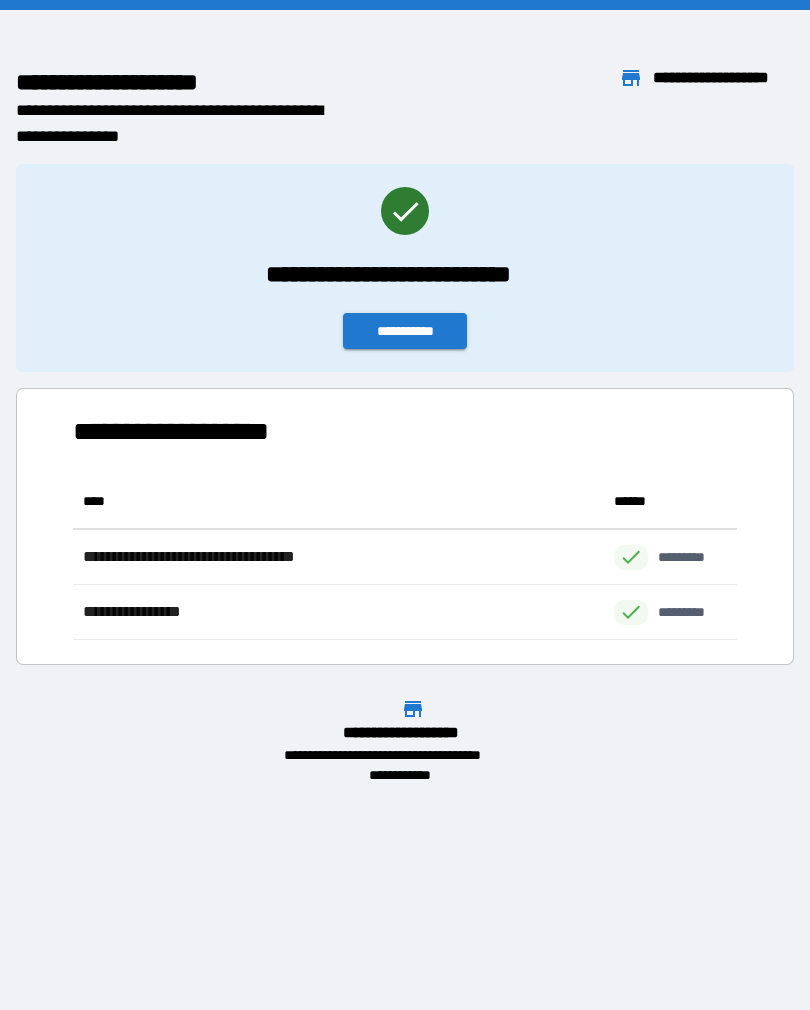 scroll, scrollTop: 1, scrollLeft: 1, axis: both 